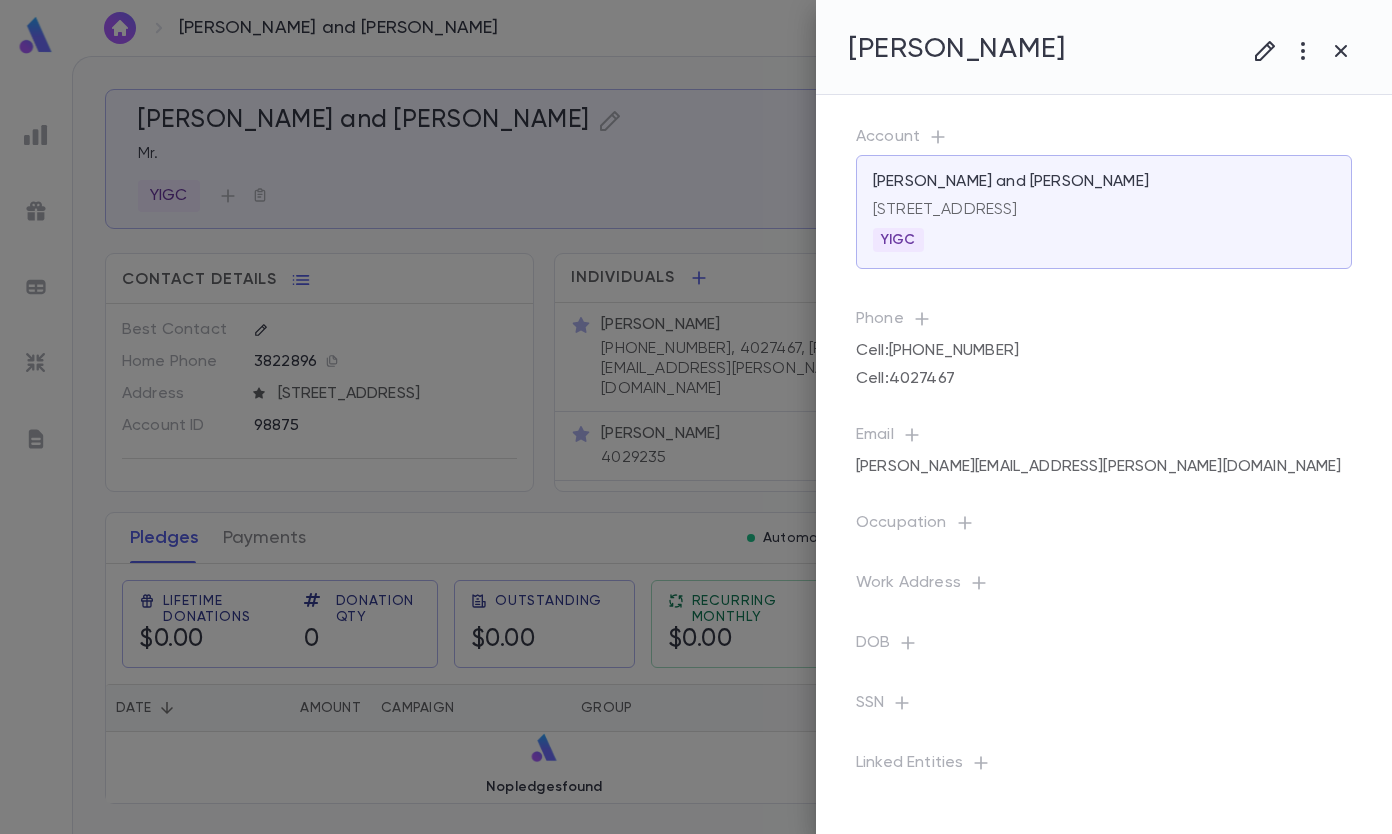 scroll, scrollTop: 0, scrollLeft: 0, axis: both 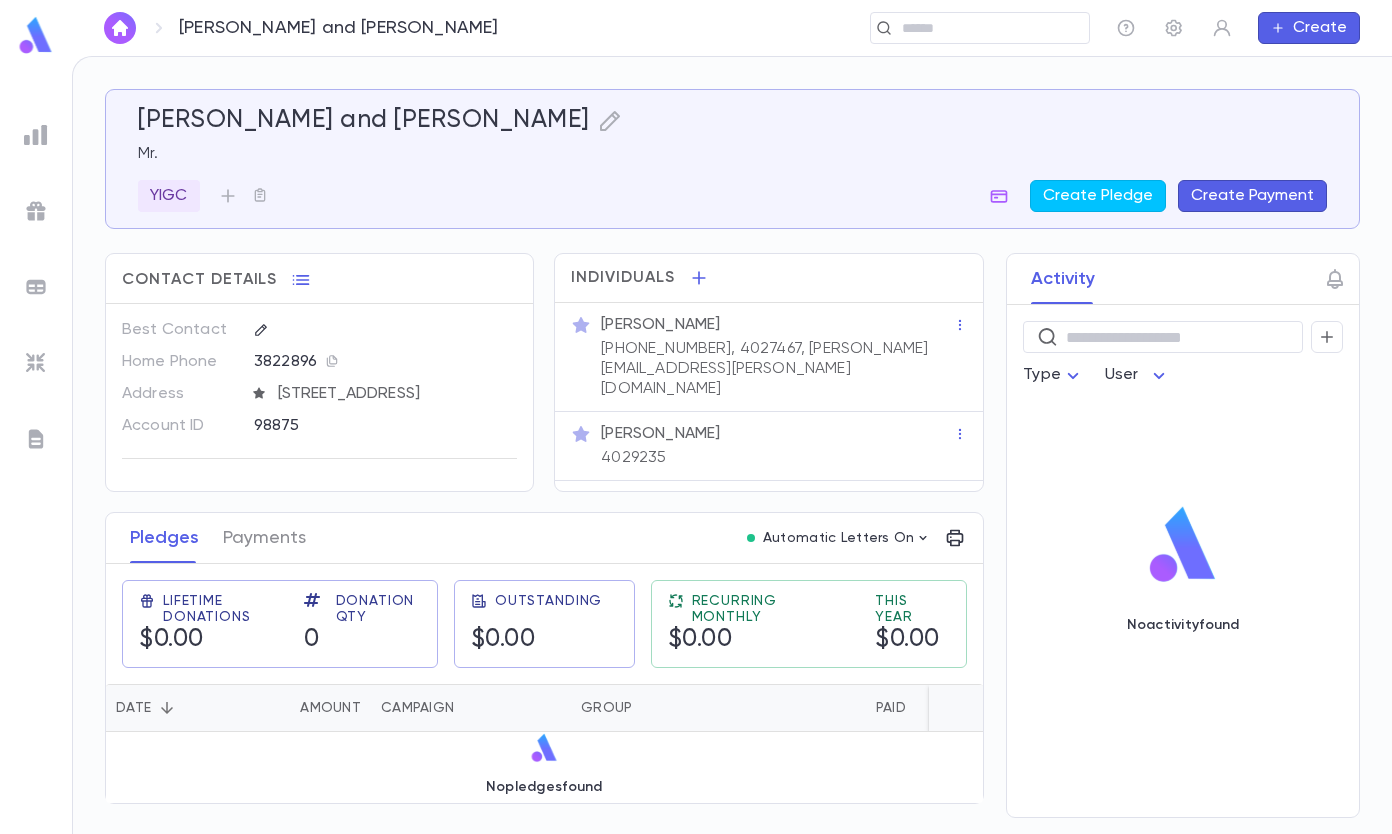 click at bounding box center [988, 28] 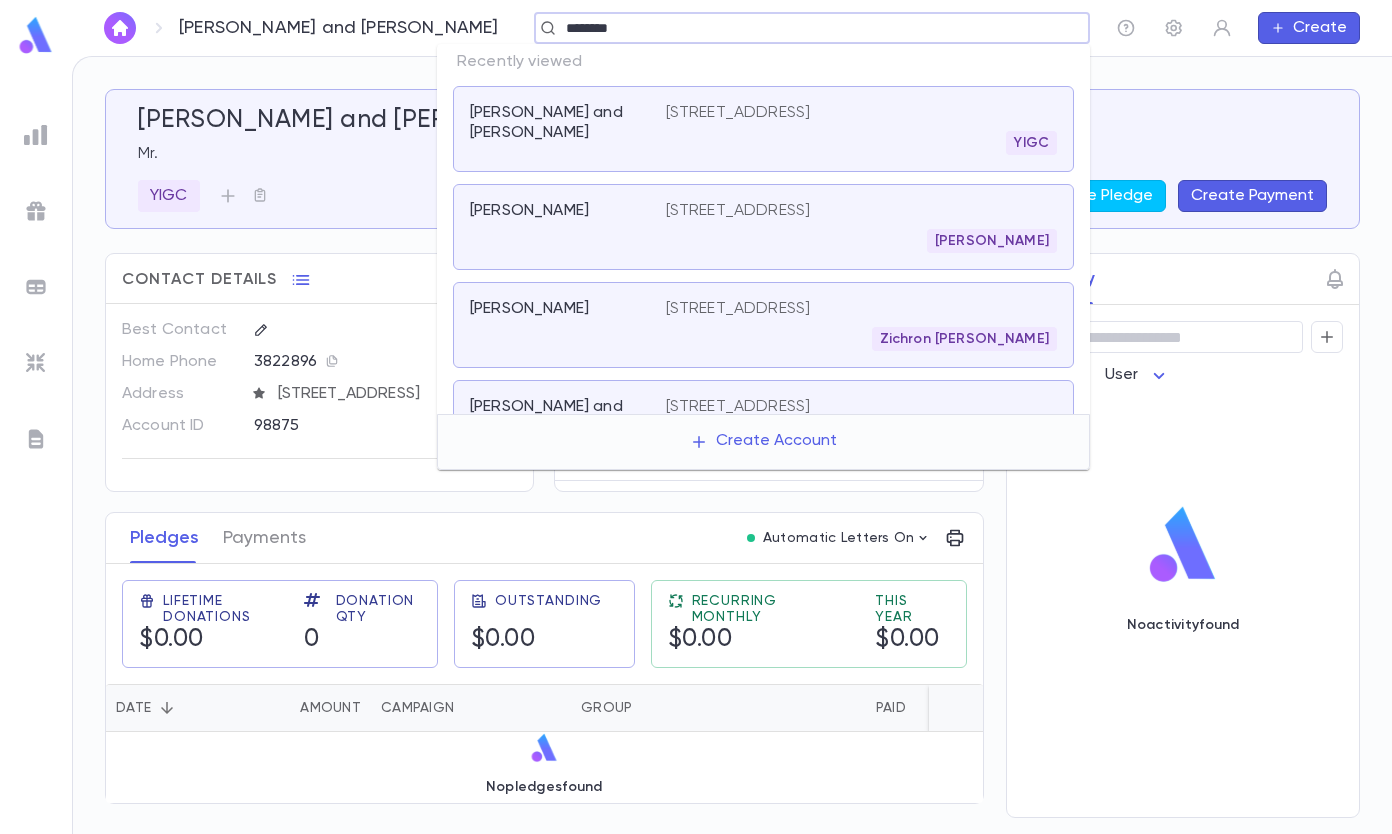 type on "********" 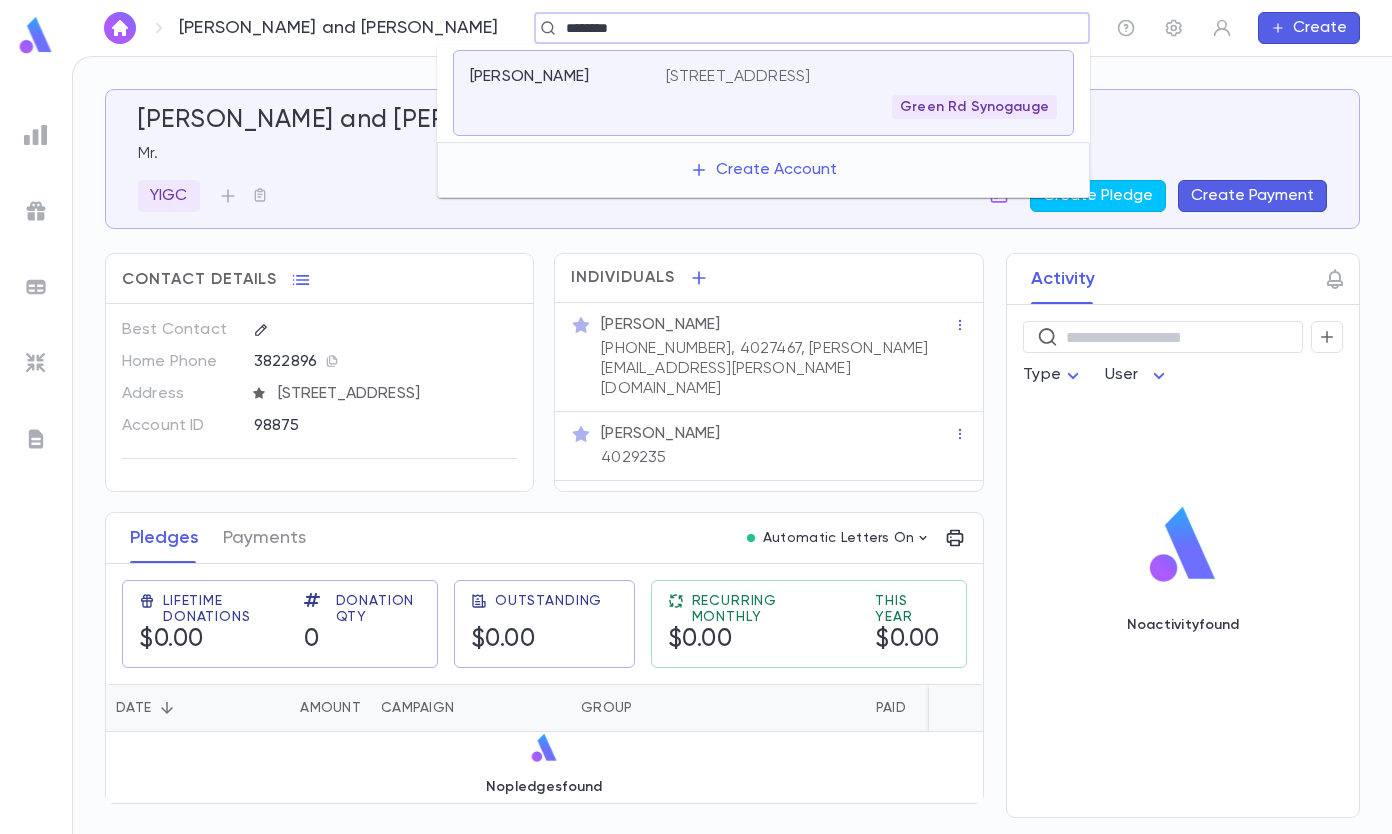 click on "[STREET_ADDRESS][GEOGRAPHIC_DATA]" at bounding box center [861, 93] 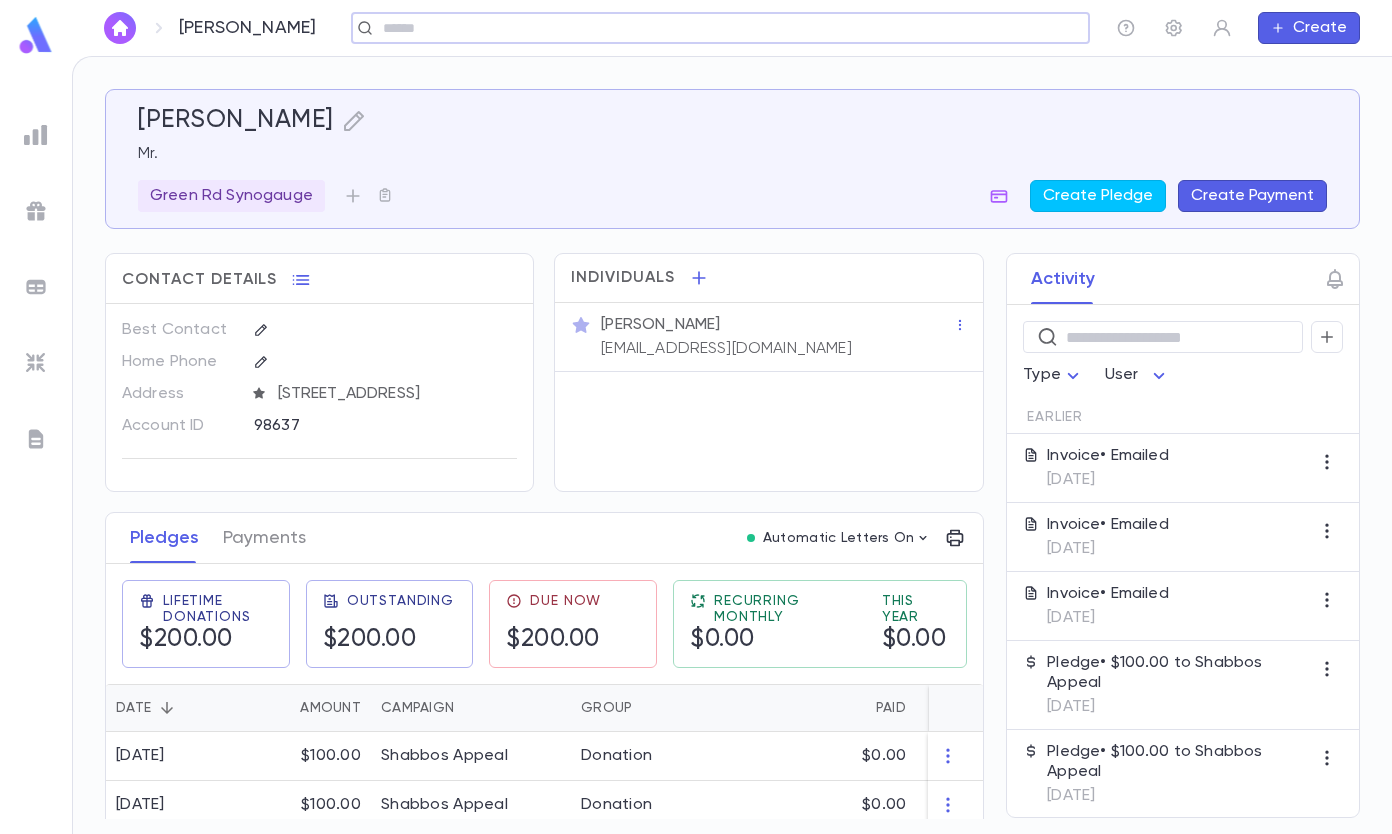 click on "Invoice  • Emailed" at bounding box center [1108, 456] 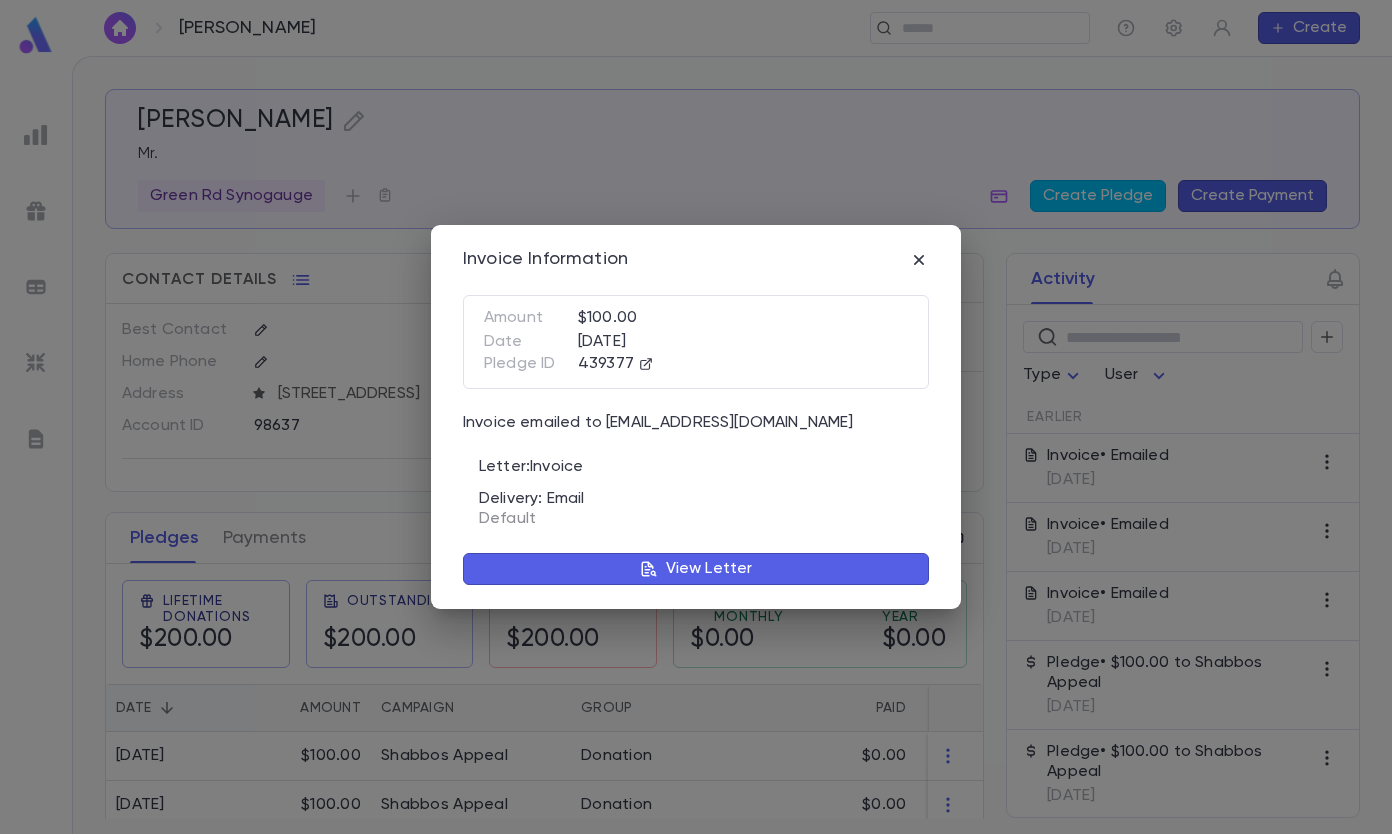 click on "View Letter" at bounding box center [709, 569] 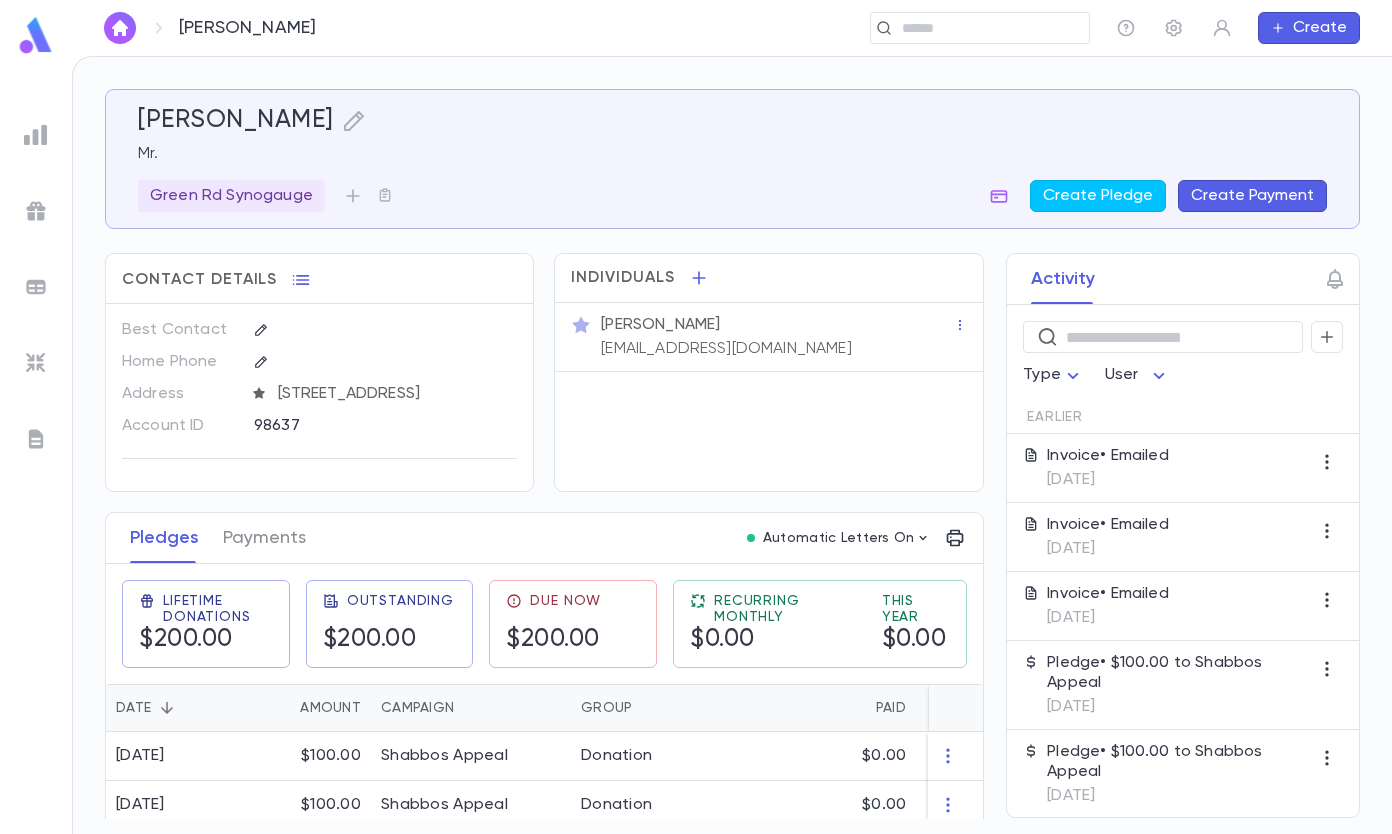click at bounding box center (973, 28) 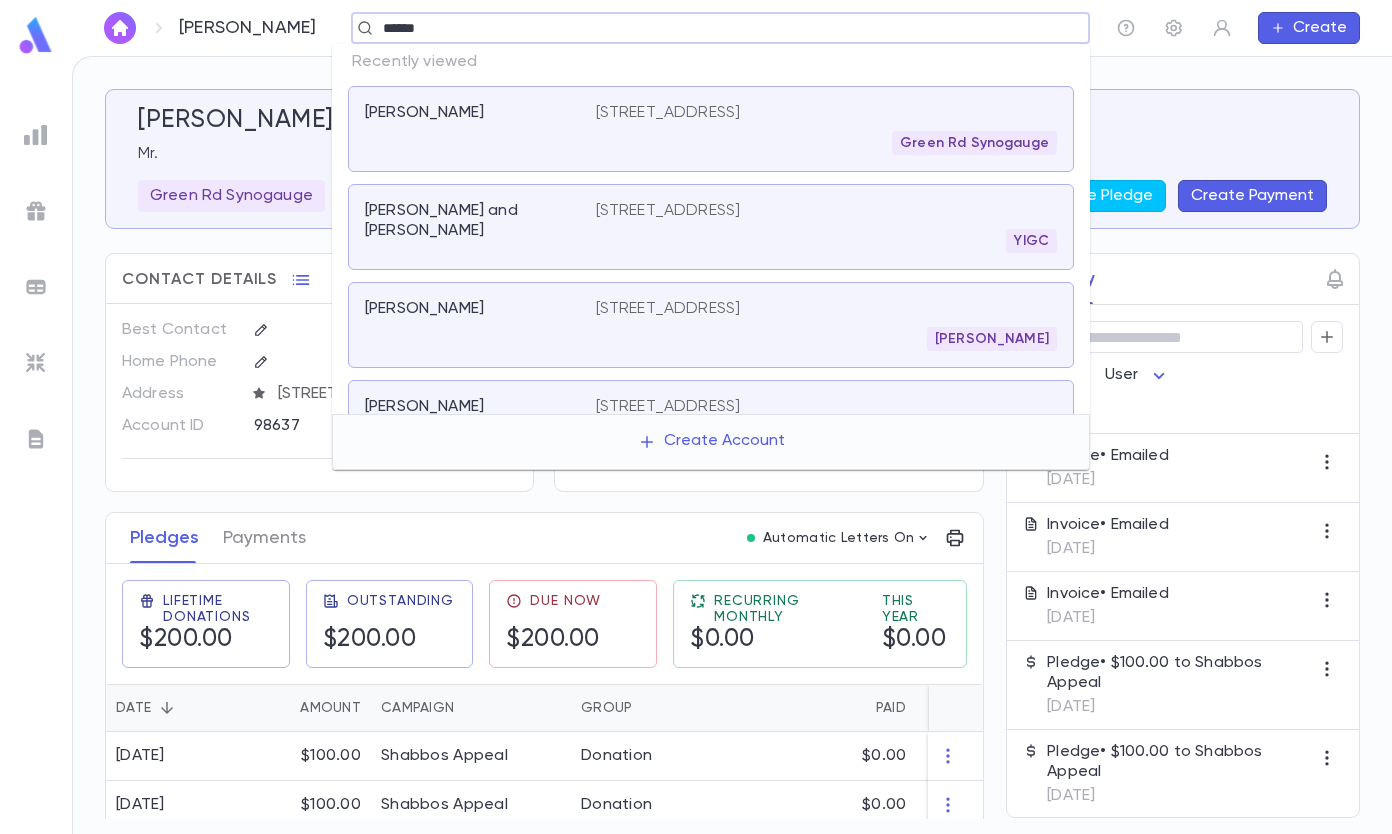 type on "******" 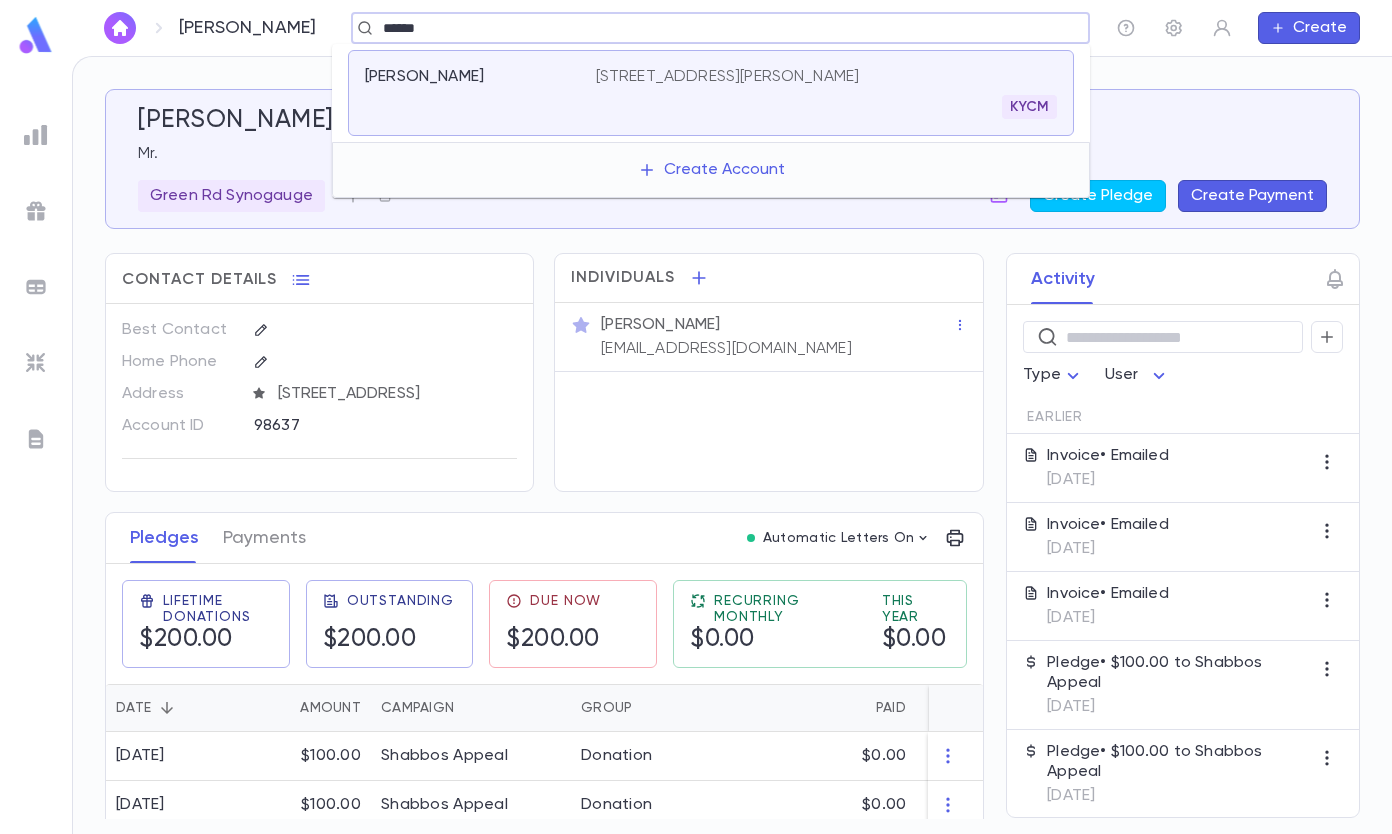 click on "[STREET_ADDRESS][PERSON_NAME]" at bounding box center (728, 77) 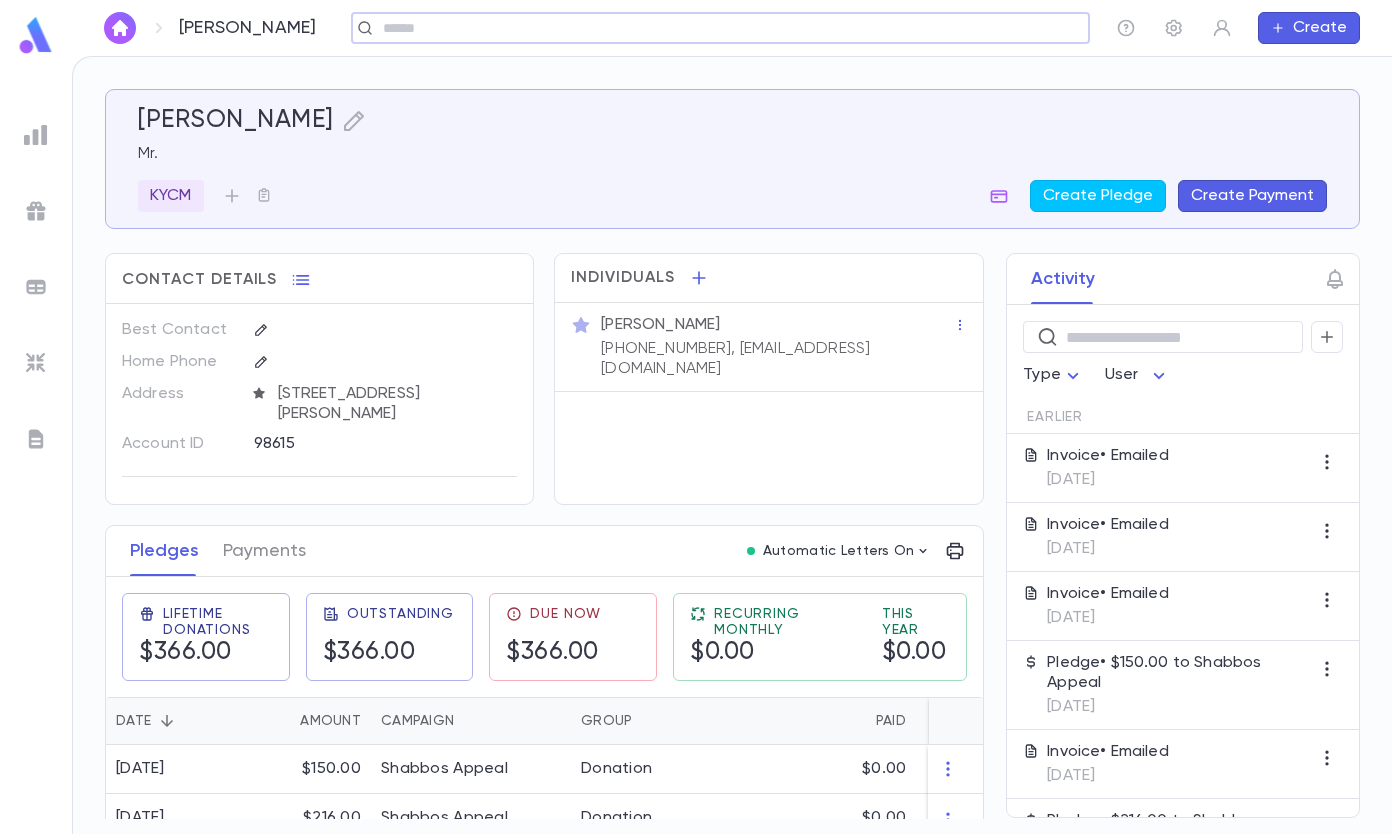 click on "[DATE]" at bounding box center (1108, 480) 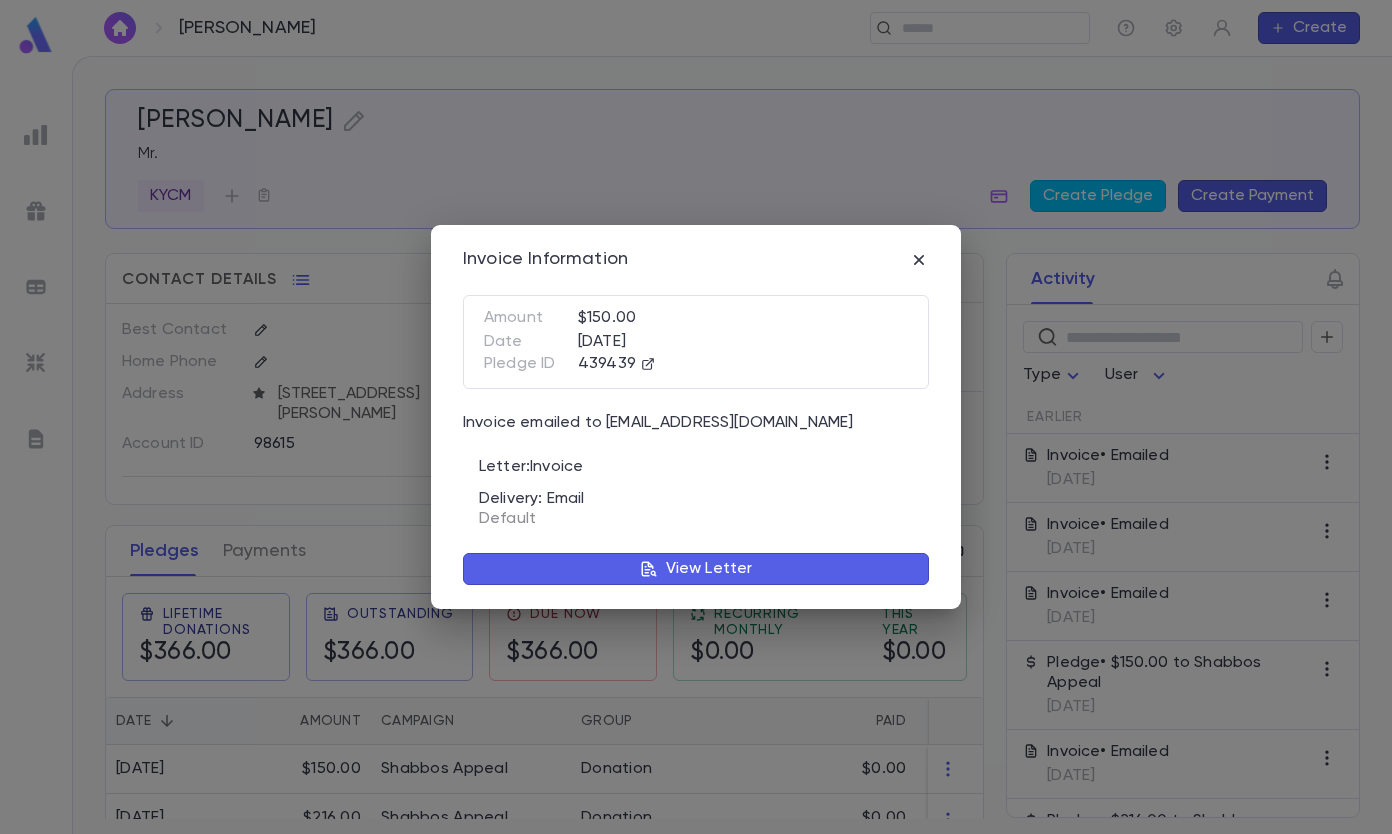 click on "View Letter" at bounding box center (709, 569) 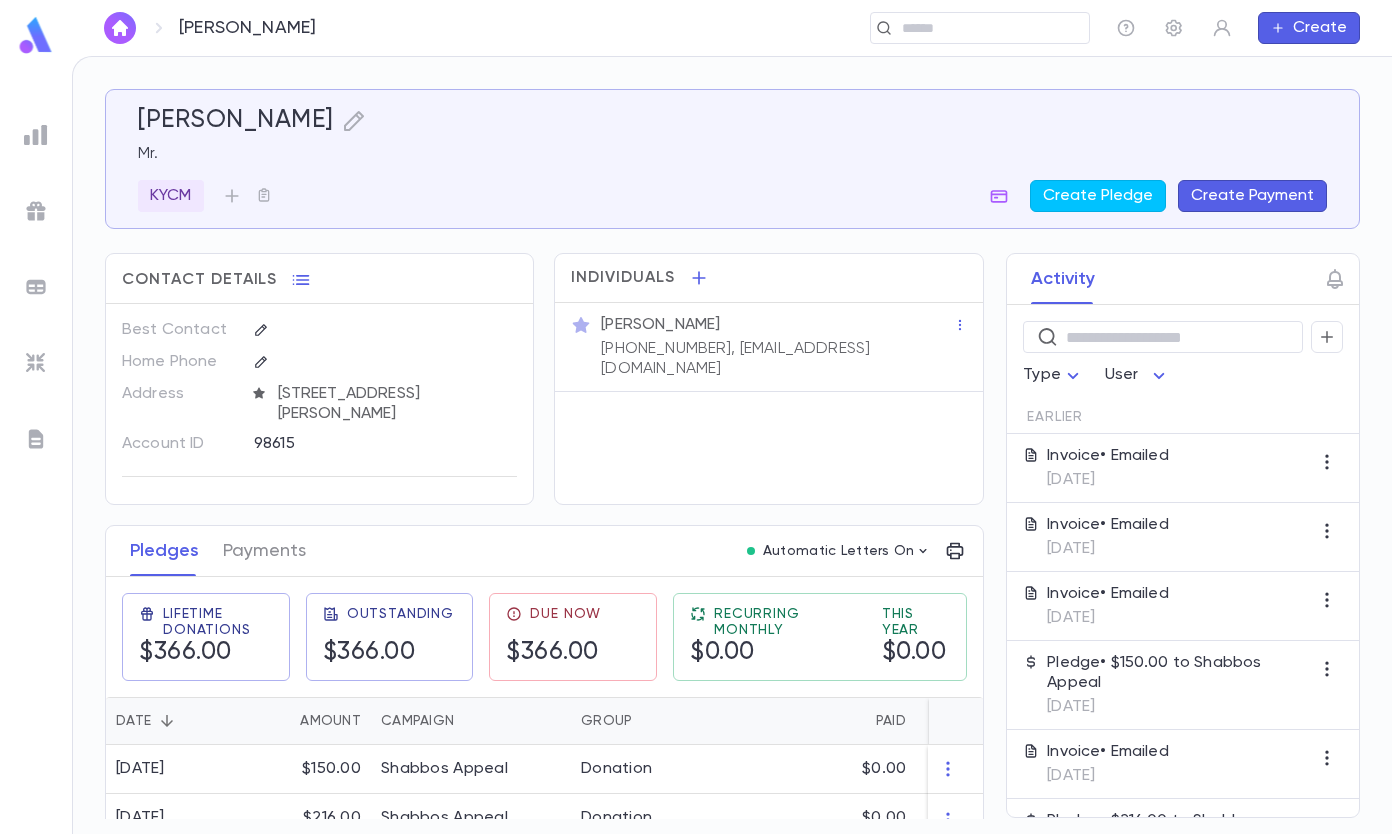 click at bounding box center (973, 28) 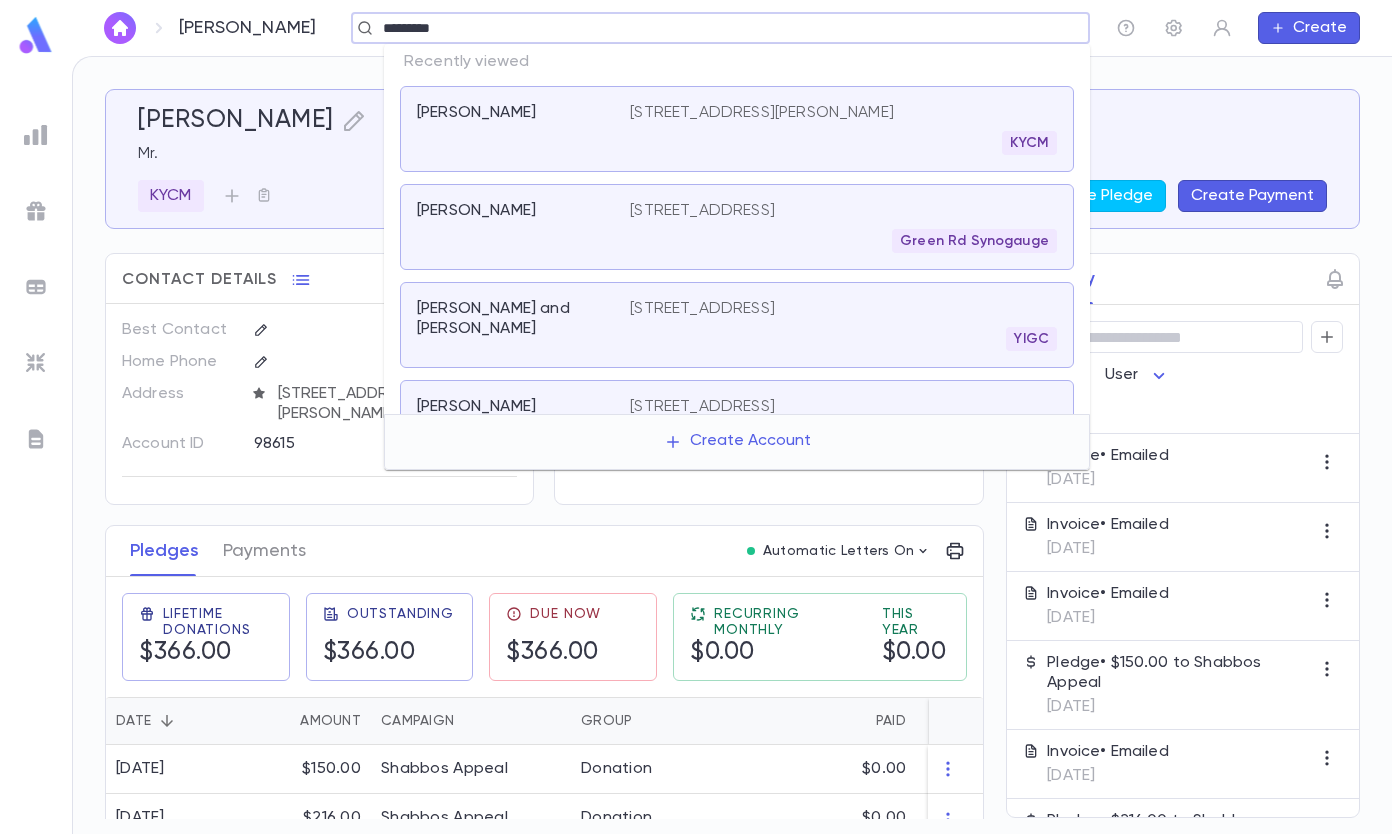 type on "*********" 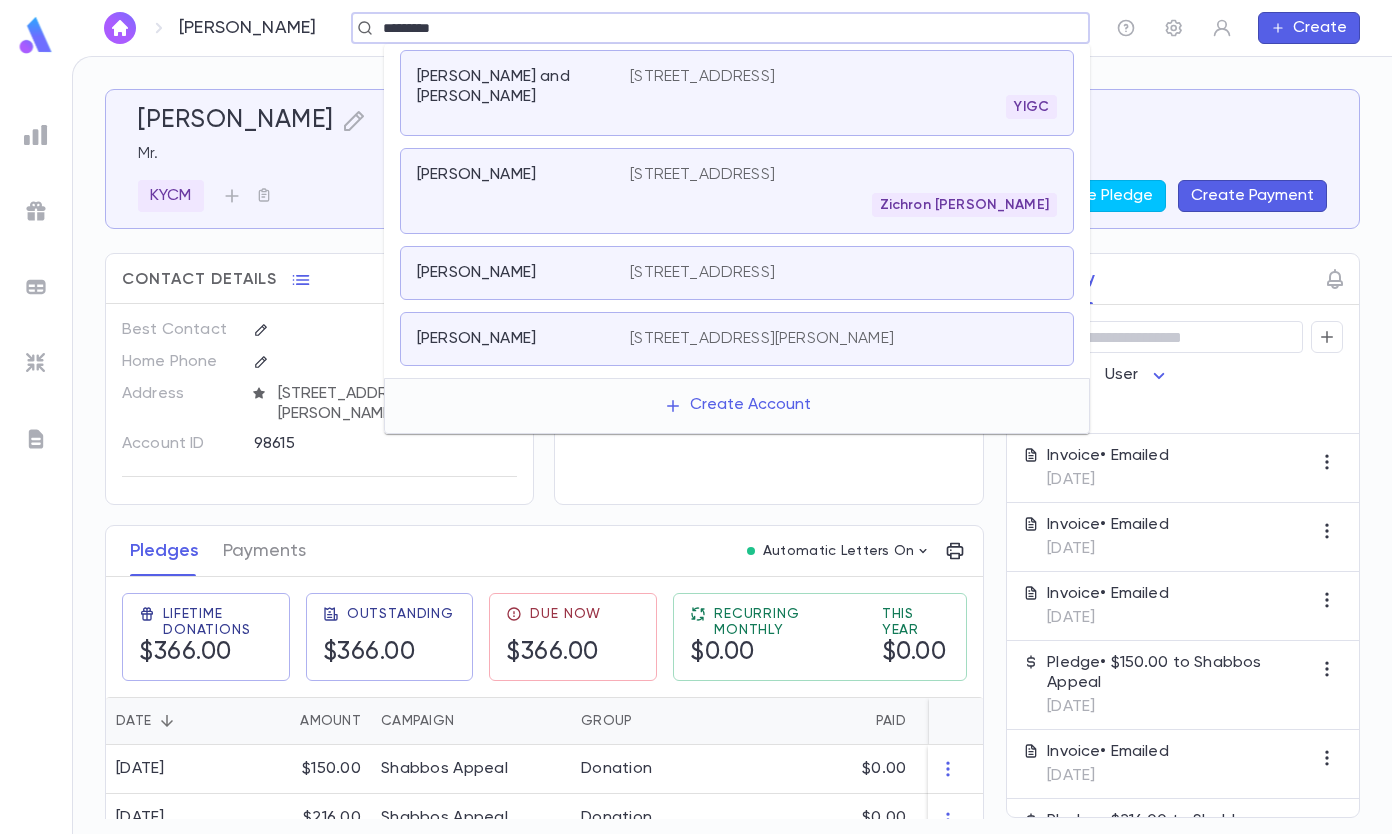 click on "[STREET_ADDRESS] [PERSON_NAME]" at bounding box center (843, 191) 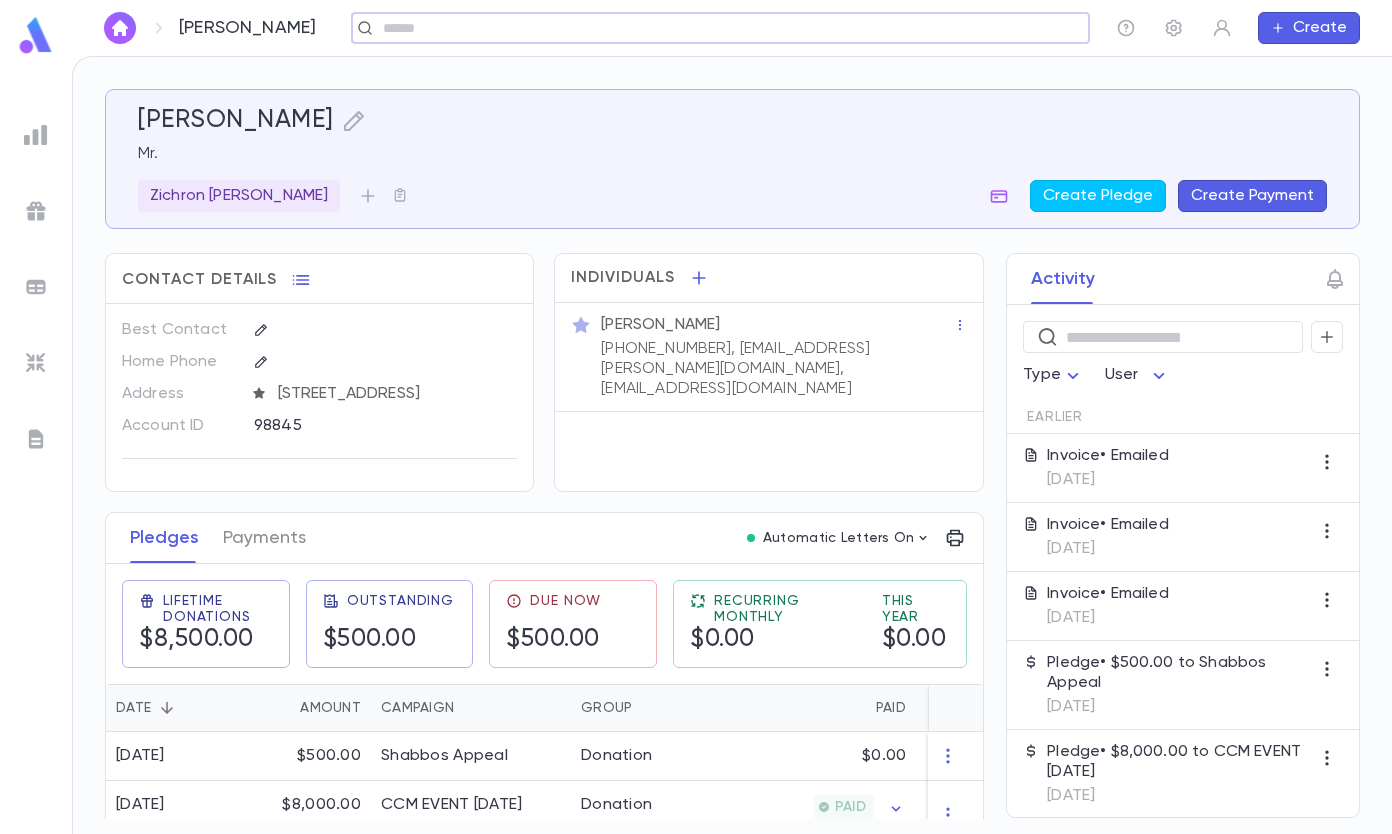click on "Invoice  • Emailed" at bounding box center [1108, 456] 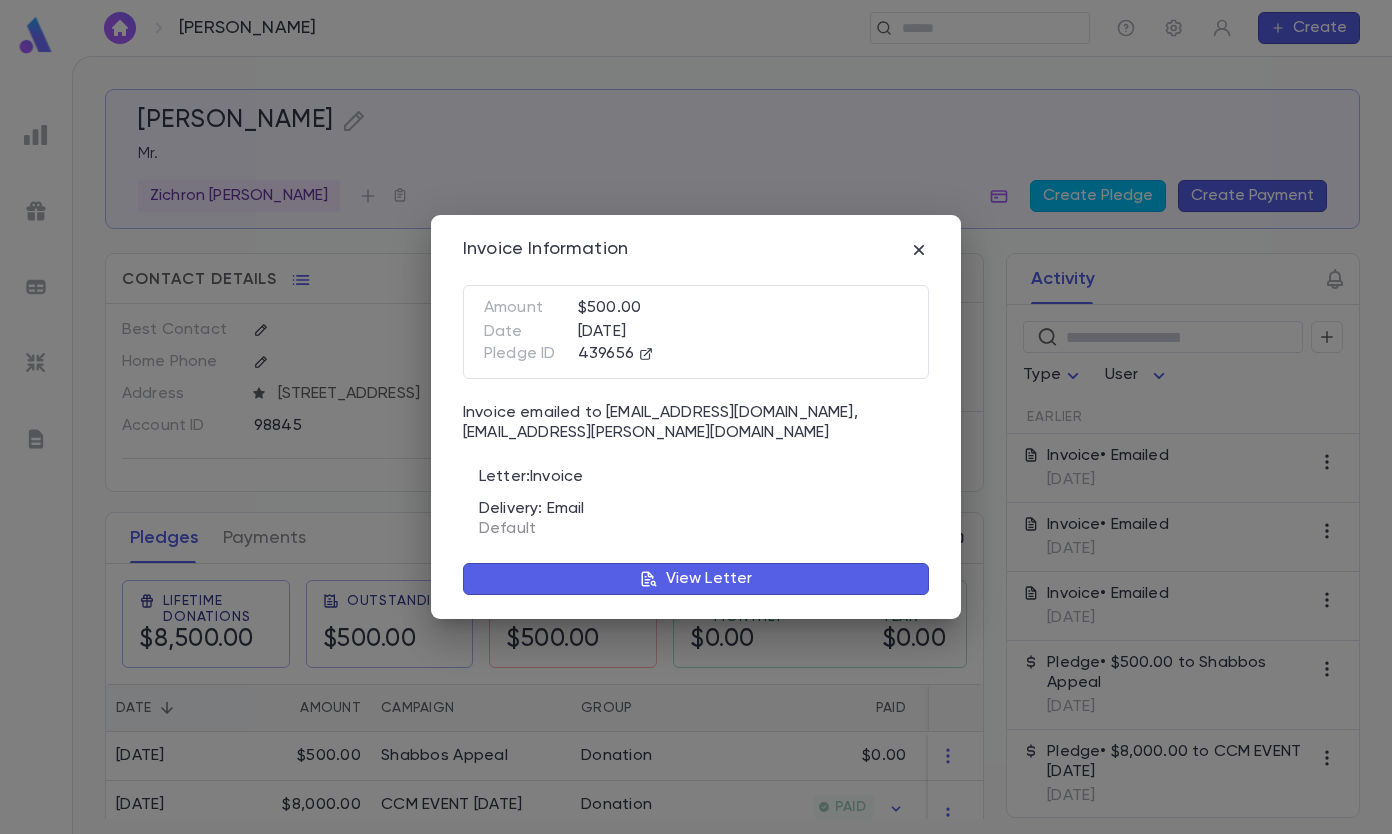 click on "View Letter" at bounding box center [709, 579] 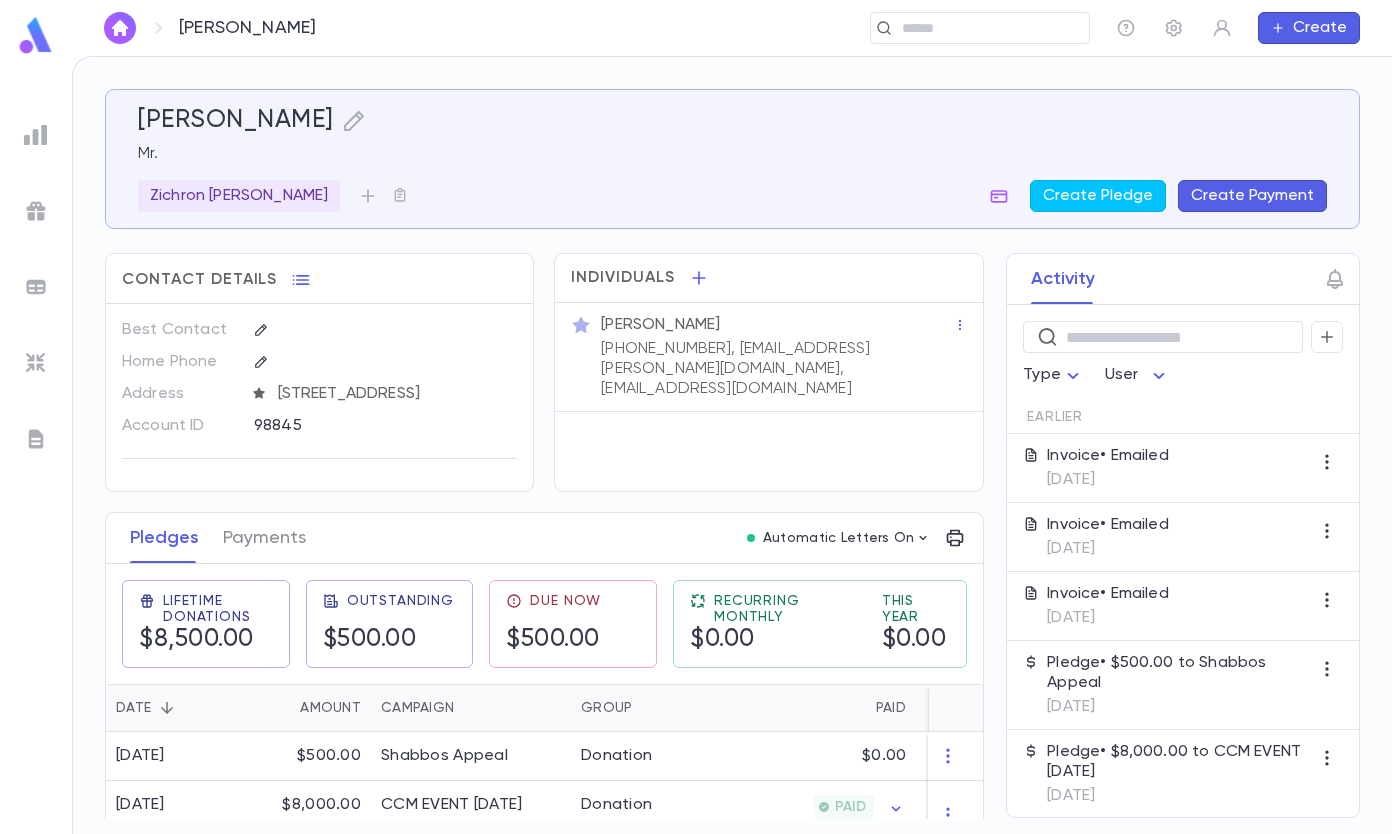 click at bounding box center (973, 28) 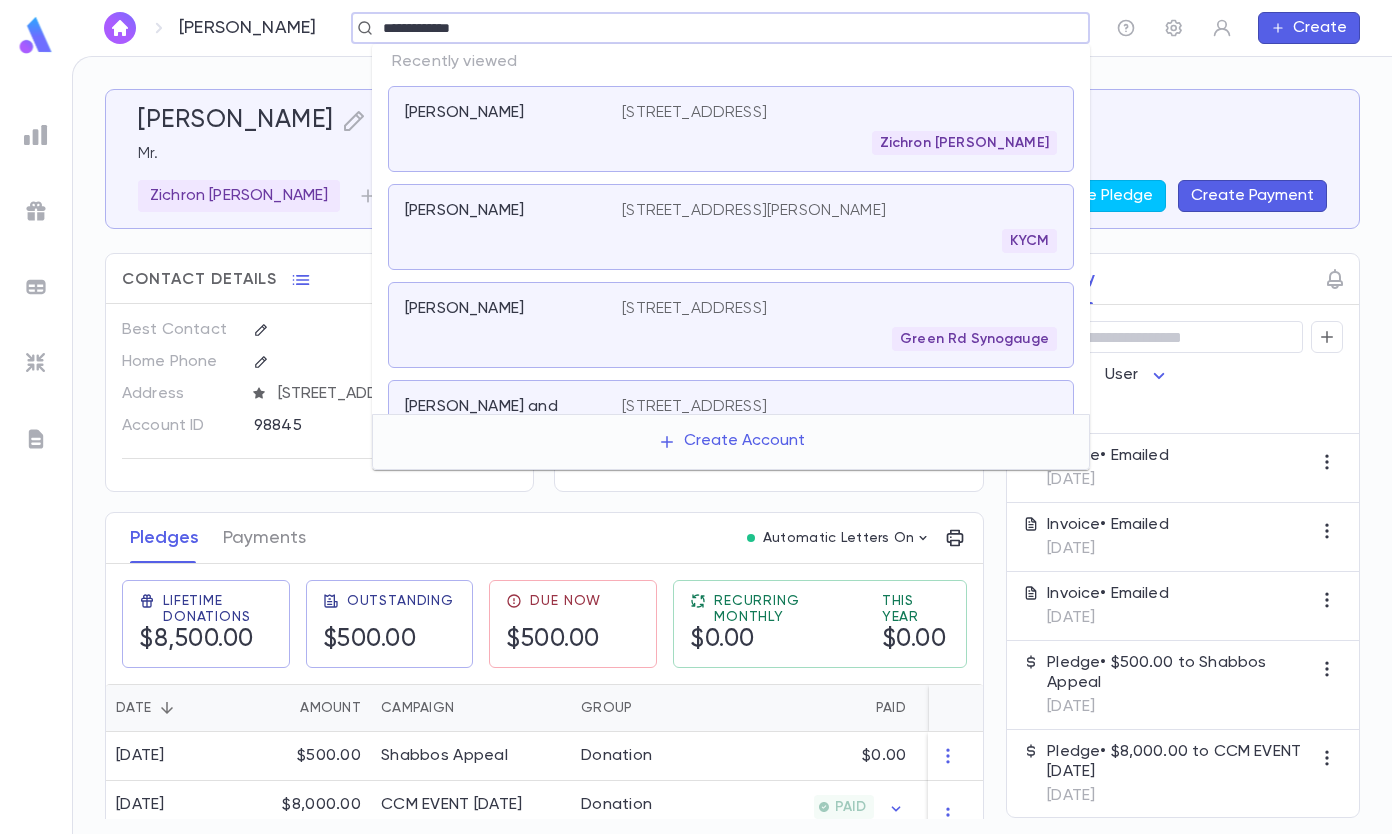 type on "**********" 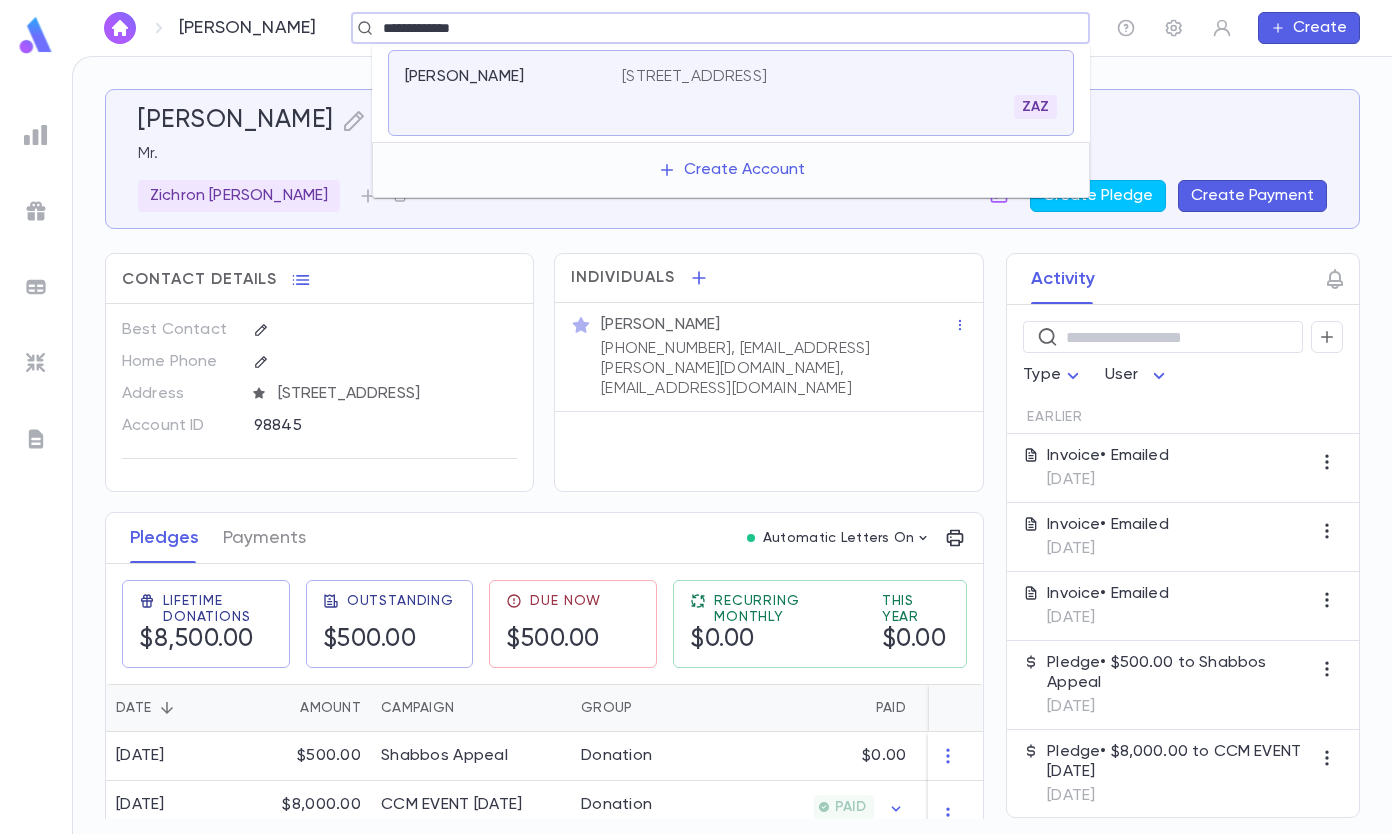 click on "ZAZ" at bounding box center (839, 107) 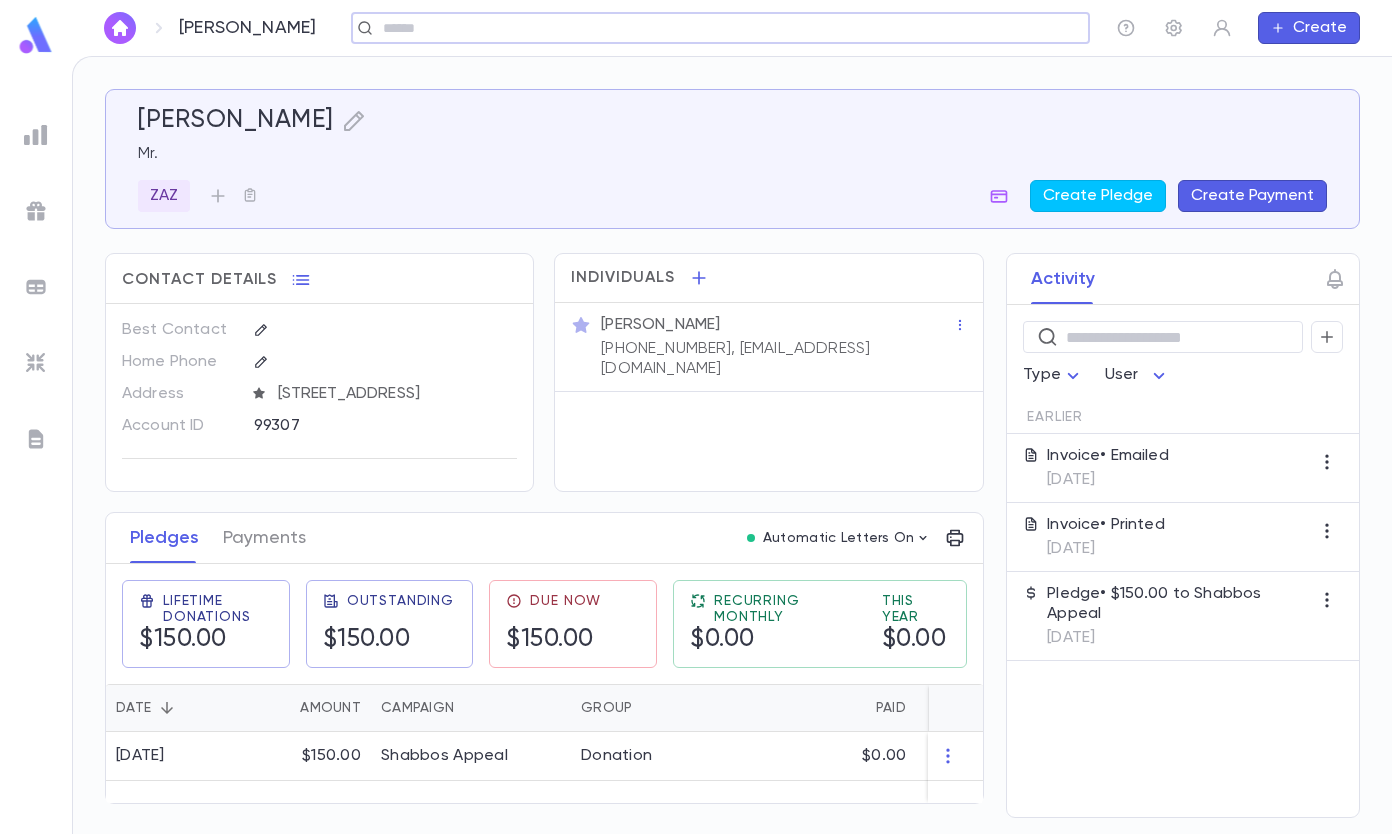 click on "Invoice  • Emailed" at bounding box center (1108, 456) 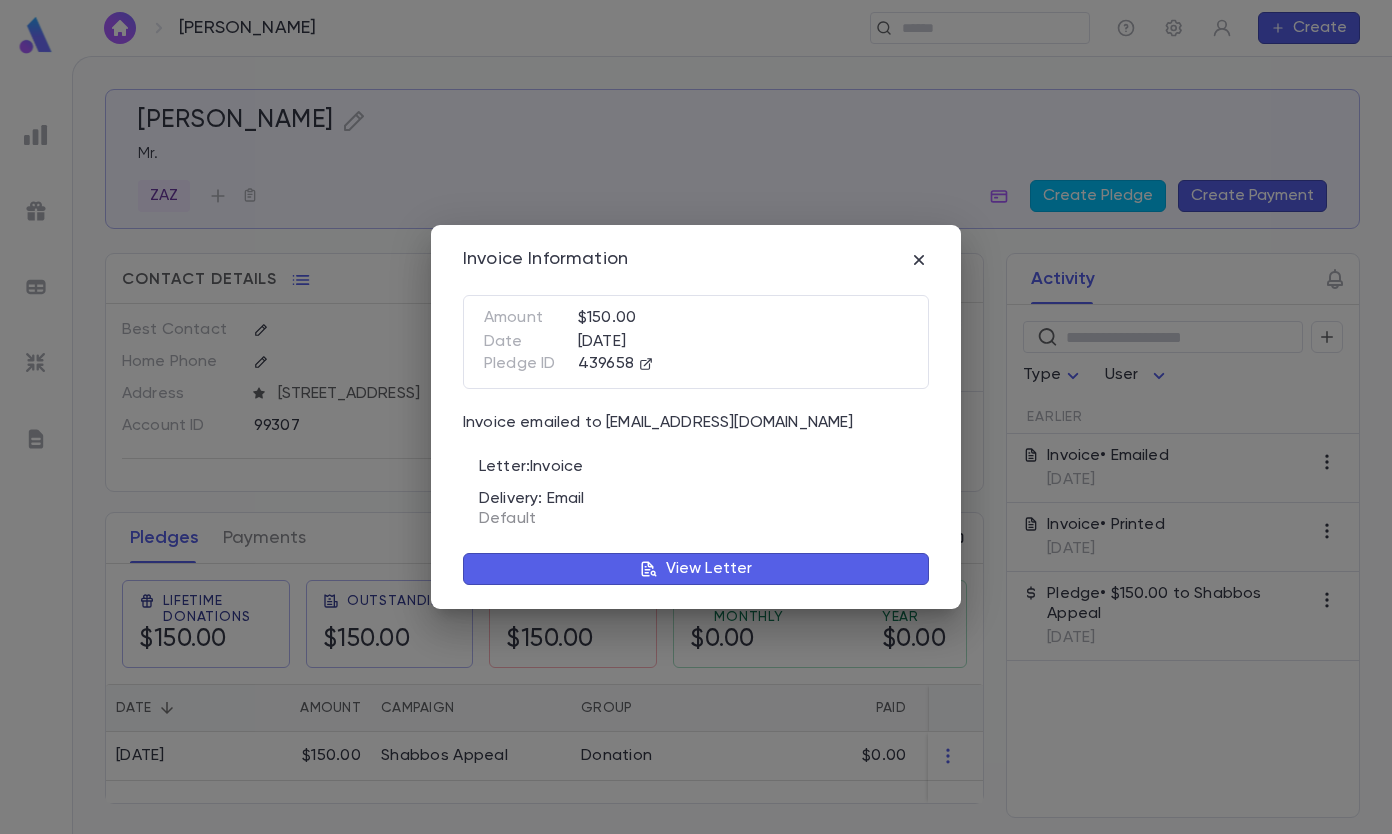 click on "View Letter" at bounding box center (696, 569) 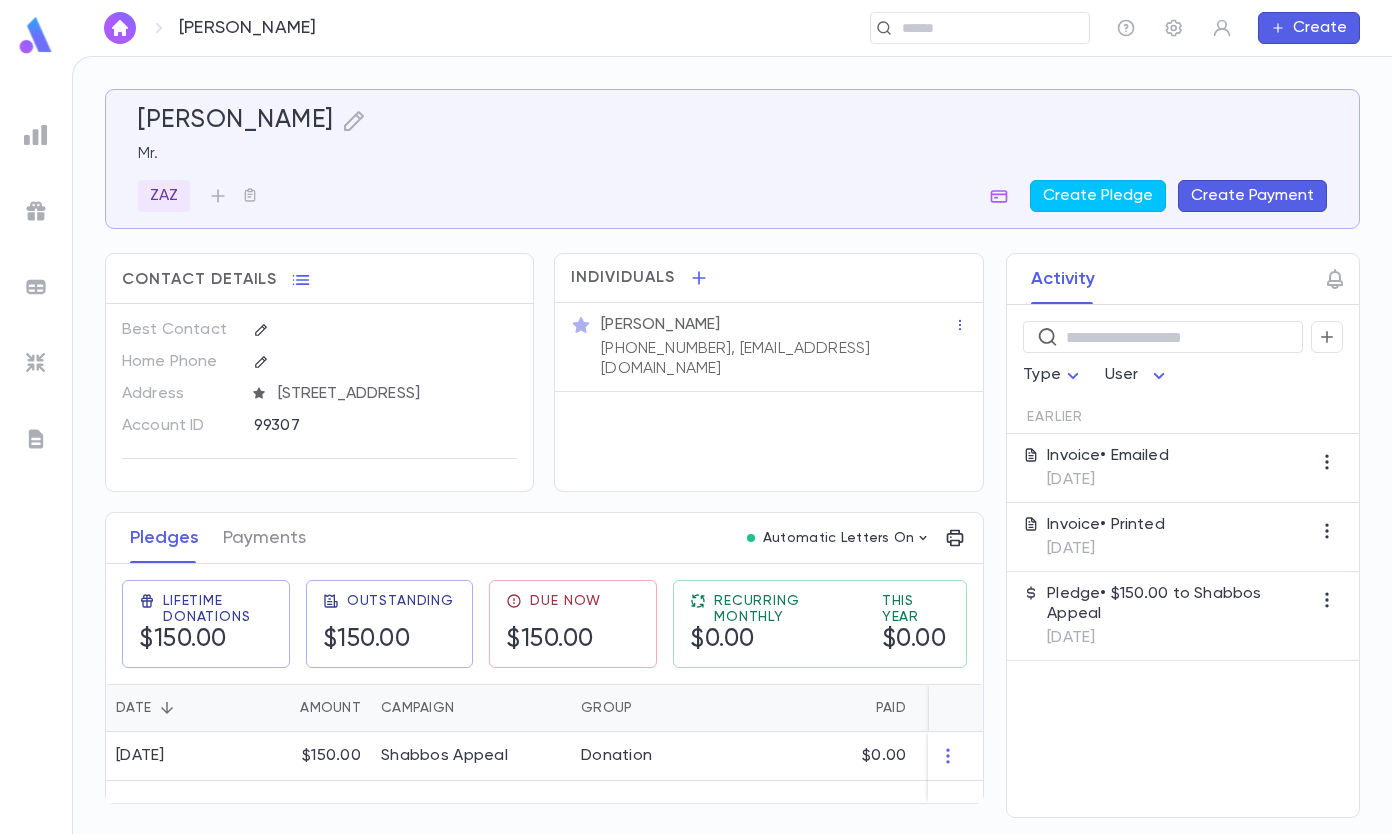 click at bounding box center (973, 28) 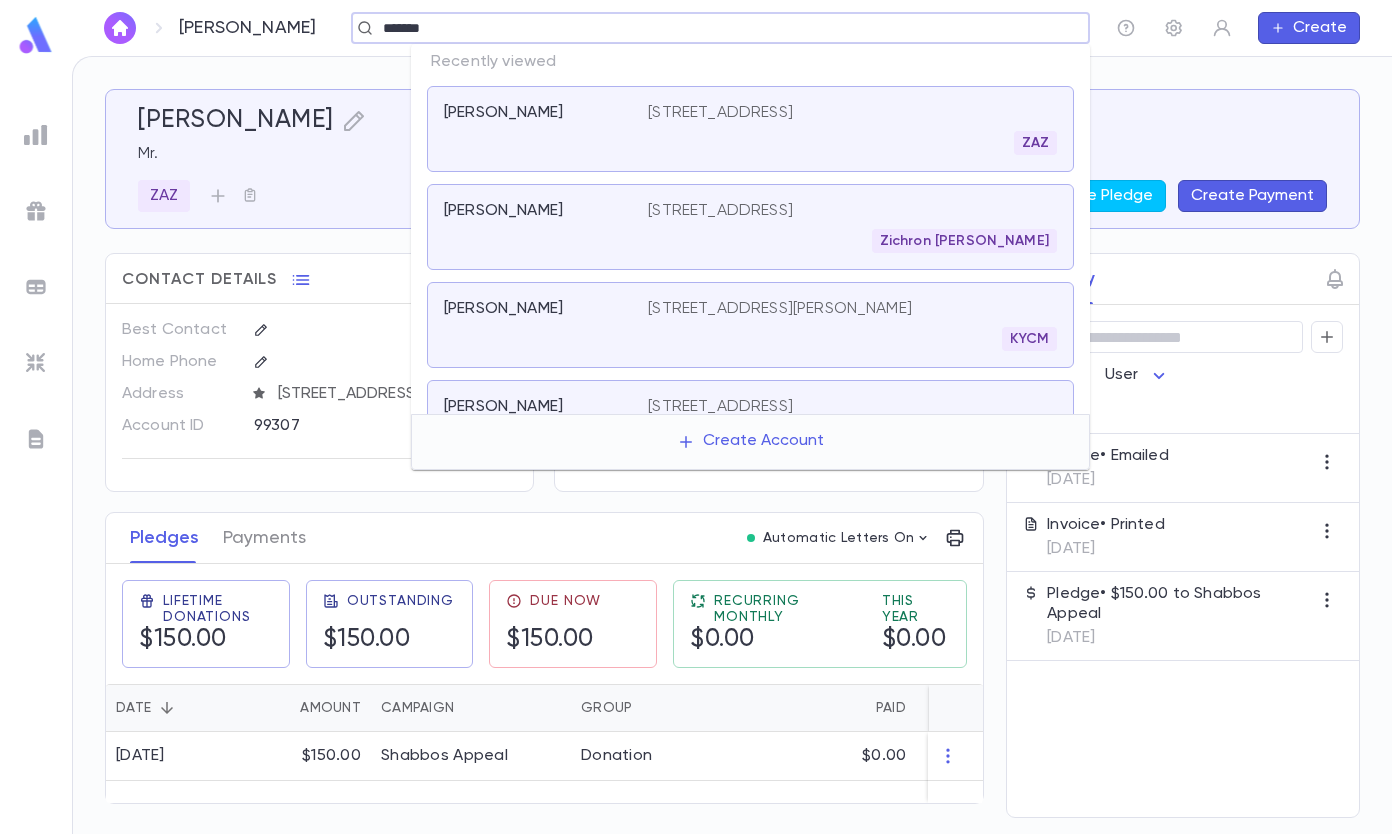 type on "*******" 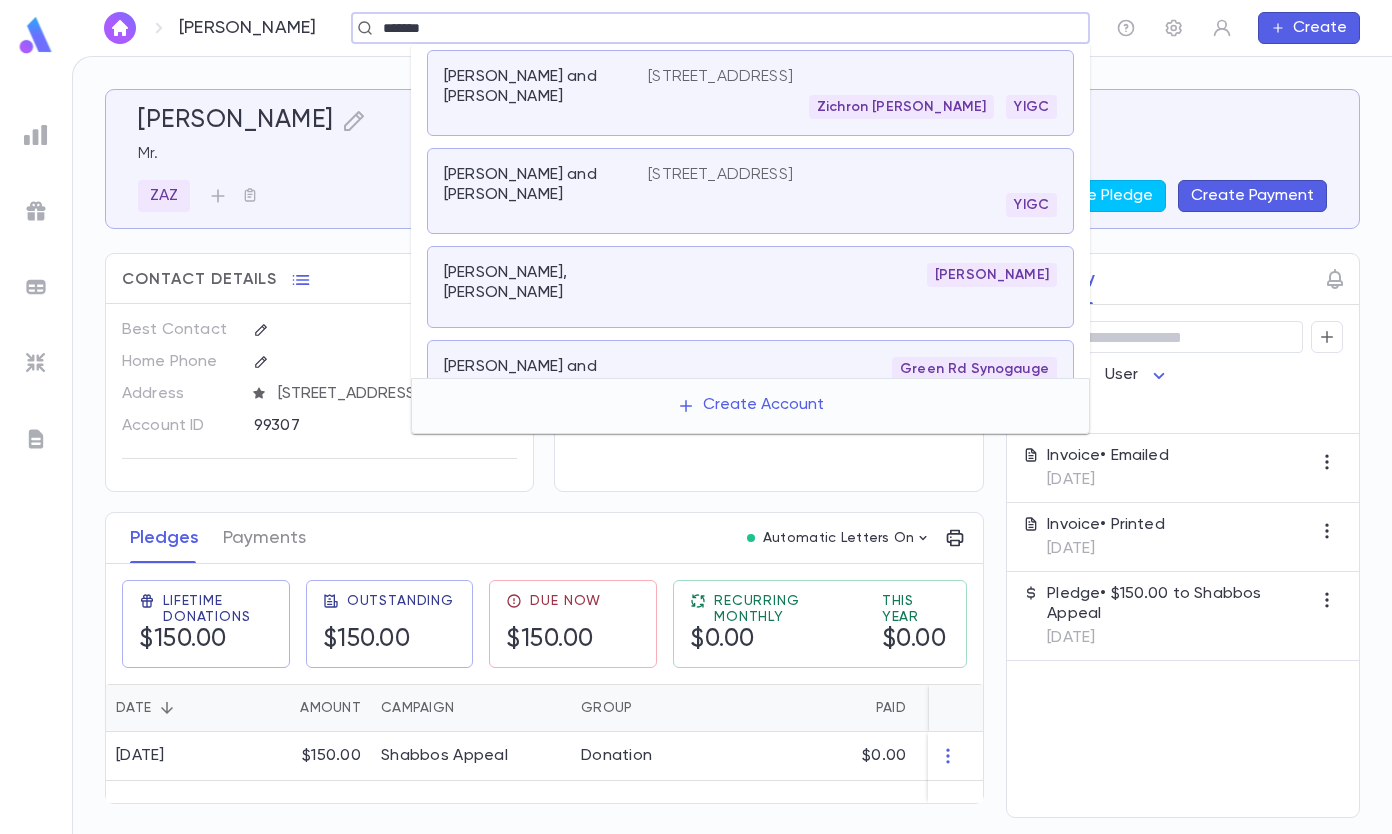 click on "[PERSON_NAME] and [PERSON_NAME]" at bounding box center [546, 93] 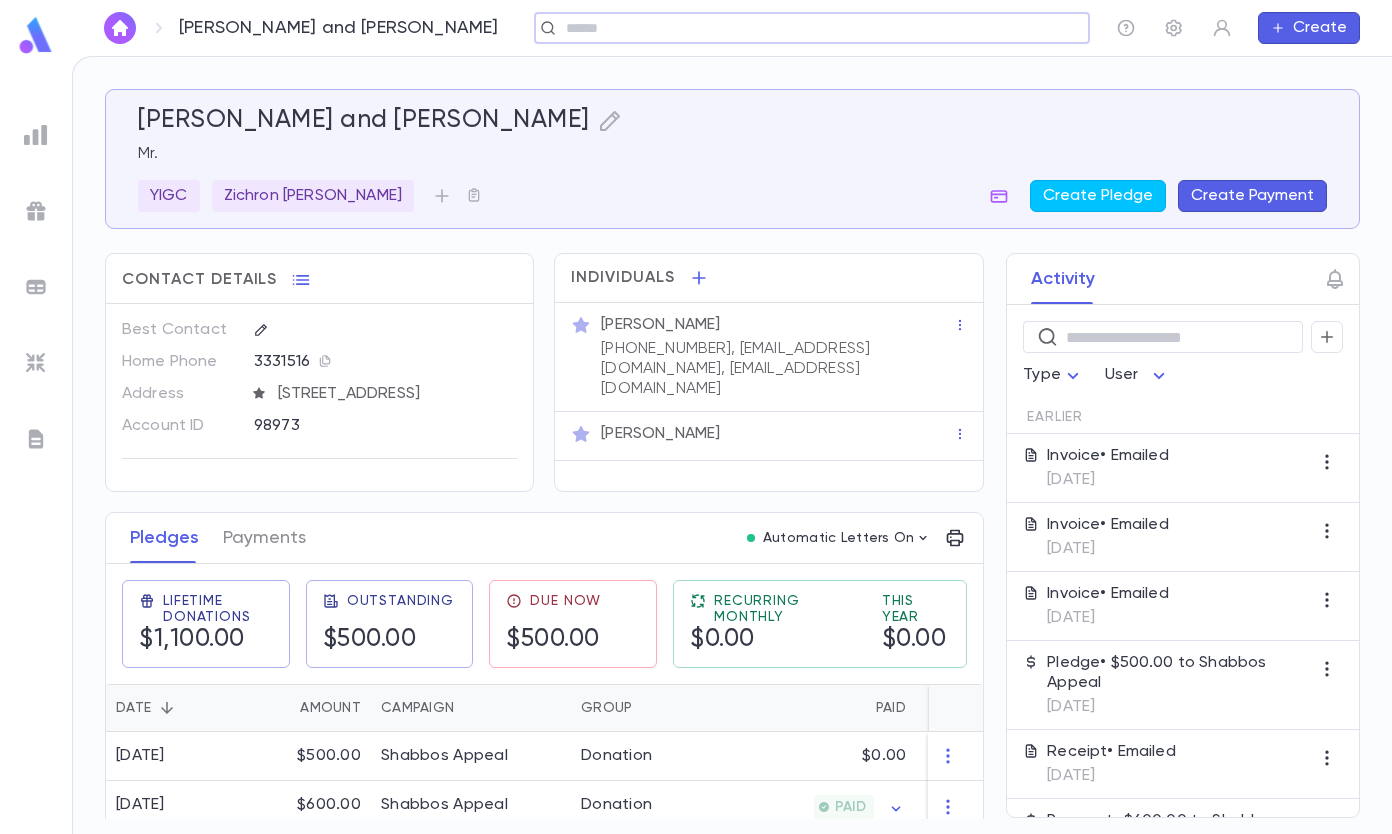 click on "Invoice  • Emailed" at bounding box center (1108, 456) 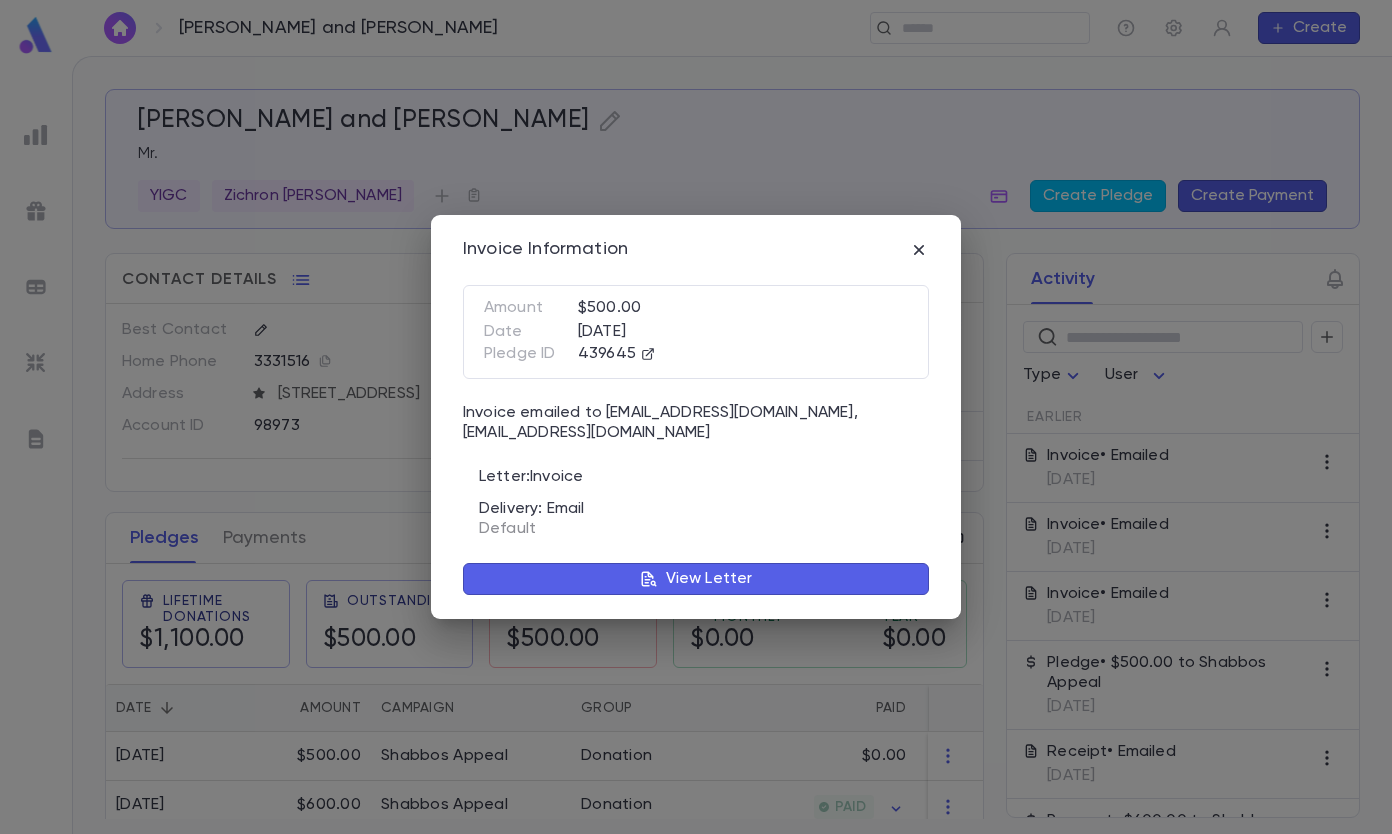click on "View Letter" at bounding box center (709, 579) 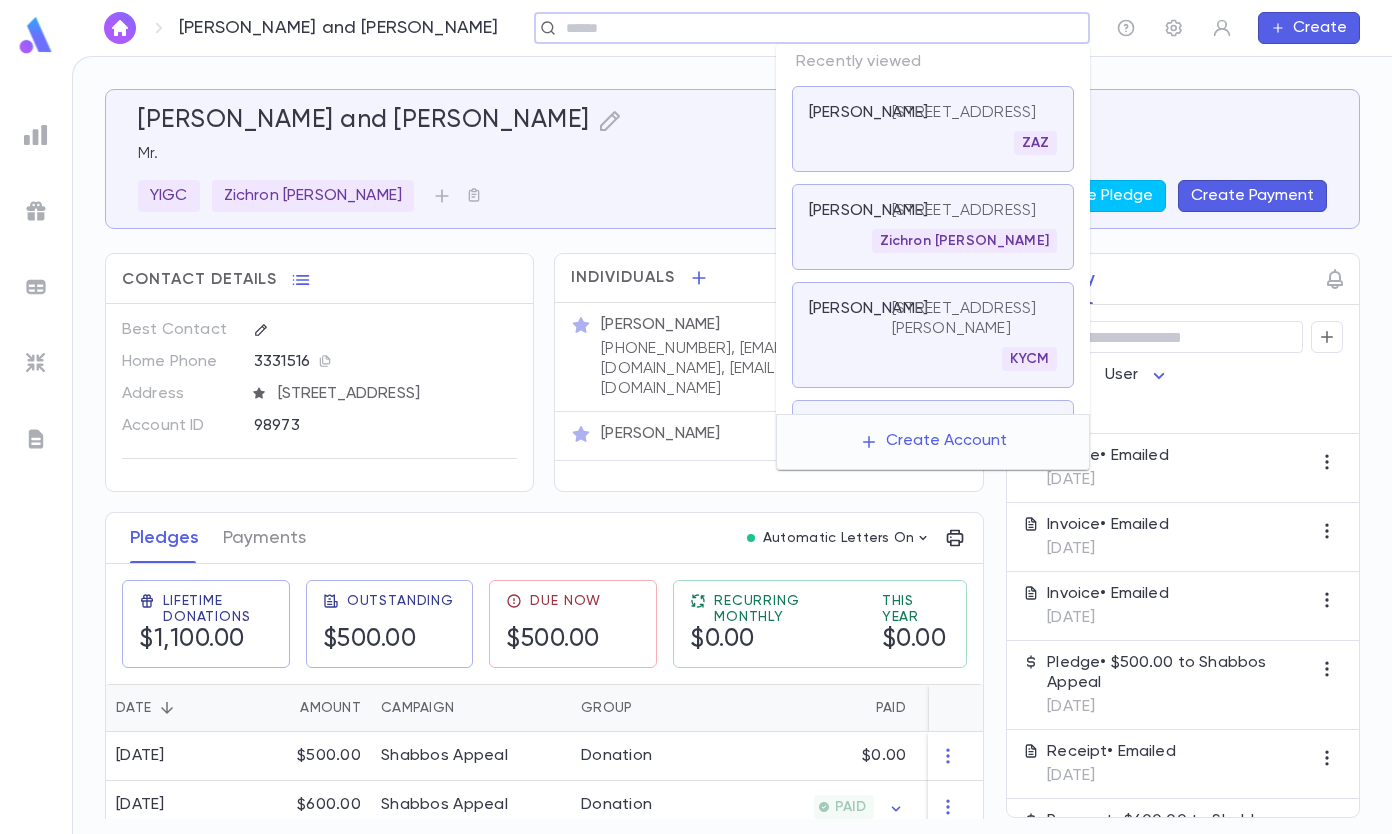 click at bounding box center (805, 28) 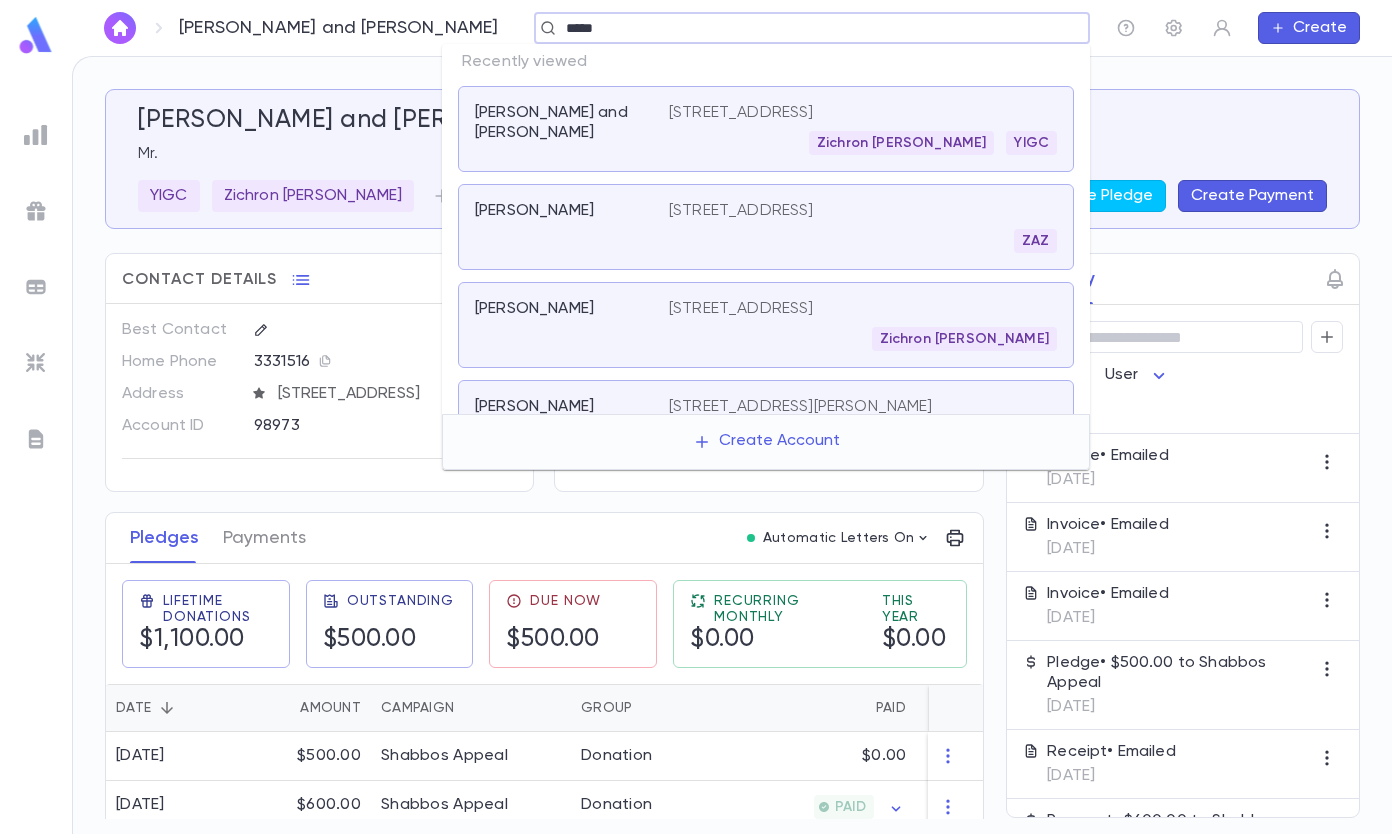 type on "*****" 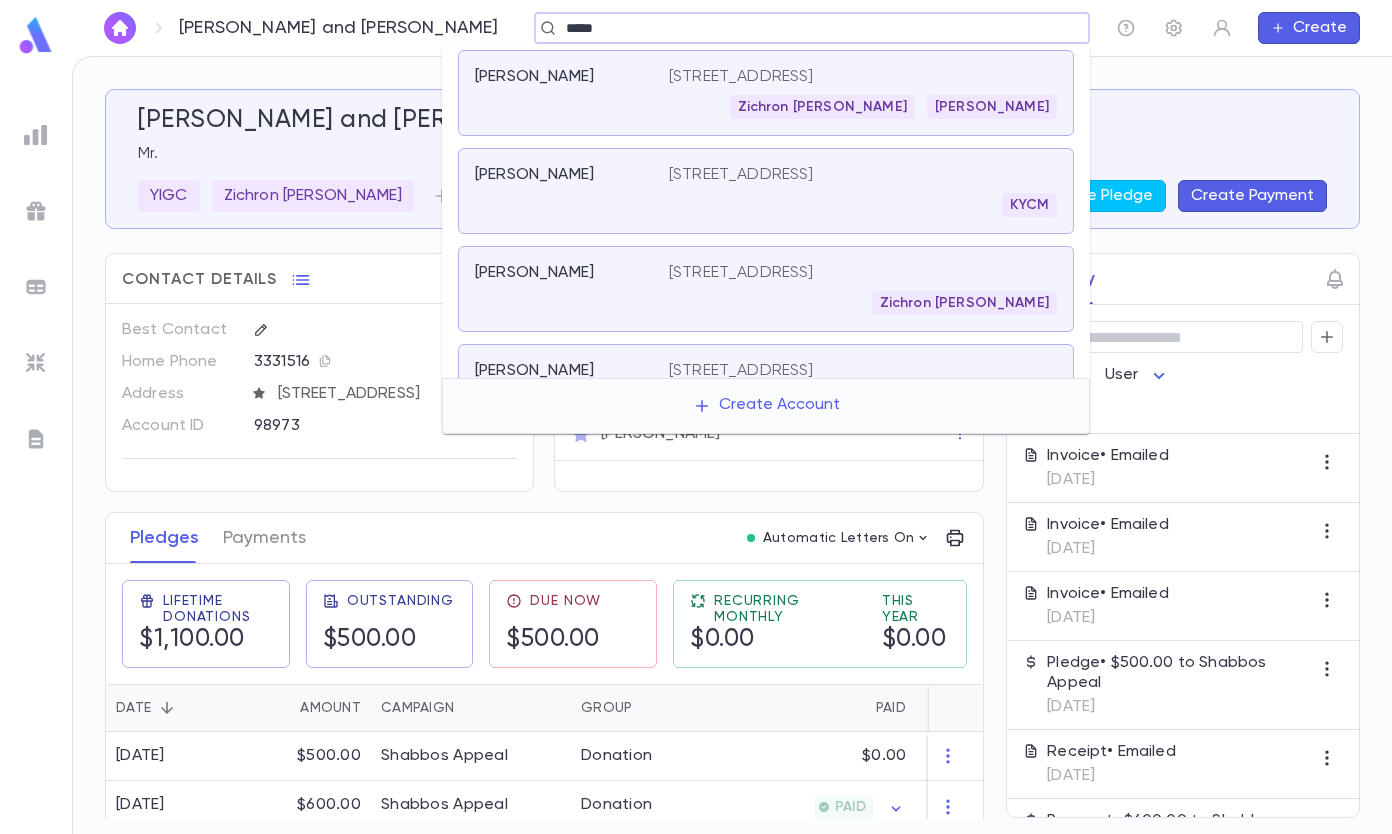click on "[STREET_ADDRESS]" at bounding box center (741, 273) 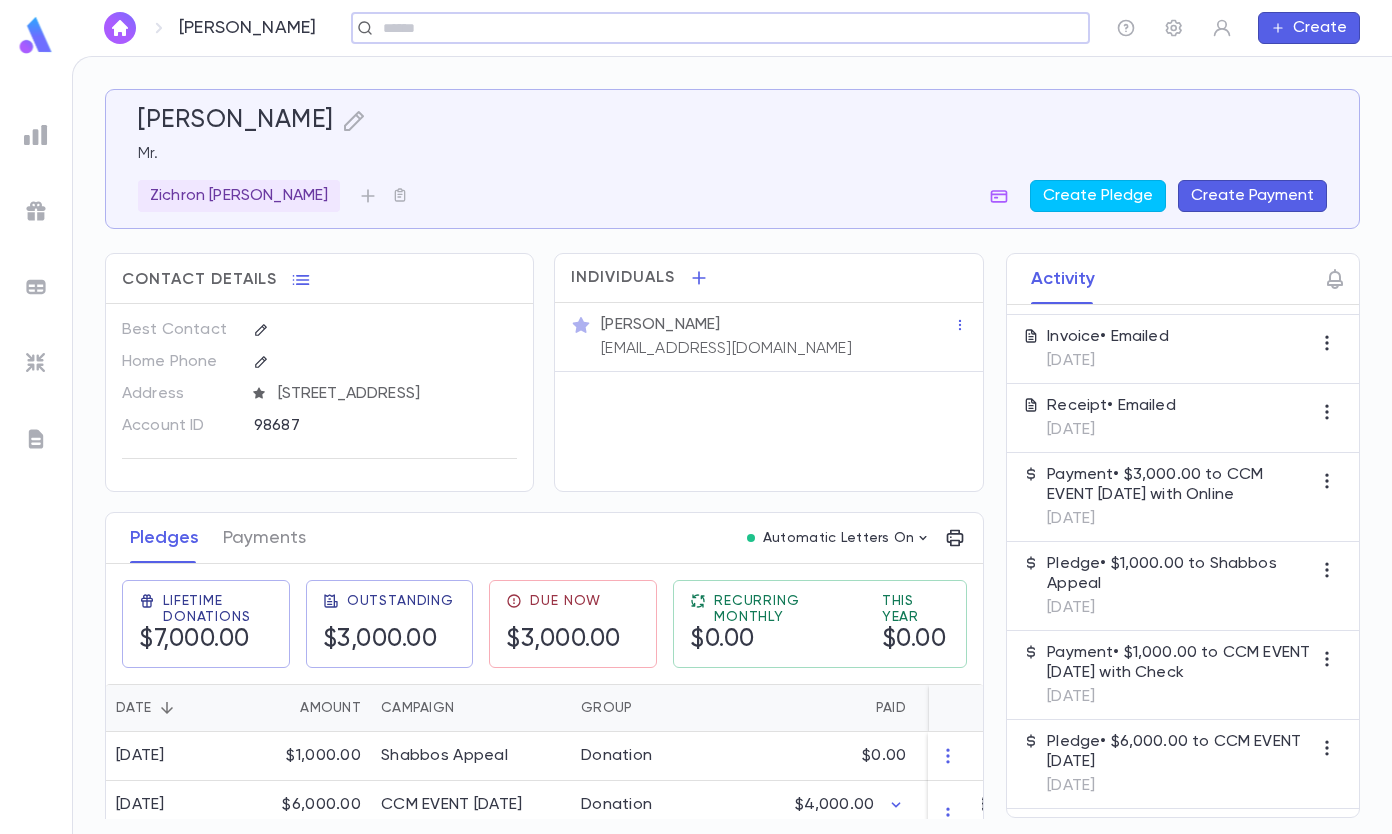 scroll, scrollTop: 228, scrollLeft: 0, axis: vertical 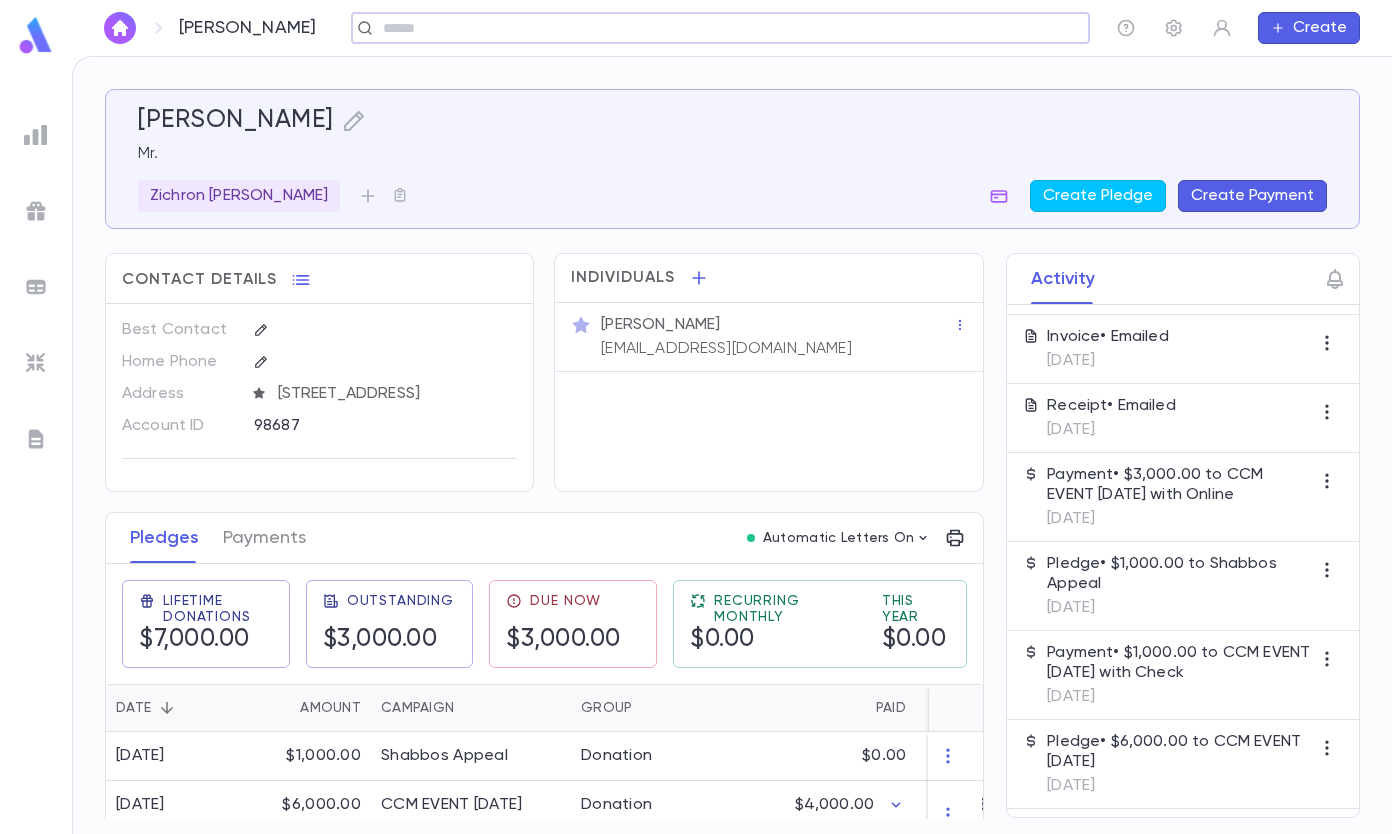 click at bounding box center [714, 28] 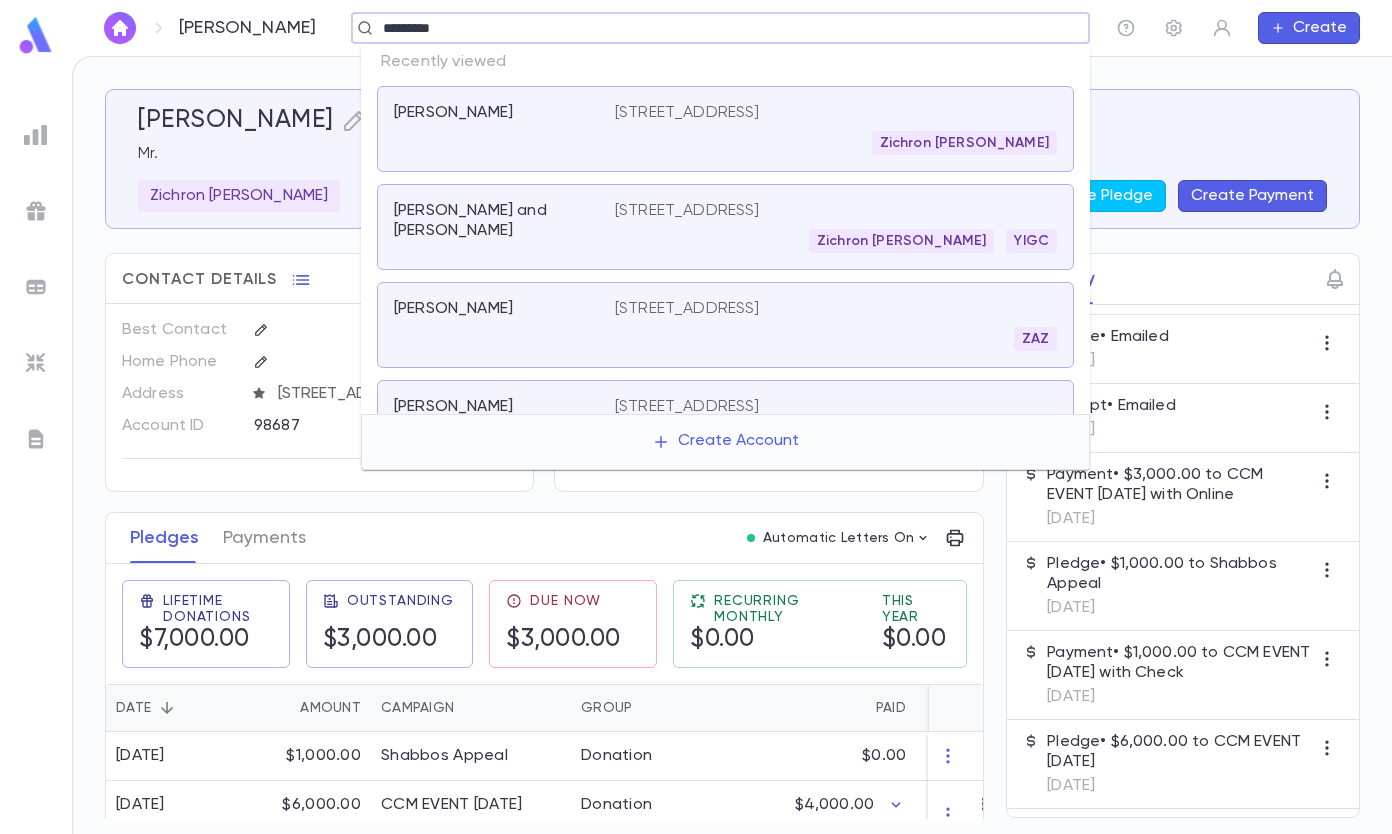 type on "*********" 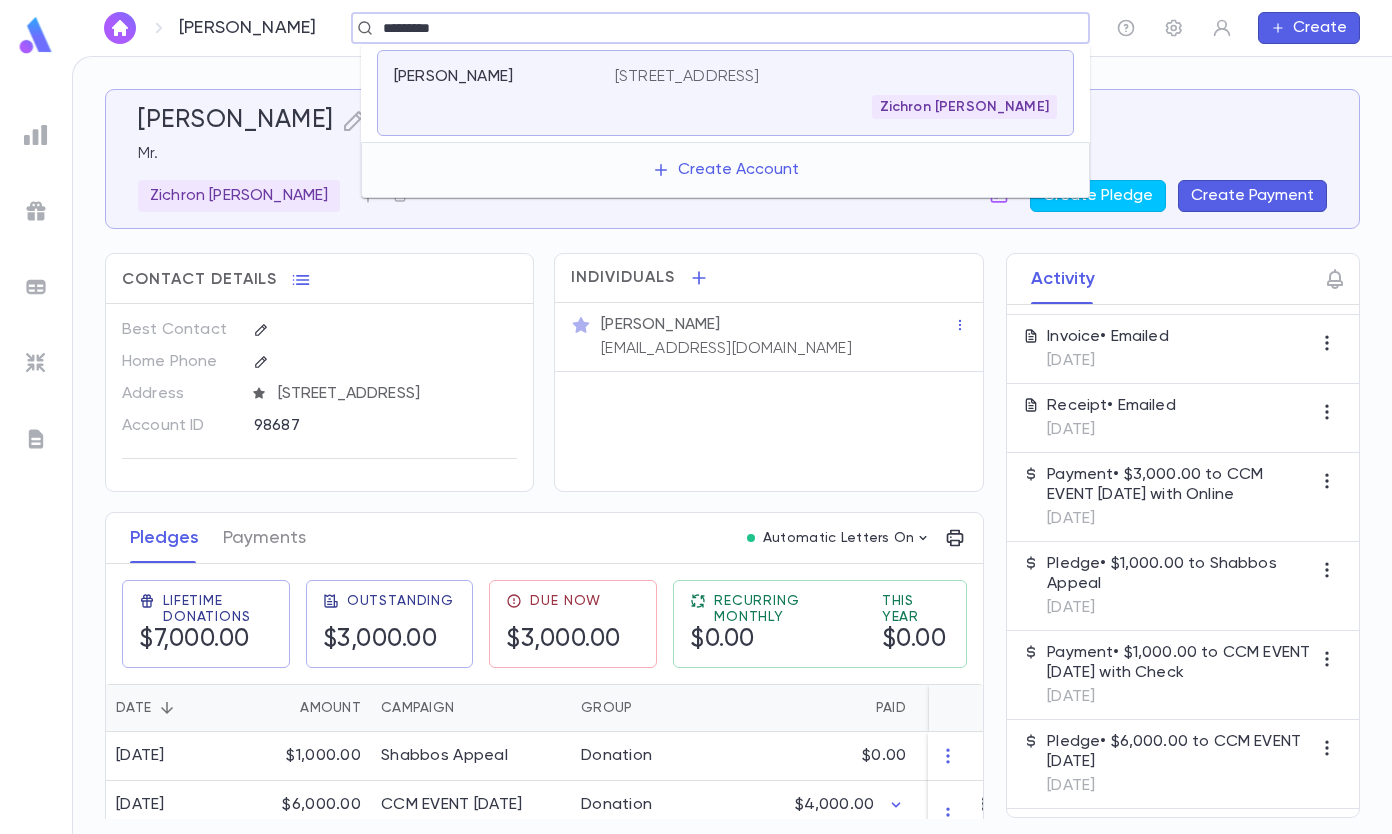 click on "[PERSON_NAME]" at bounding box center [492, 77] 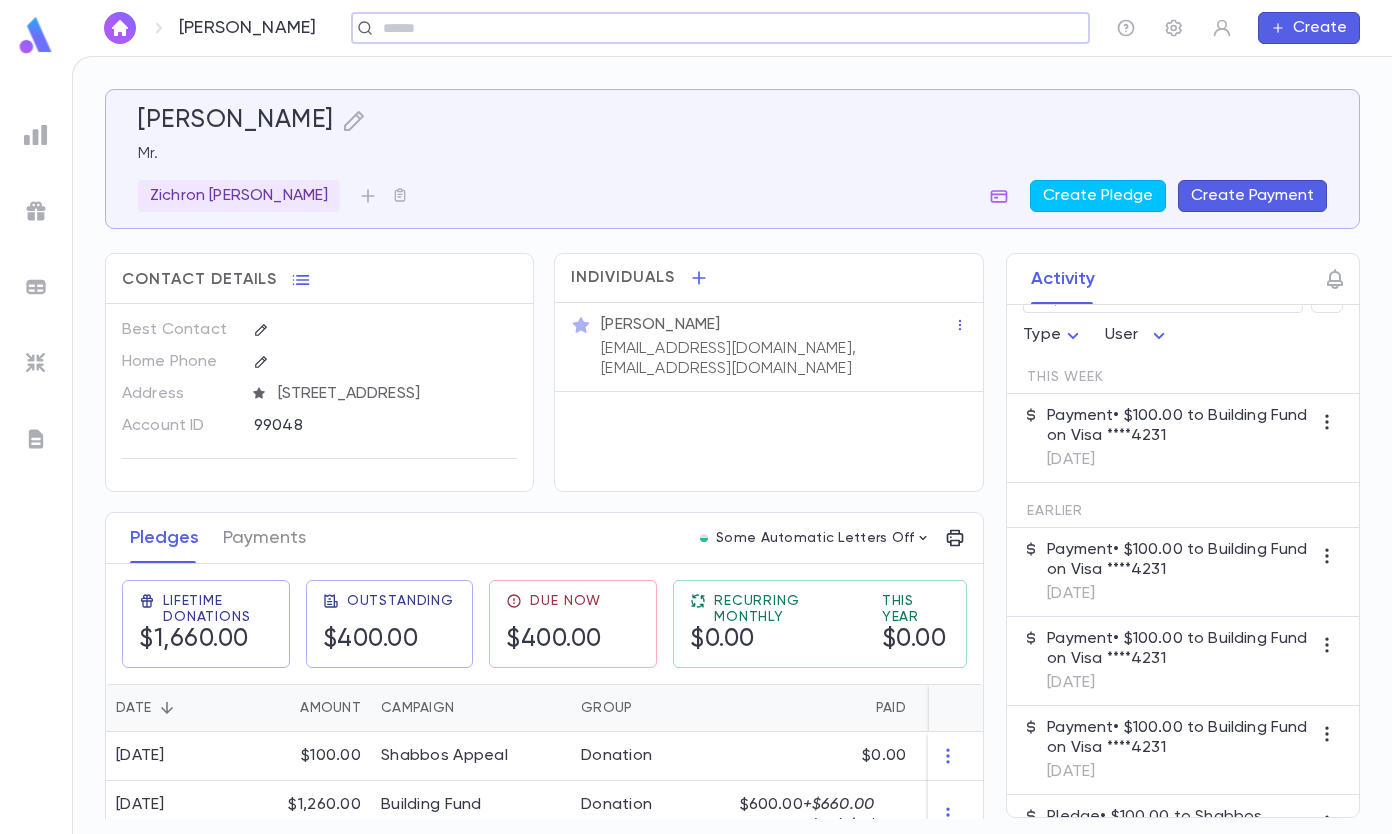 scroll, scrollTop: 0, scrollLeft: 0, axis: both 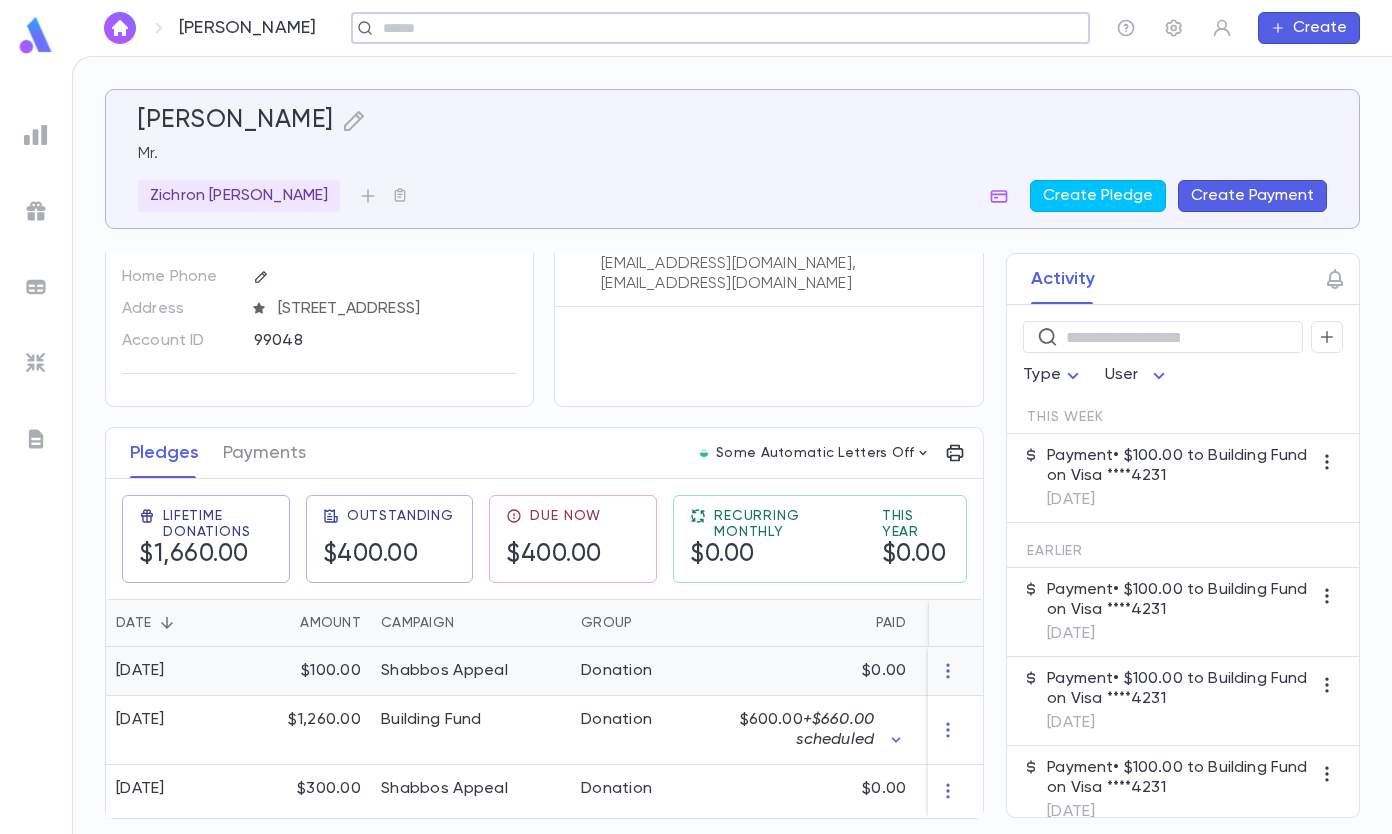 click on "Shabbos Appeal" at bounding box center (444, 671) 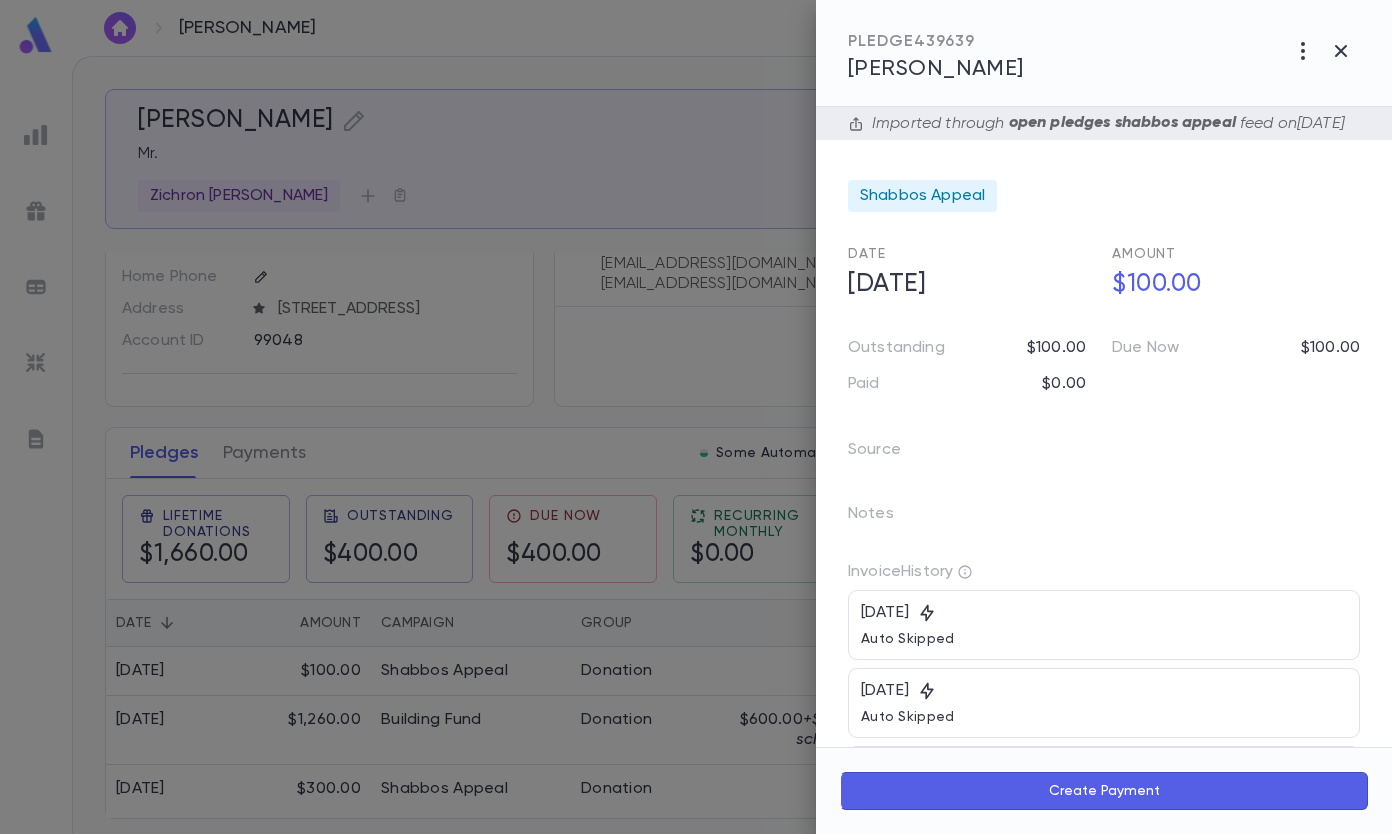 click 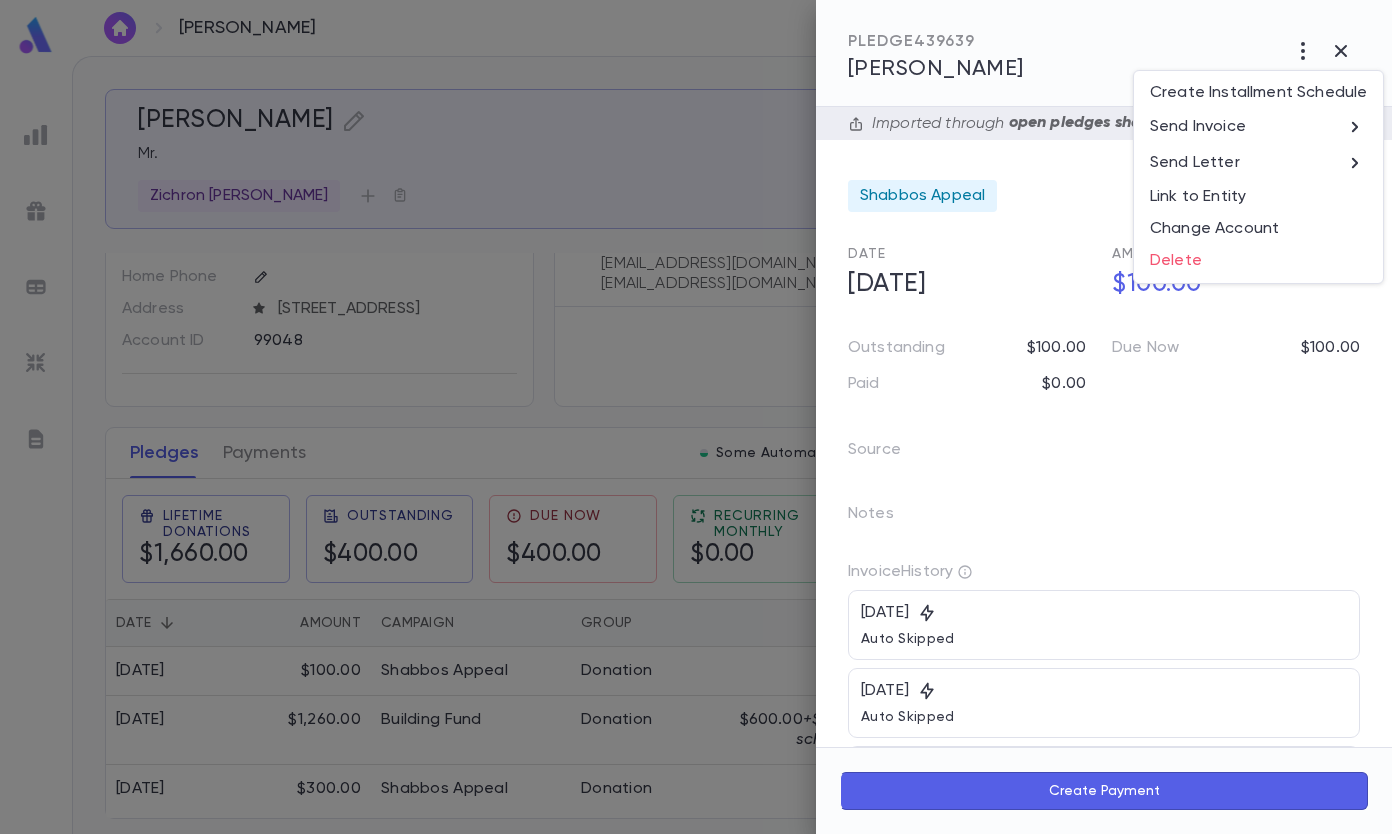click on "Send   Invoice" at bounding box center (1258, 127) 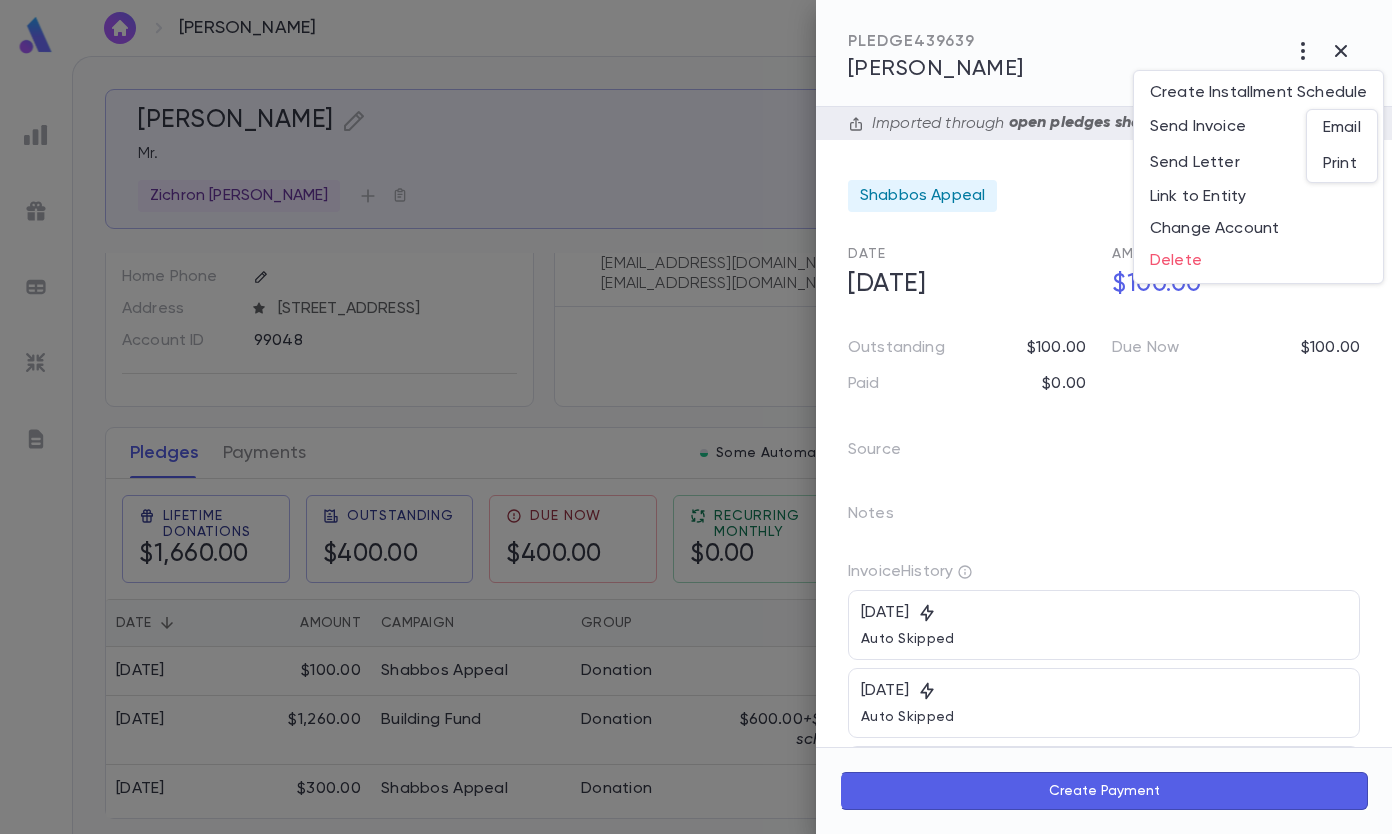 click on "Email" at bounding box center [1342, 128] 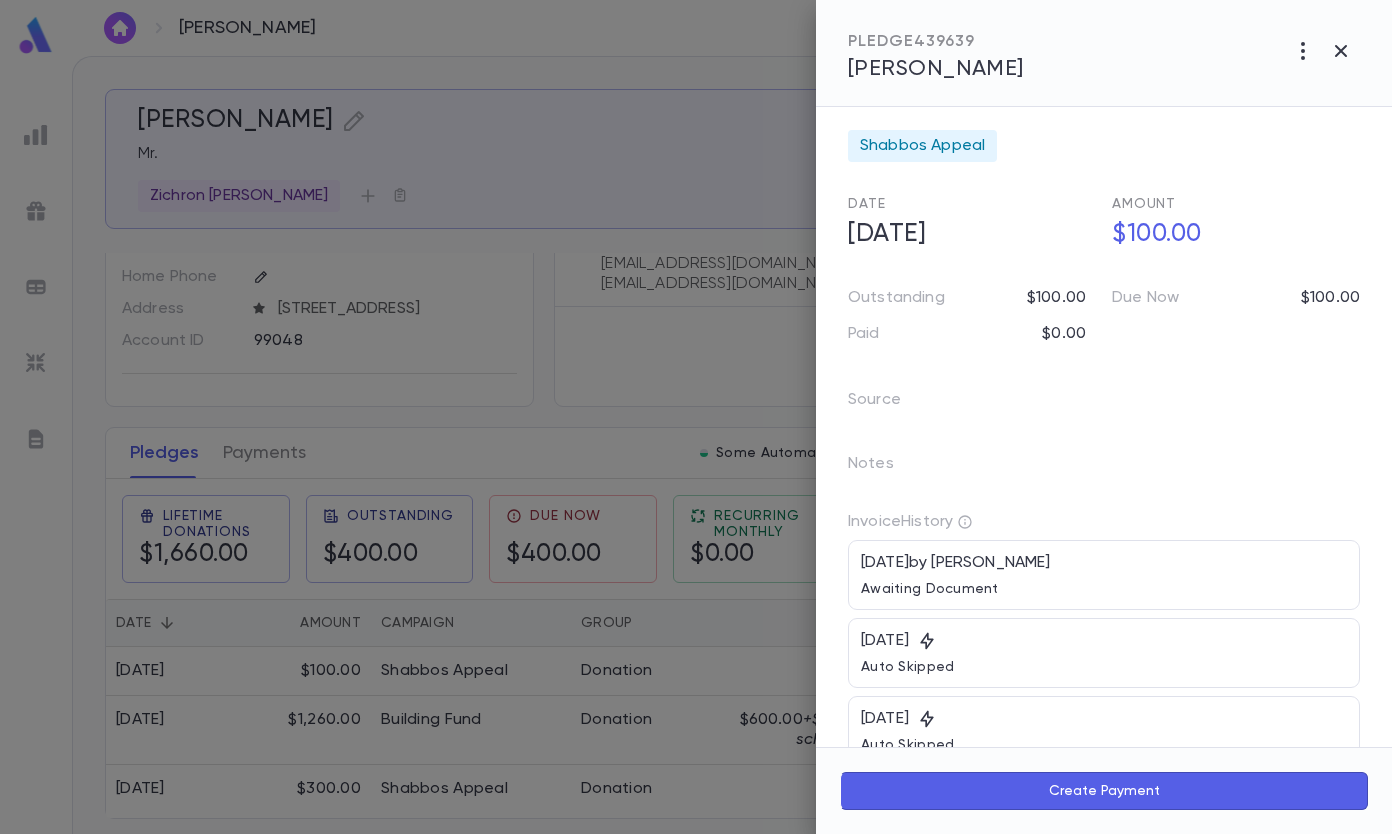 scroll, scrollTop: 0, scrollLeft: 0, axis: both 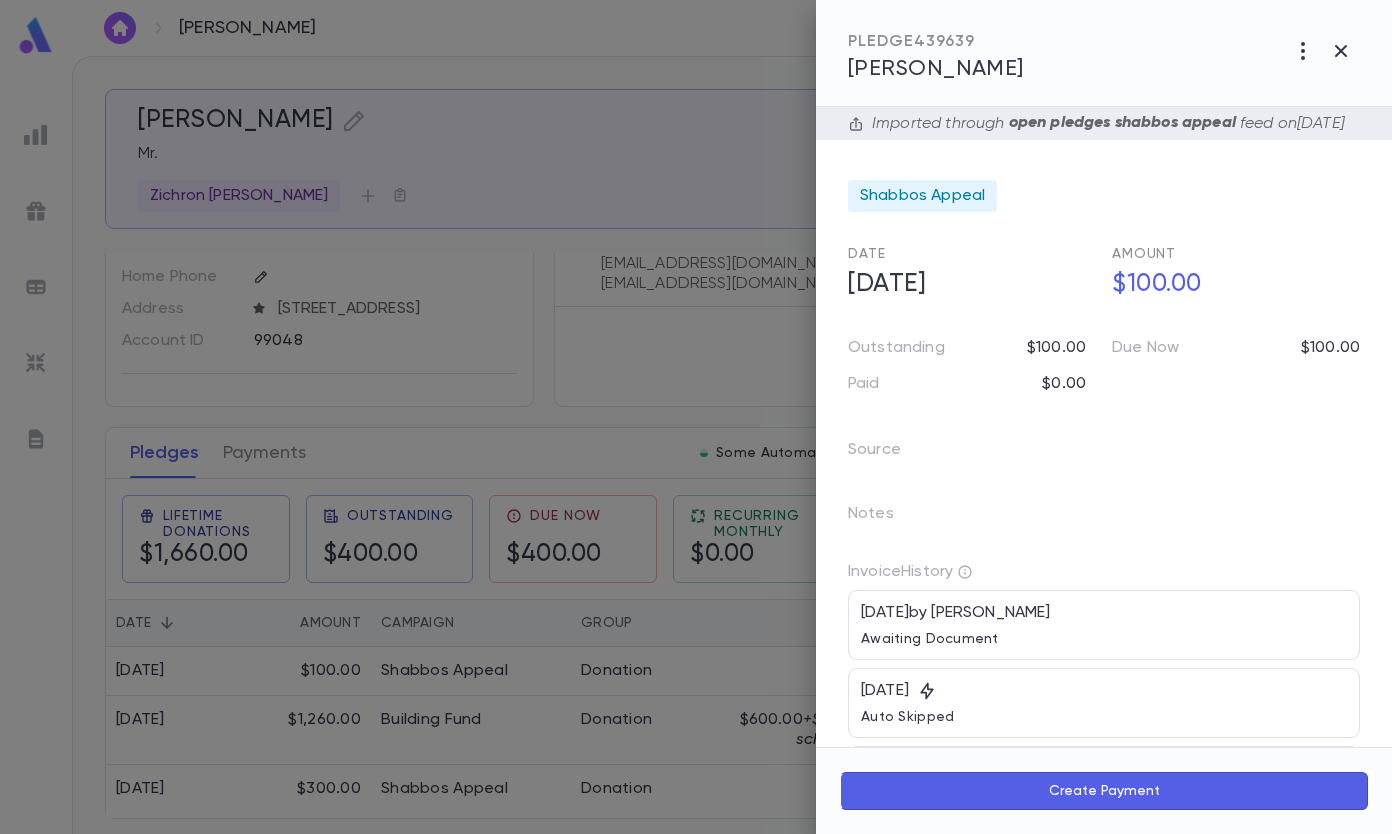 click 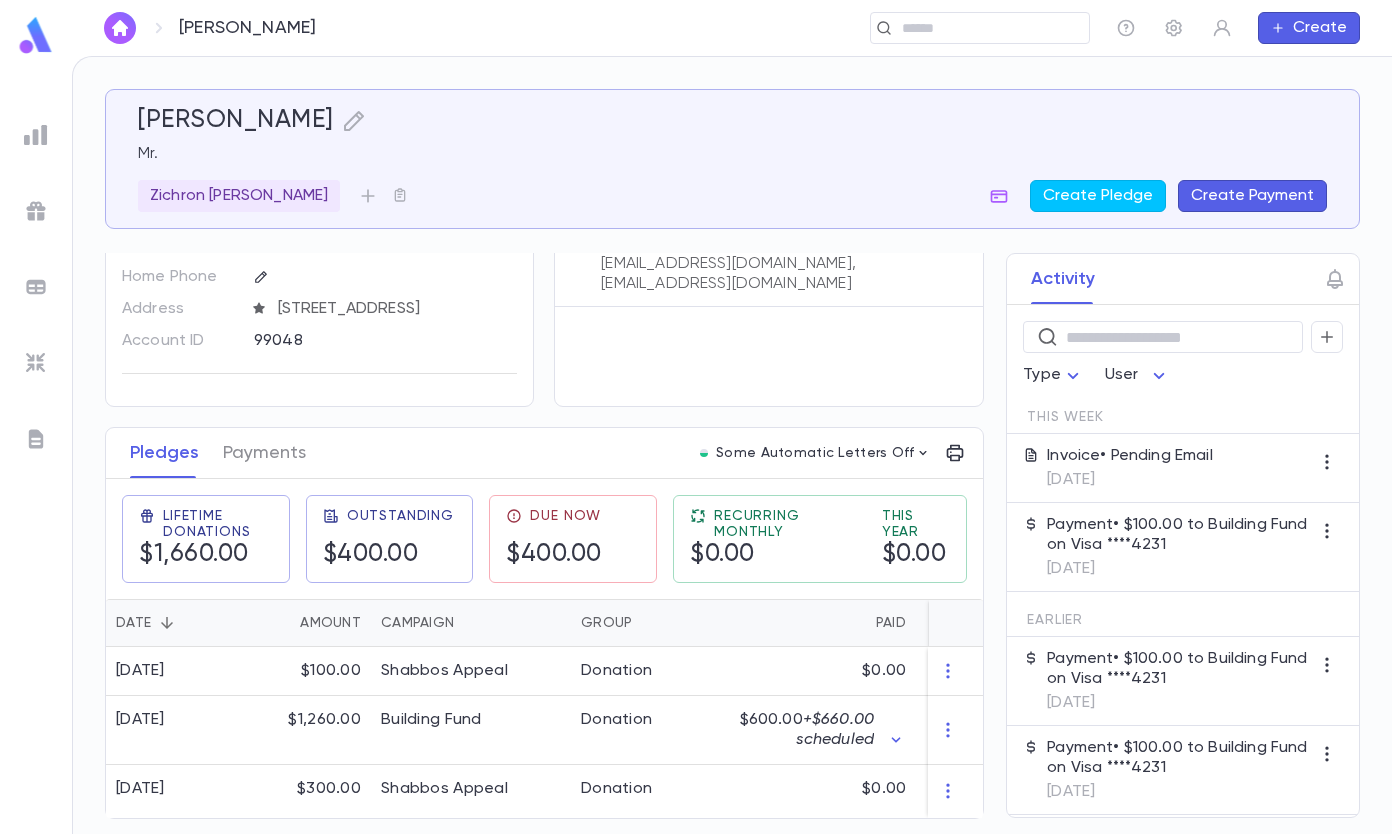 click at bounding box center [973, 28] 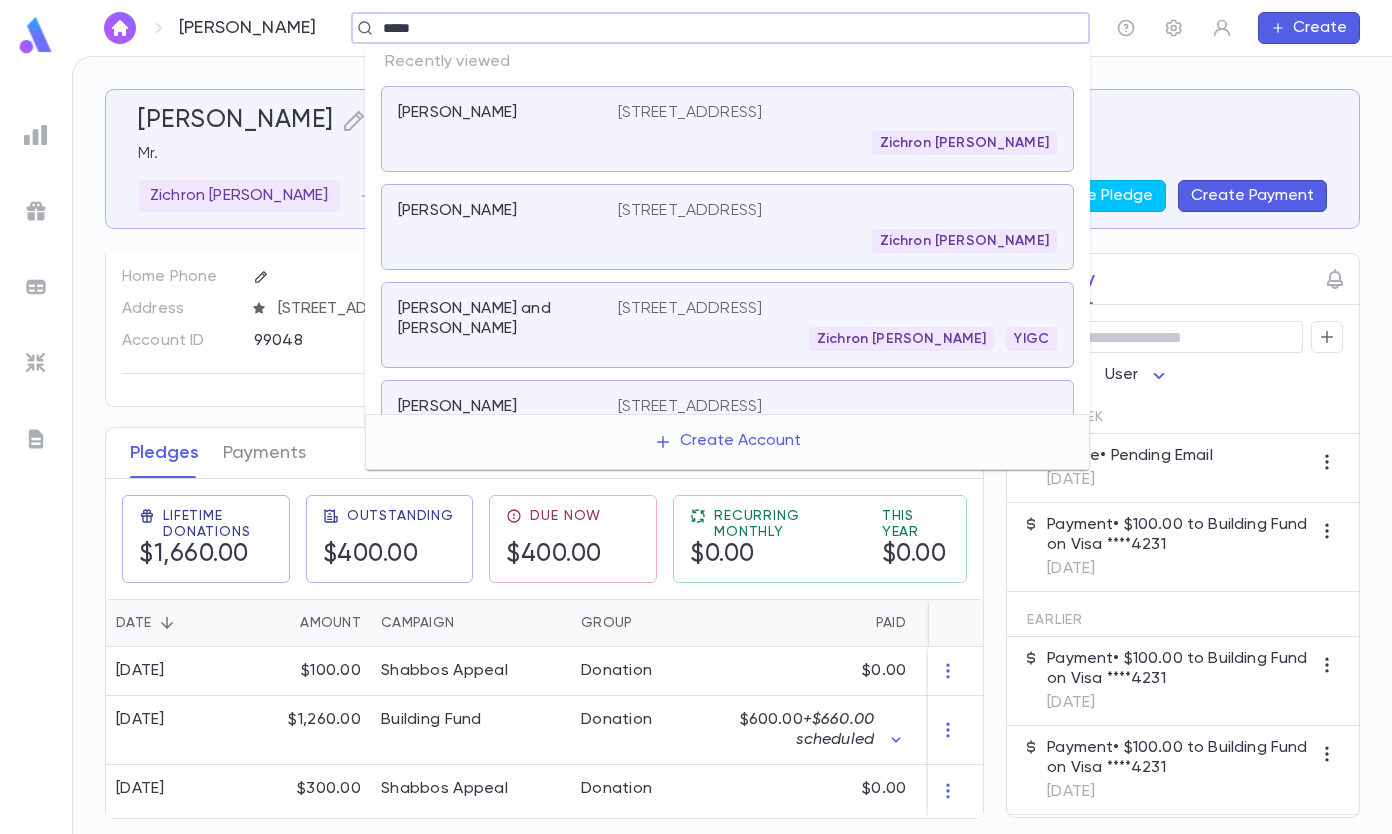 type on "*****" 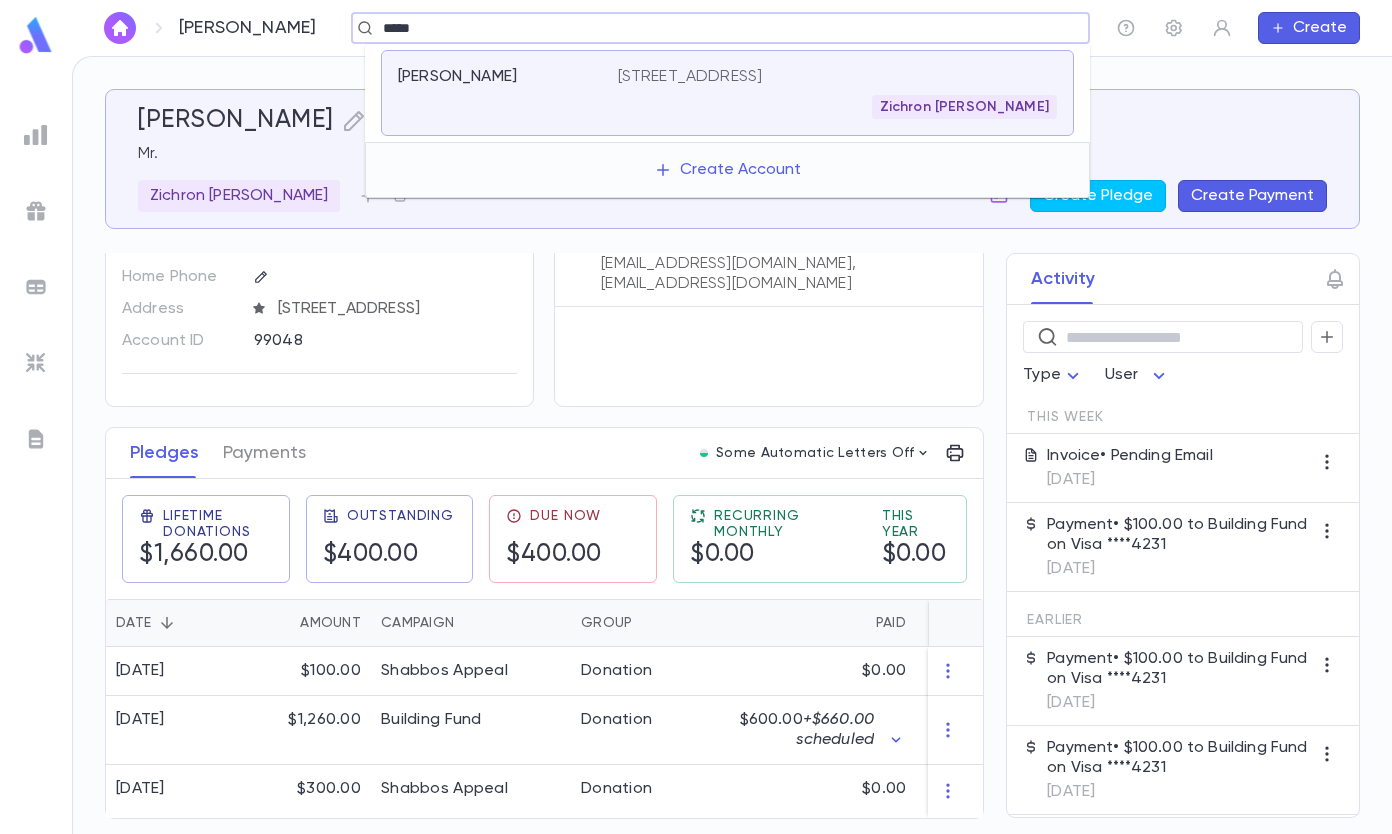 click on "[PERSON_NAME] [STREET_ADDRESS] Zichron [PERSON_NAME]" at bounding box center [727, 93] 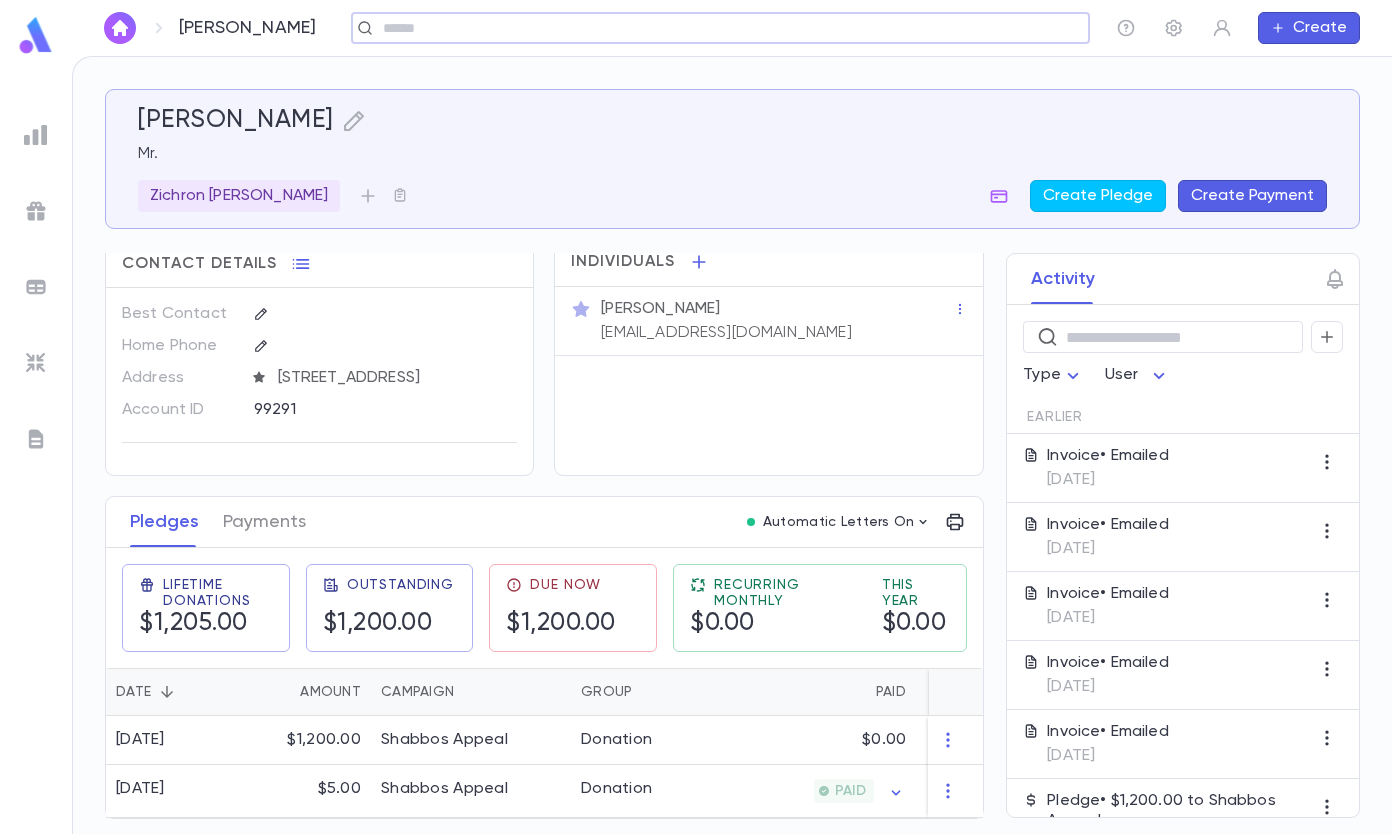 scroll, scrollTop: 37, scrollLeft: 0, axis: vertical 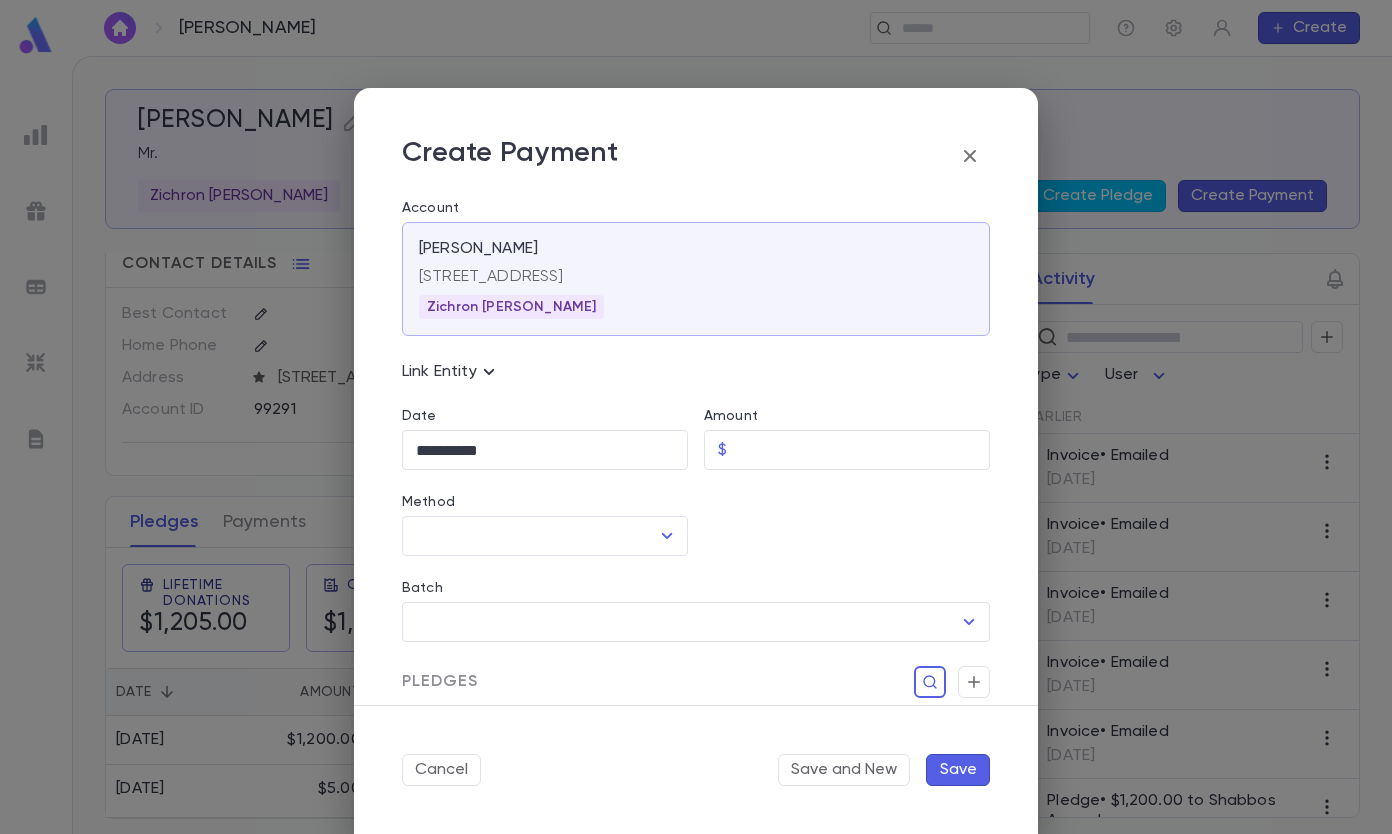 click 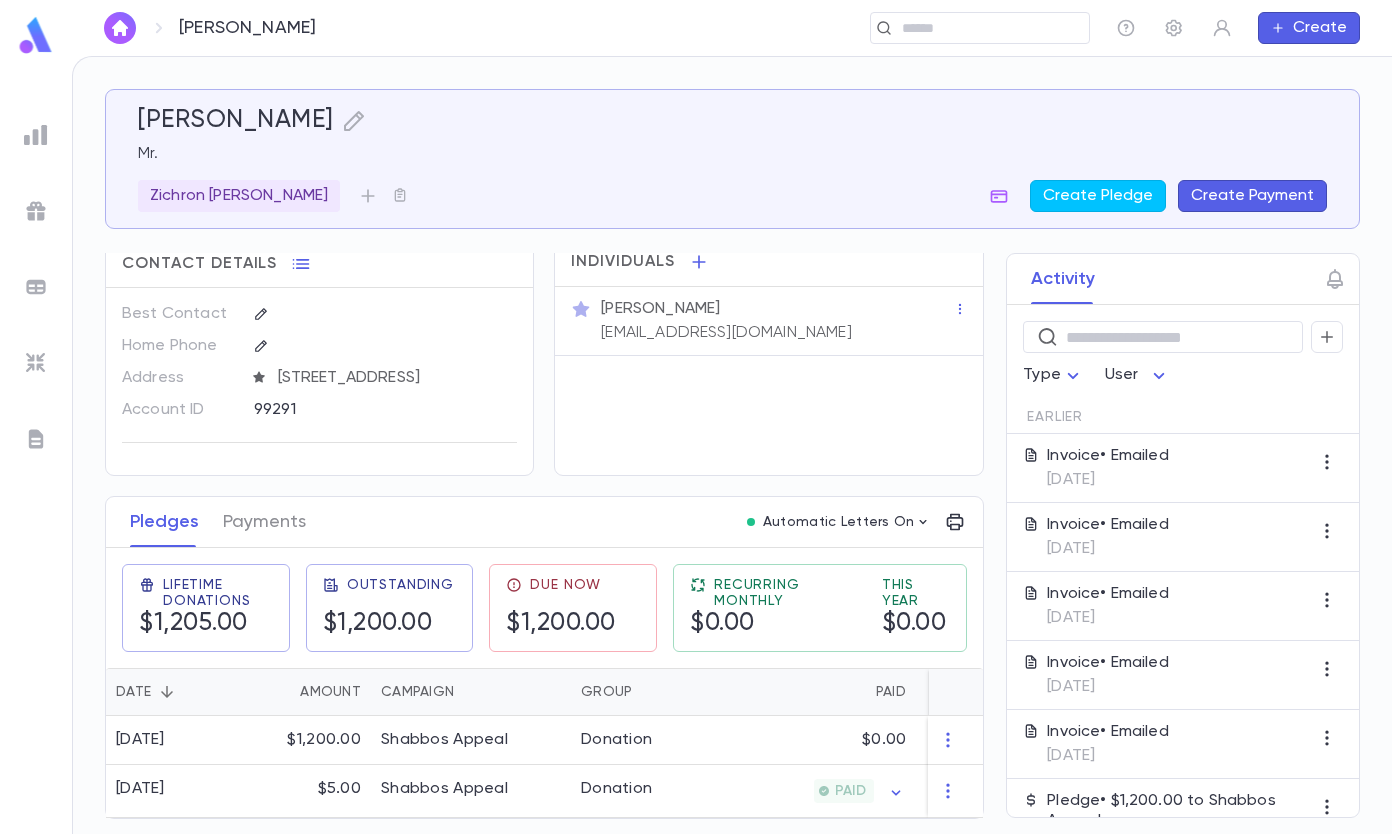 click 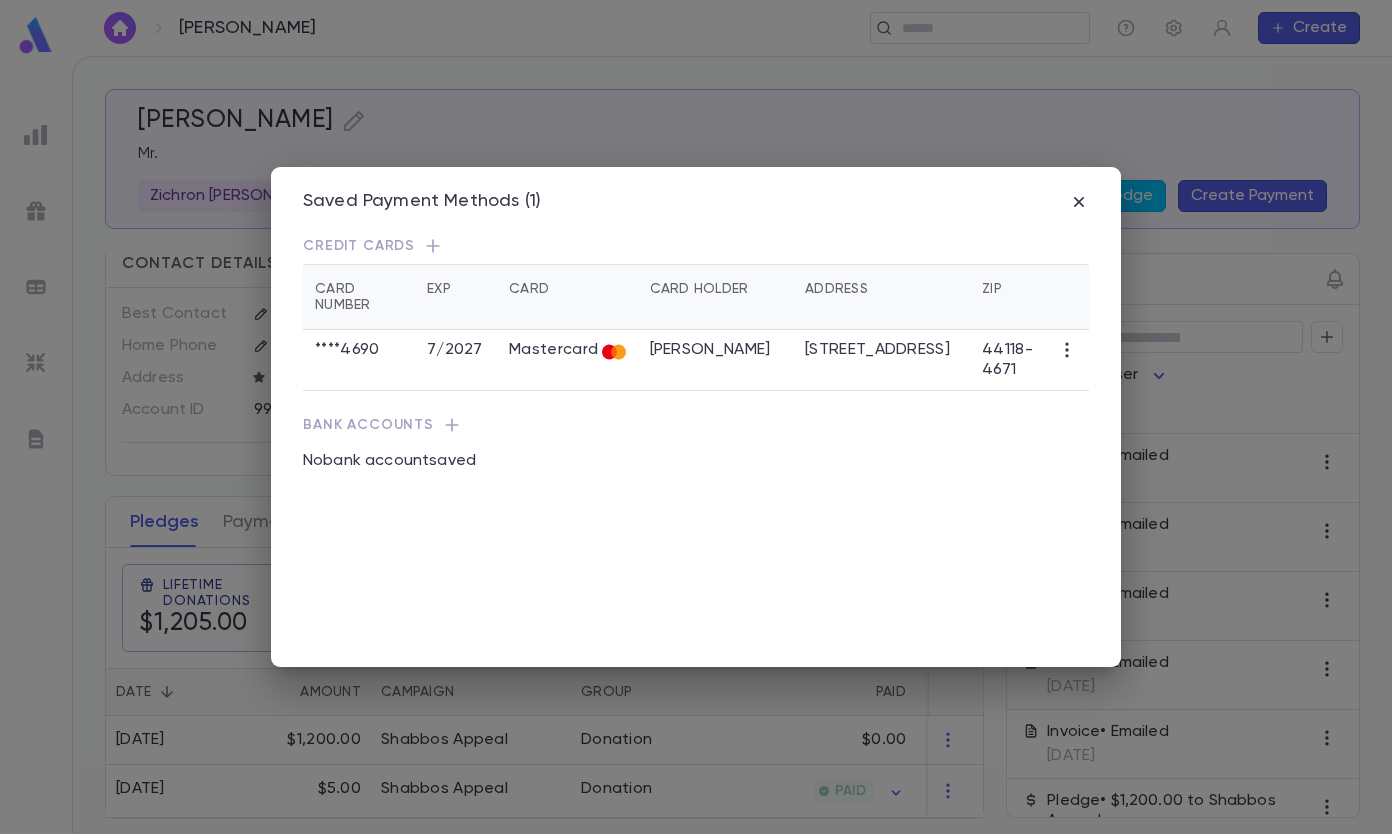 click 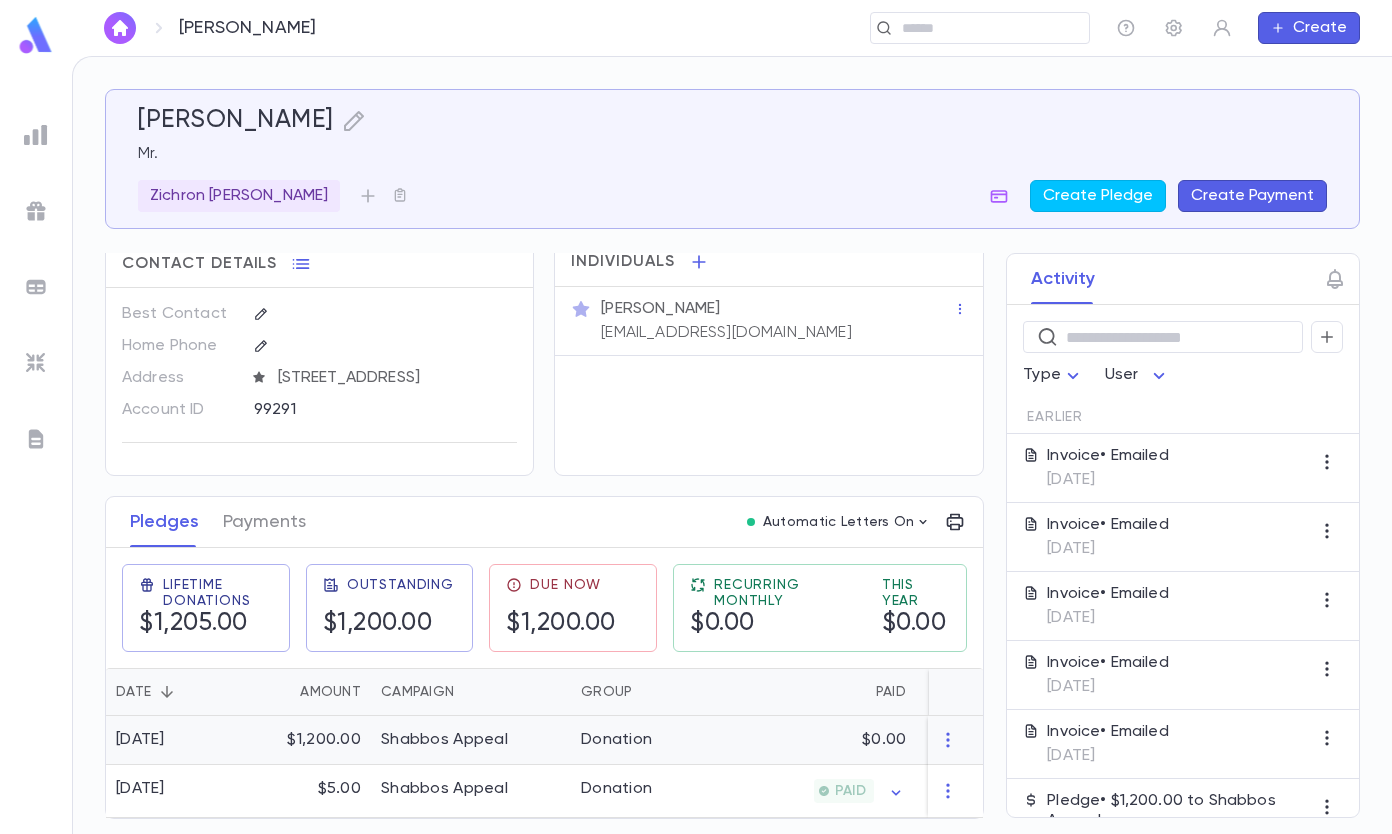 click 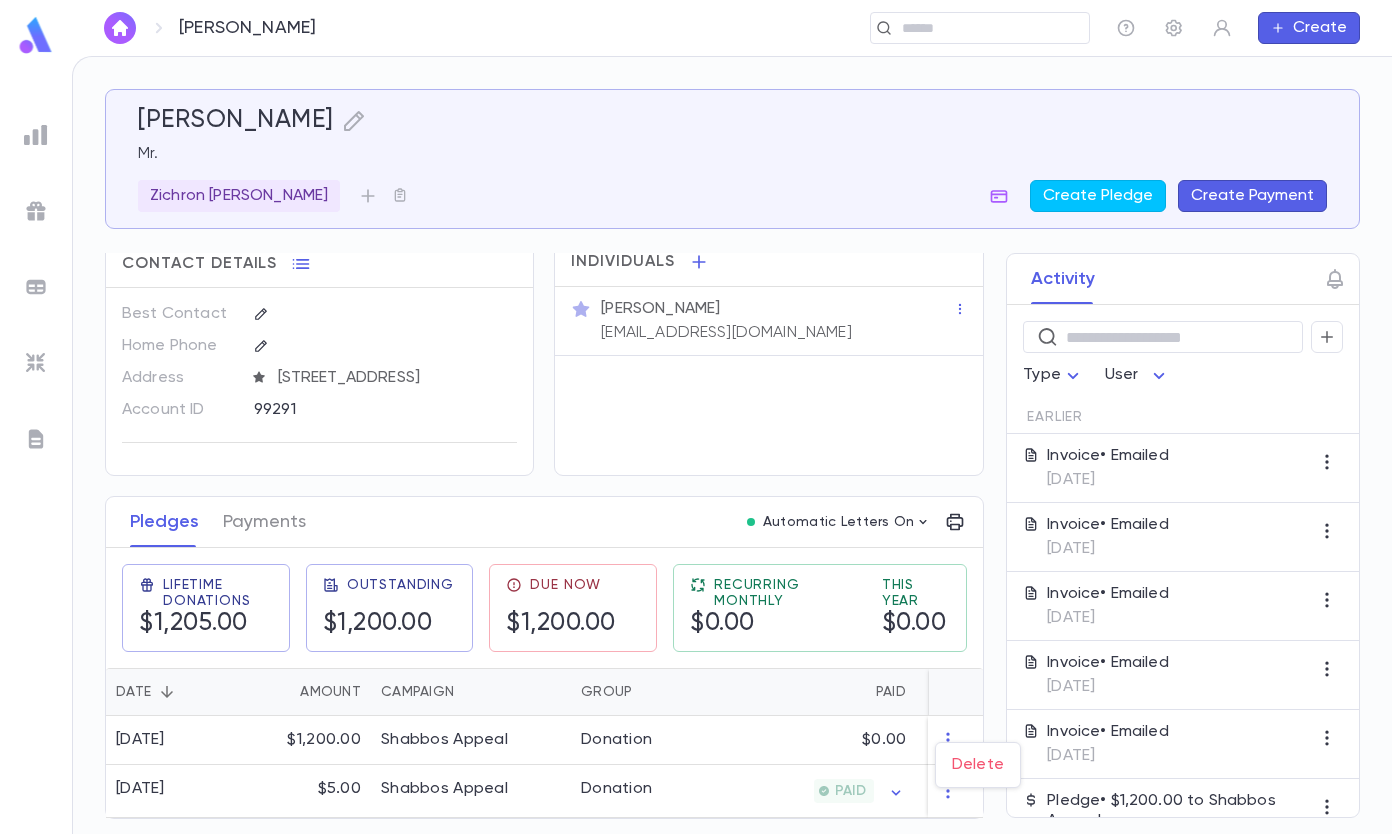 click at bounding box center [696, 417] 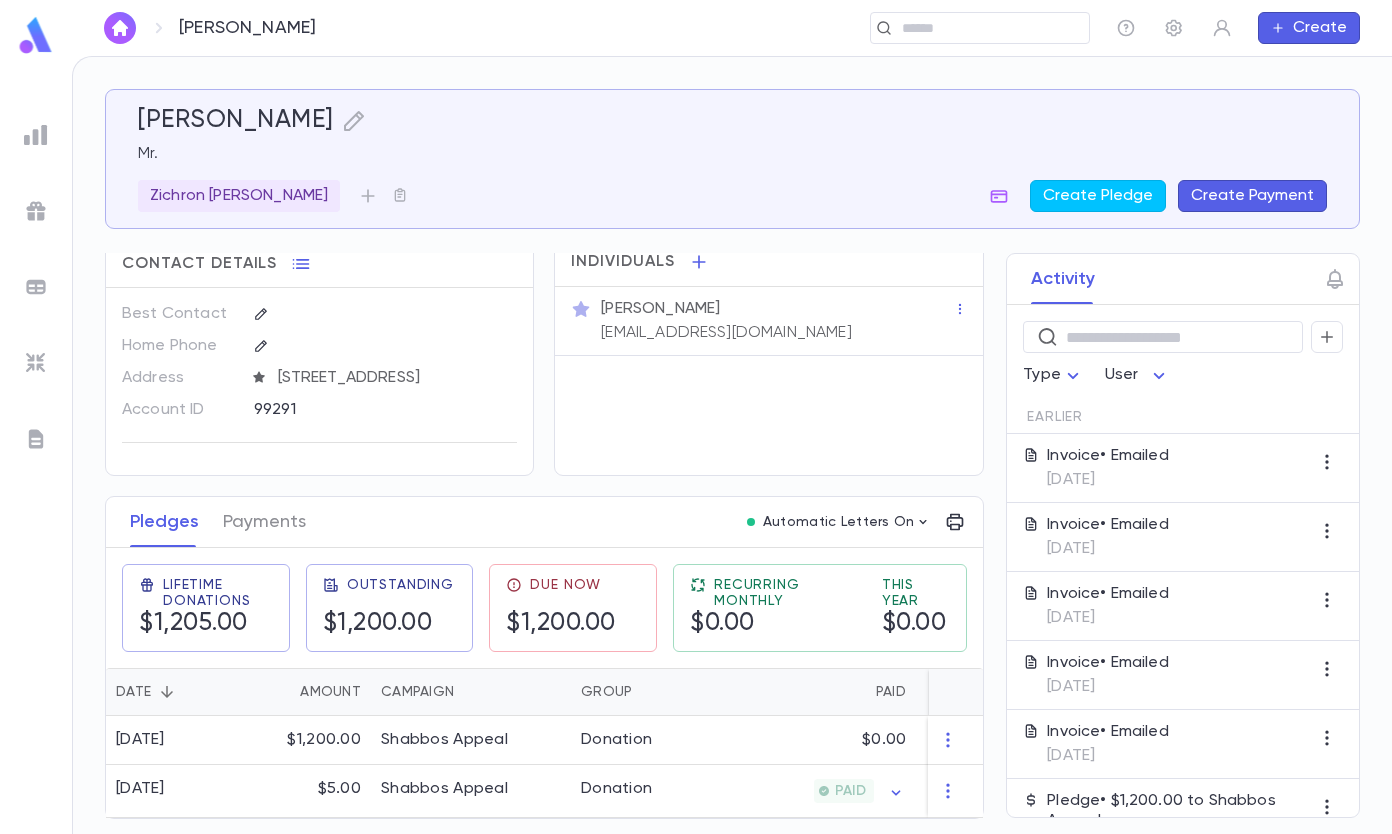 click on "Create Payment" at bounding box center (1252, 196) 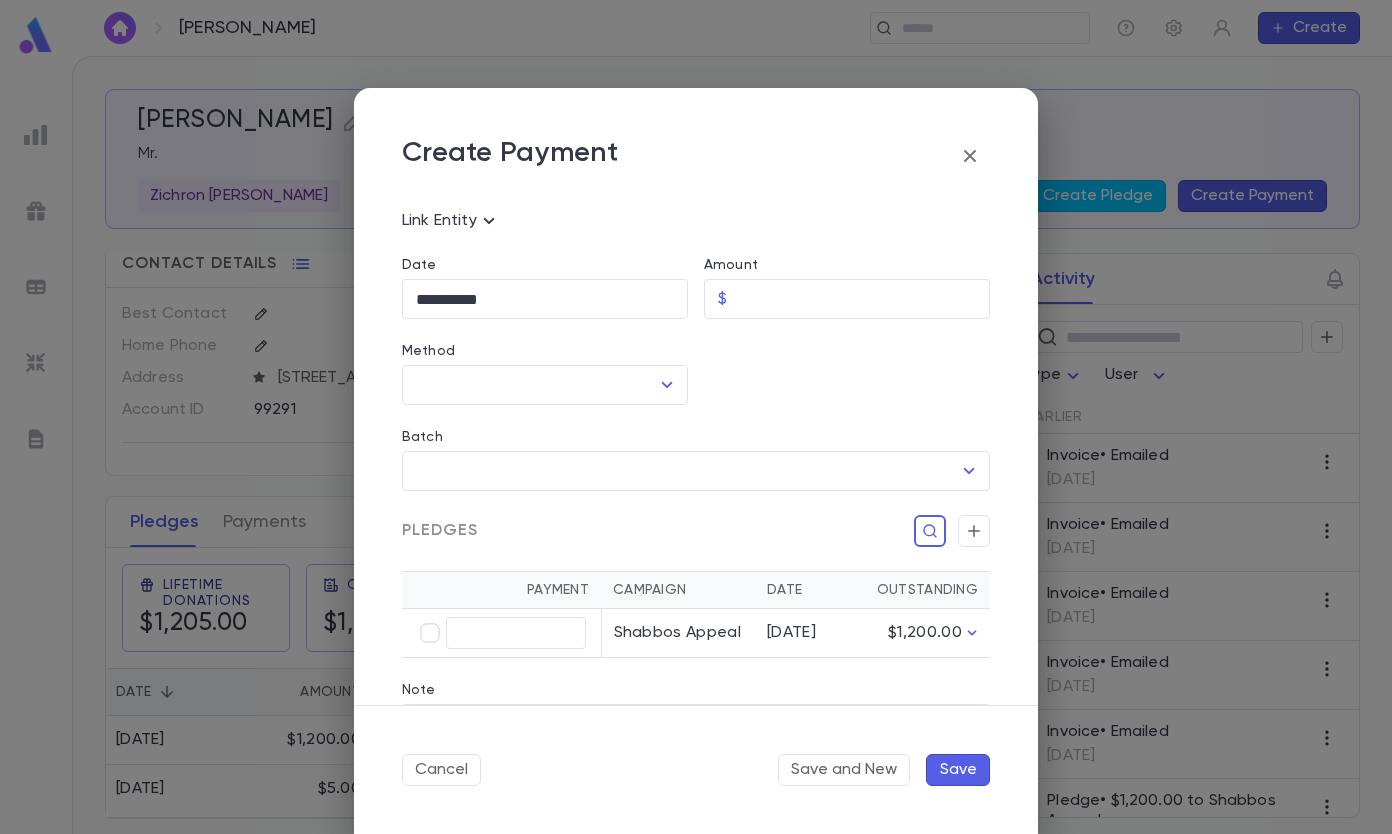 scroll, scrollTop: 0, scrollLeft: 0, axis: both 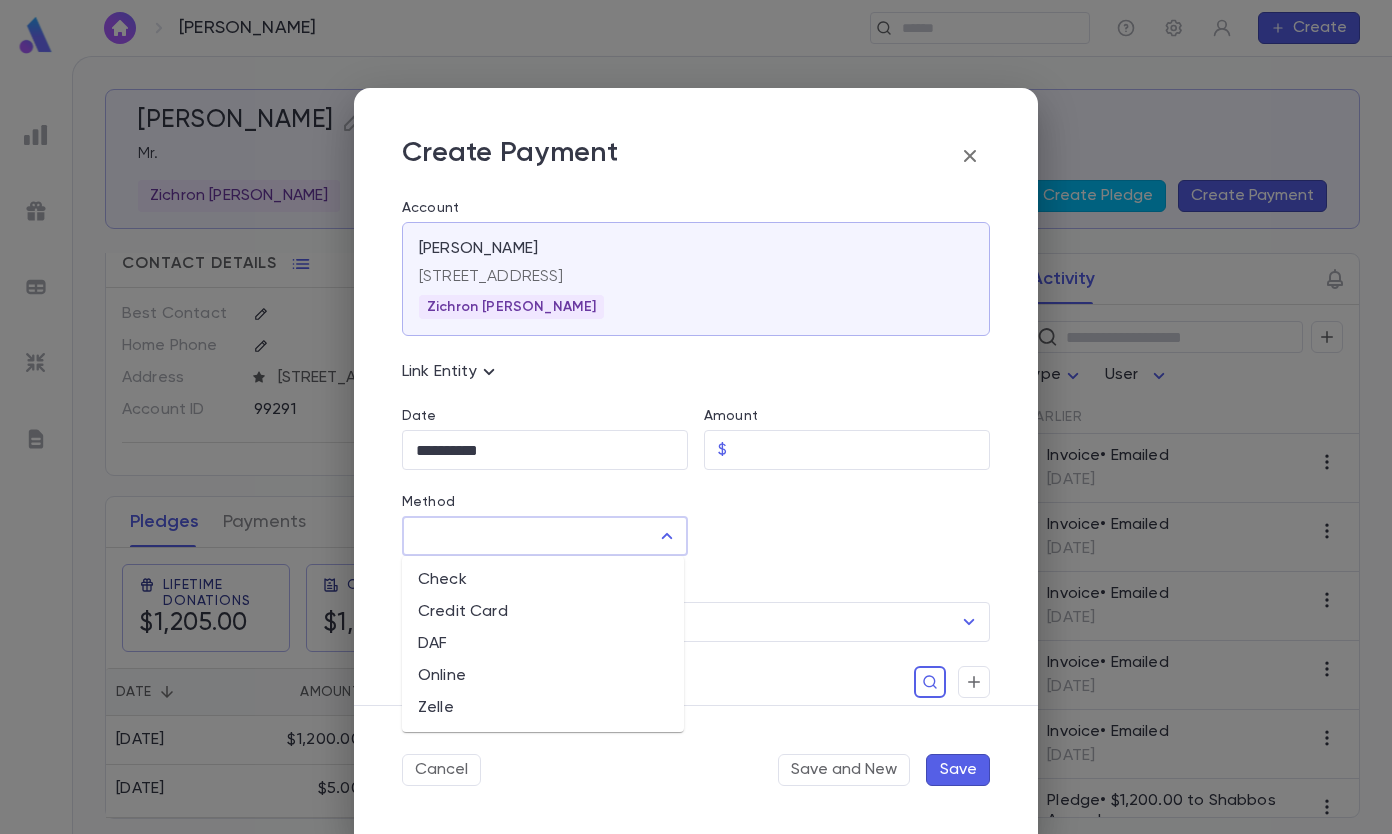 click on "Method" at bounding box center (530, 536) 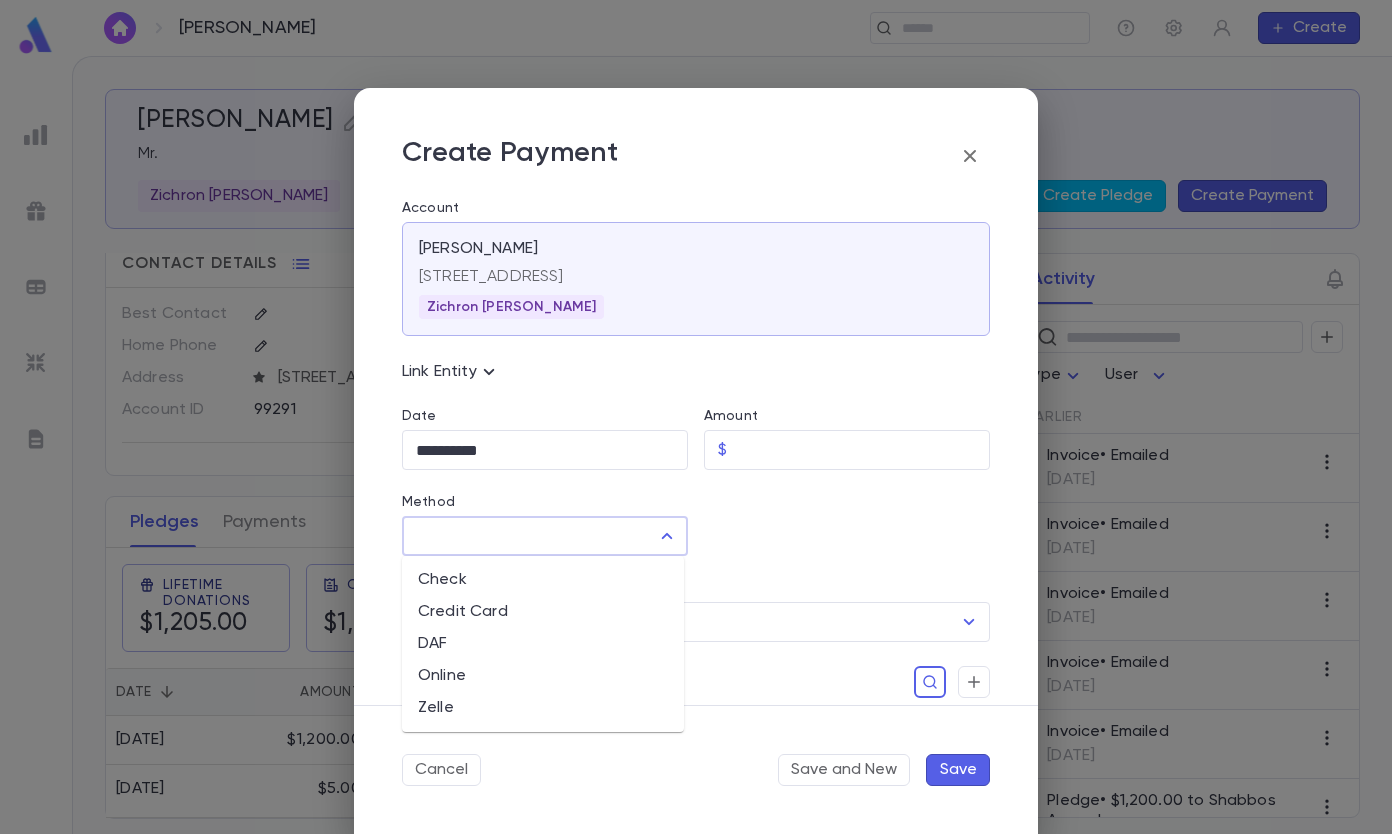 click at bounding box center (839, 513) 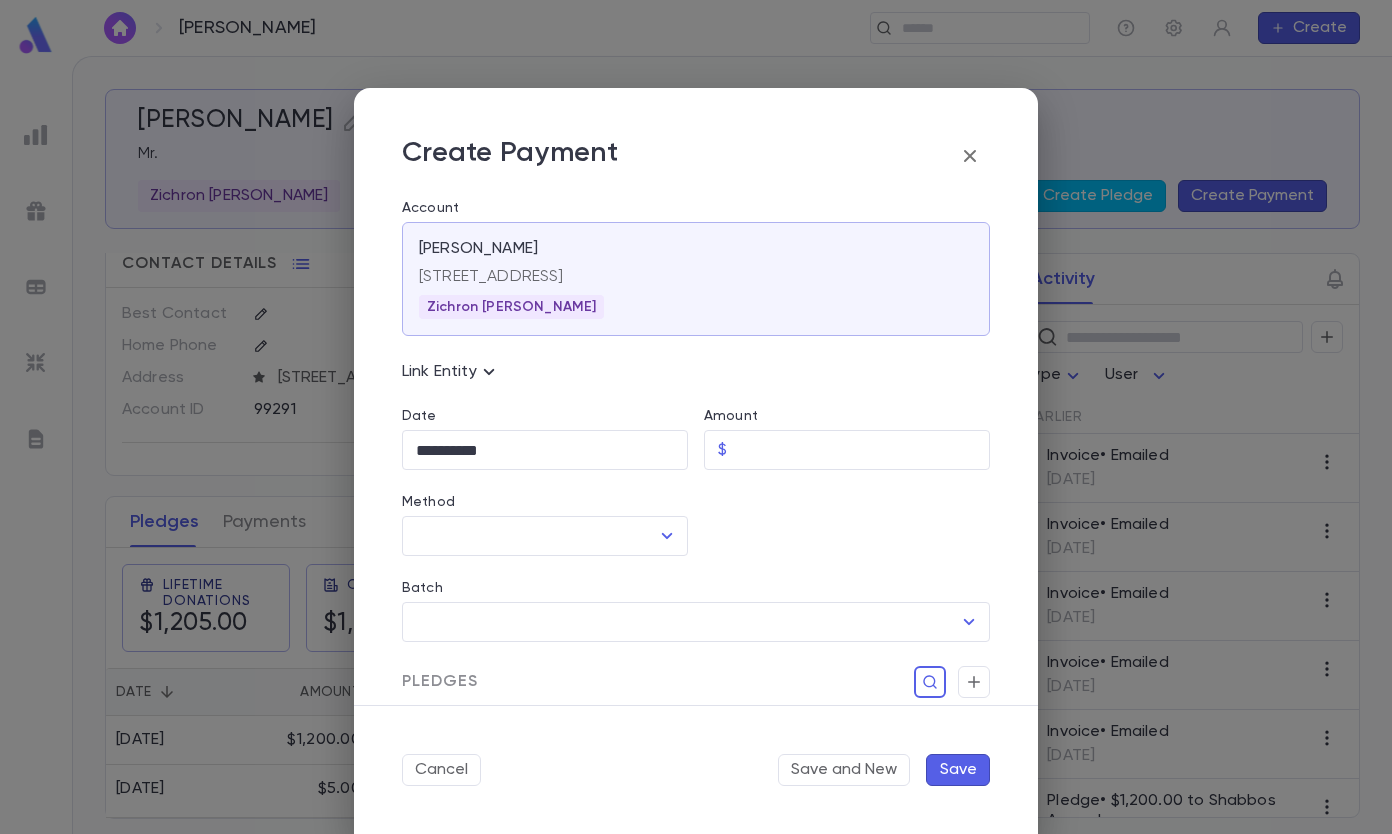 click 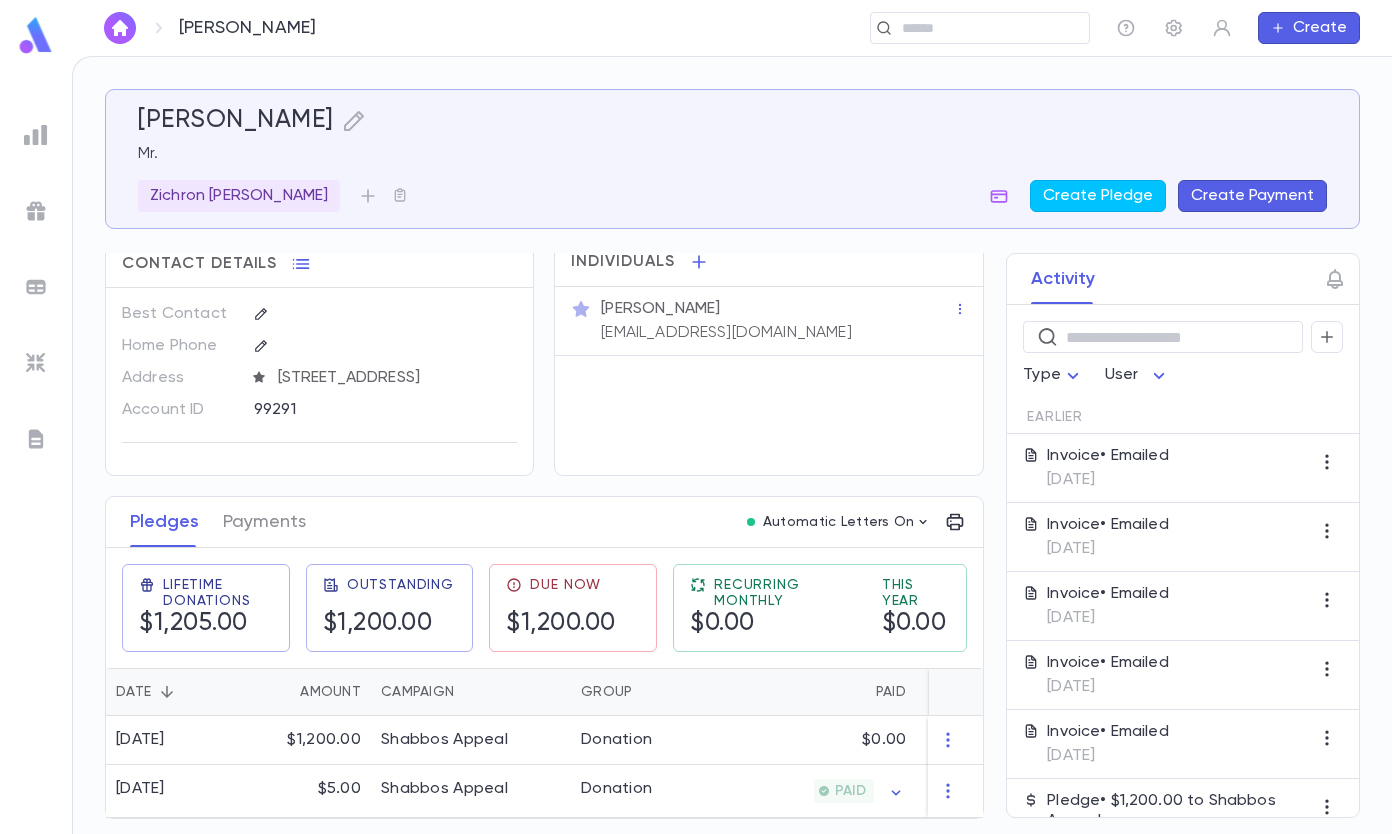click on "Create Pledge" at bounding box center (1098, 196) 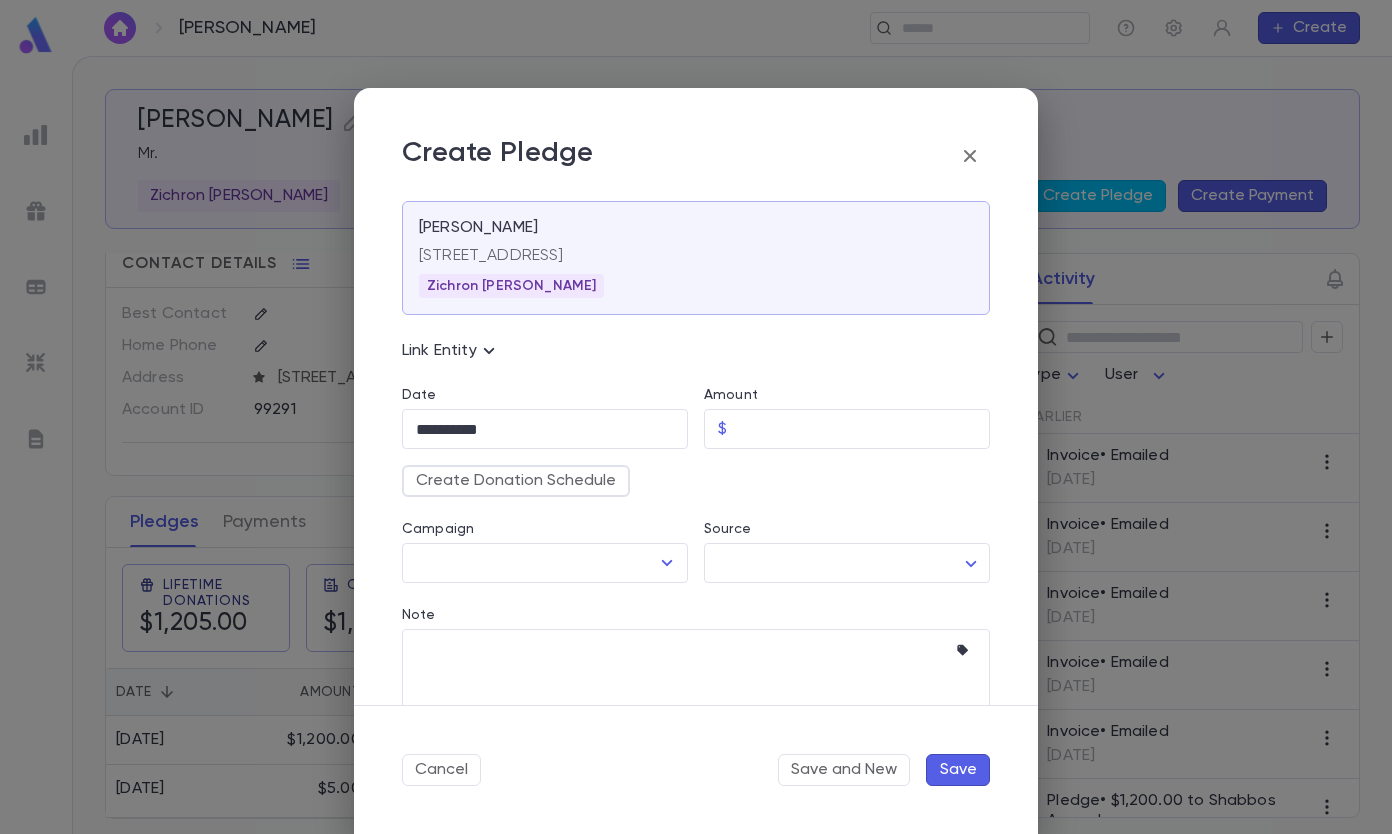 scroll, scrollTop: 54, scrollLeft: 0, axis: vertical 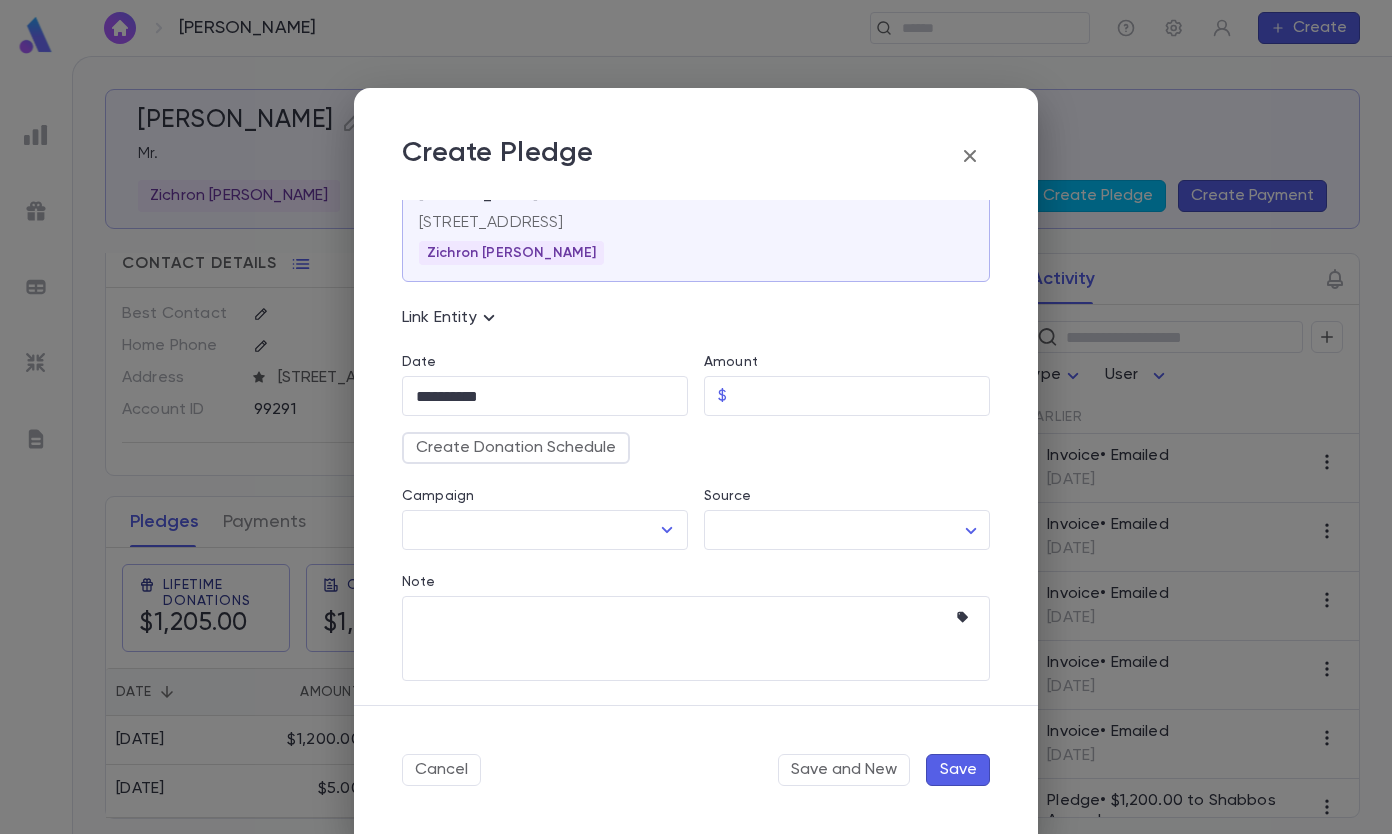 click on "Create Donation Schedule" at bounding box center (516, 448) 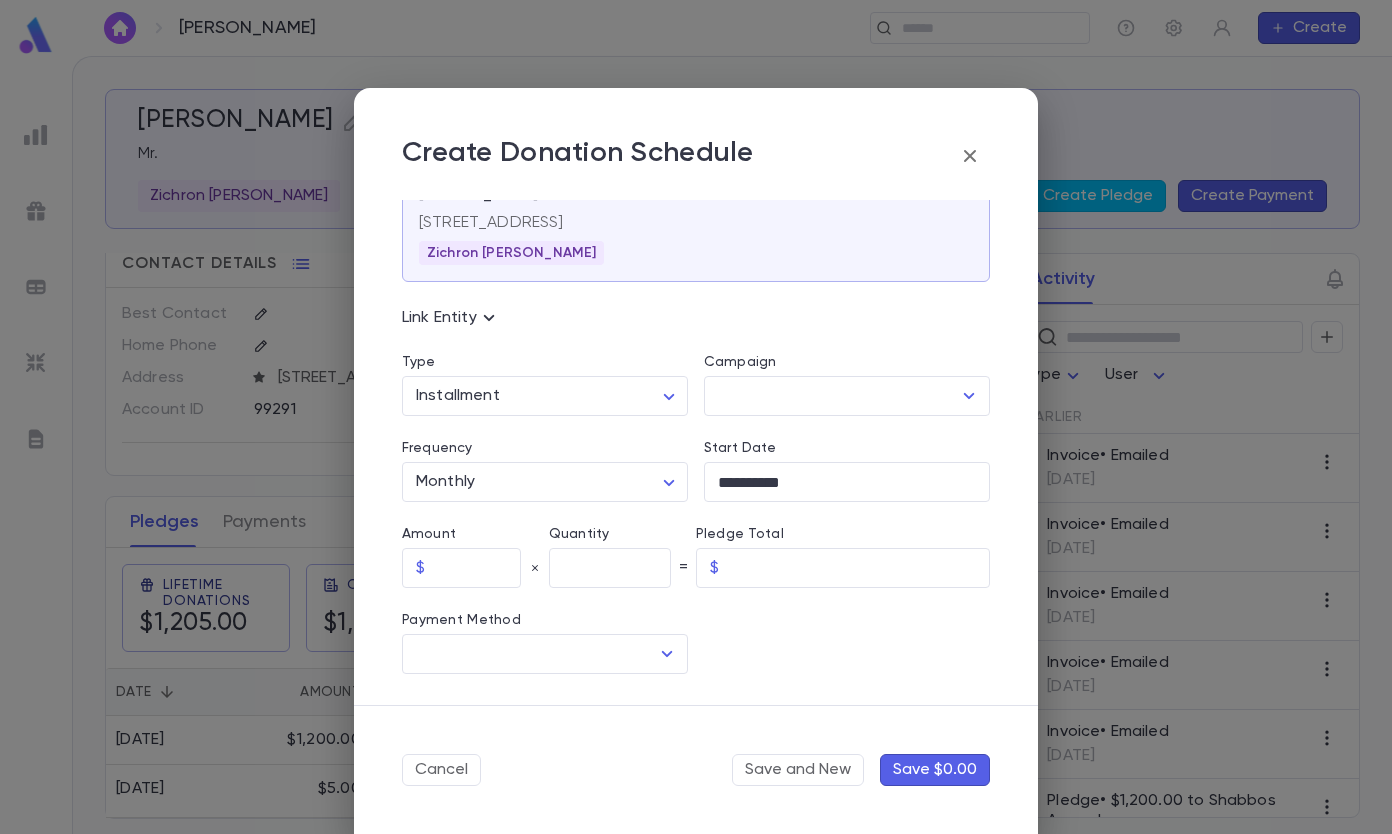click on "[PERSON_NAME] ​  Create   [PERSON_NAME] Mr. Zichron Chaim Create Pledge Create Payment Contact Details Best Contact Home Phone Address [STREET_ADDRESS] Account ID 99291 Individuals [PERSON_NAME] [EMAIL_ADDRESS][DOMAIN_NAME] Pledges Payments  Automatic Letters On Lifetime Donations $1,205.00 Outstanding $1,200.00 Due Now $1,200.00 Recurring Monthly $0.00 This Year $0.00 Date Amount Campaign Group Paid Outstanding Installments Notes [DATE] $1,200.00 Shabbos Appeal Donation $0.00 $1,200.00 1 [DATE] $5.00 Shabbos Appeal Donation PAID $0.00 1 Activity ​ Type User Earlier Invoice  • Emailed [DATE] Invoice  • Emailed [DATE] Invoice  • Emailed [DATE] Invoice  • Emailed [DATE] Invoice  • Emailed [DATE] Pledge  • $1,200.00 to Shabbos Appeal [DATE] Invoice  • Emailed [DATE] Invoice  • Emailed [DATE] Invoice  • Emailed [DATE] Pledge & Payment  • $5.00 to Shabbos Appeal on Mastercard ****4690 [DATE] Profile Log out Account Pledge JLC" at bounding box center (696, 445) 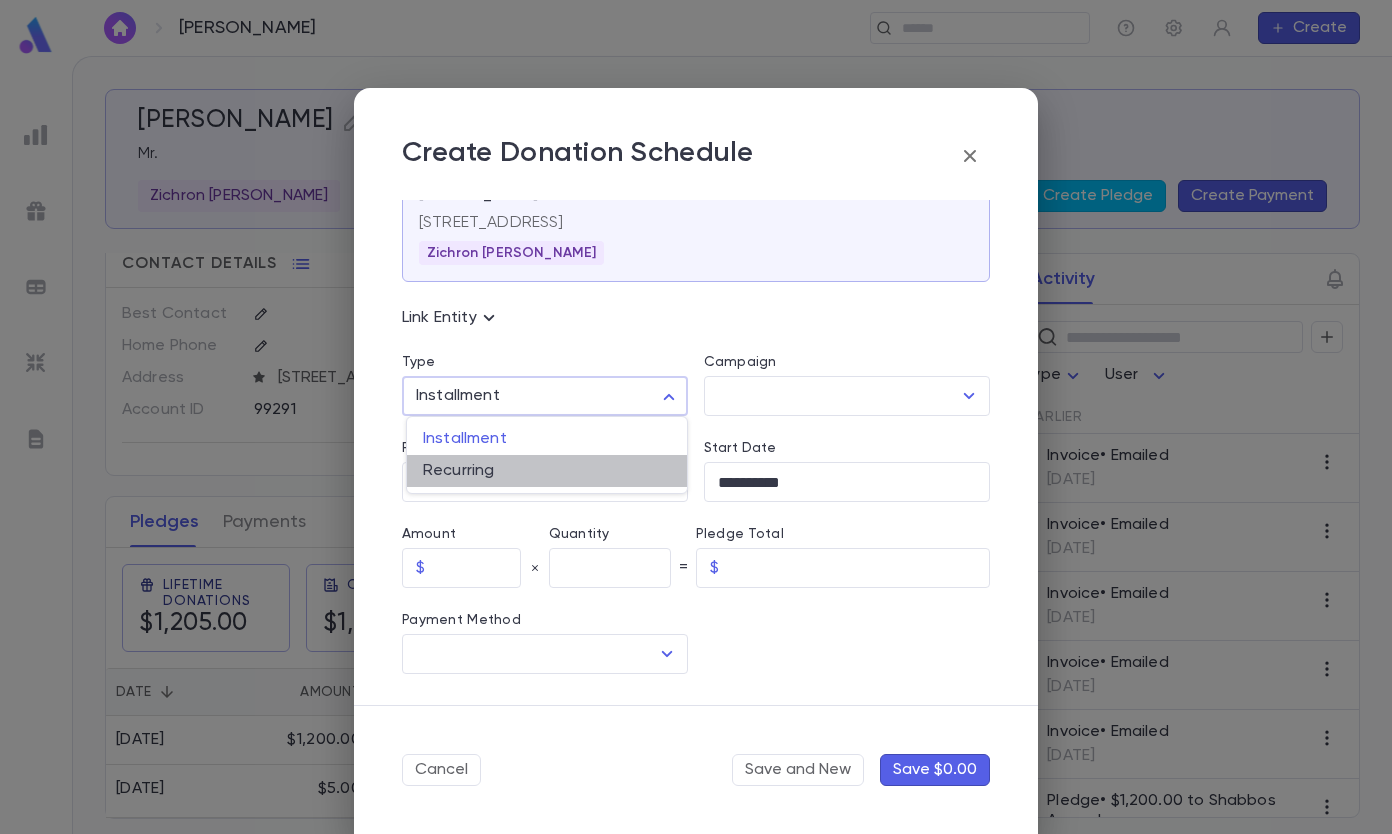 click on "Recurring" at bounding box center [547, 471] 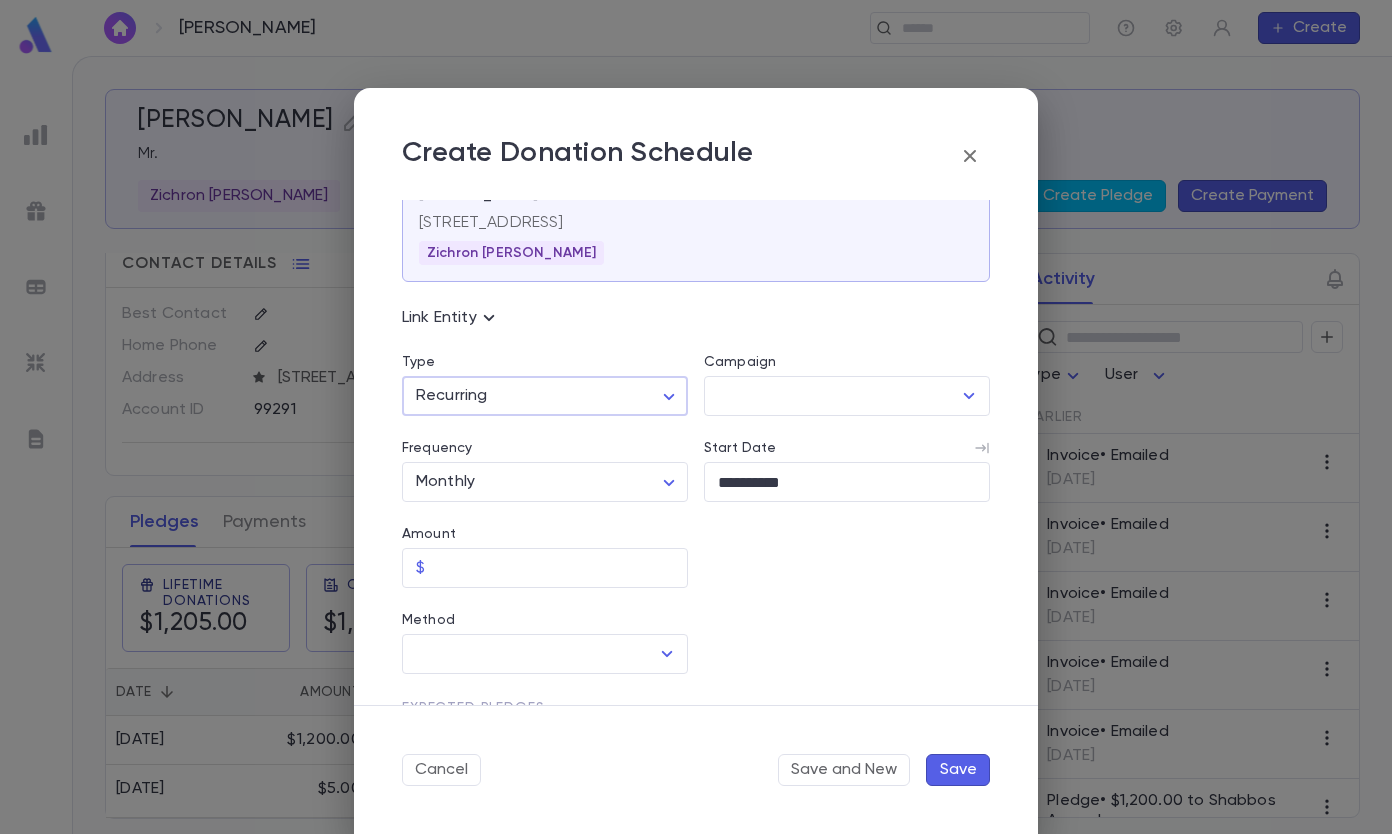 click on "[PERSON_NAME] ​  Create   [PERSON_NAME] Mr. Zichron Chaim Create Pledge Create Payment Contact Details Best Contact Home Phone Address [STREET_ADDRESS] Account ID 99291 Individuals [PERSON_NAME] [EMAIL_ADDRESS][DOMAIN_NAME] Pledges Payments  Automatic Letters On Lifetime Donations $1,205.00 Outstanding $1,200.00 Due Now $1,200.00 Recurring Monthly $0.00 This Year $0.00 Date Amount Campaign Group Paid Outstanding Installments Notes [DATE] $1,200.00 Shabbos Appeal Donation $0.00 $1,200.00 1 [DATE] $5.00 Shabbos Appeal Donation PAID $0.00 1 Activity ​ Type User Earlier Invoice  • Emailed [DATE] Invoice  • Emailed [DATE] Invoice  • Emailed [DATE] Invoice  • Emailed [DATE] Invoice  • Emailed [DATE] Pledge  • $1,200.00 to Shabbos Appeal [DATE] Invoice  • Emailed [DATE] Invoice  • Emailed [DATE] Invoice  • Emailed [DATE] Pledge & Payment  • $5.00 to Shabbos Appeal on Mastercard ****4690 [DATE] Profile Log out Account Pledge JLC" at bounding box center (696, 445) 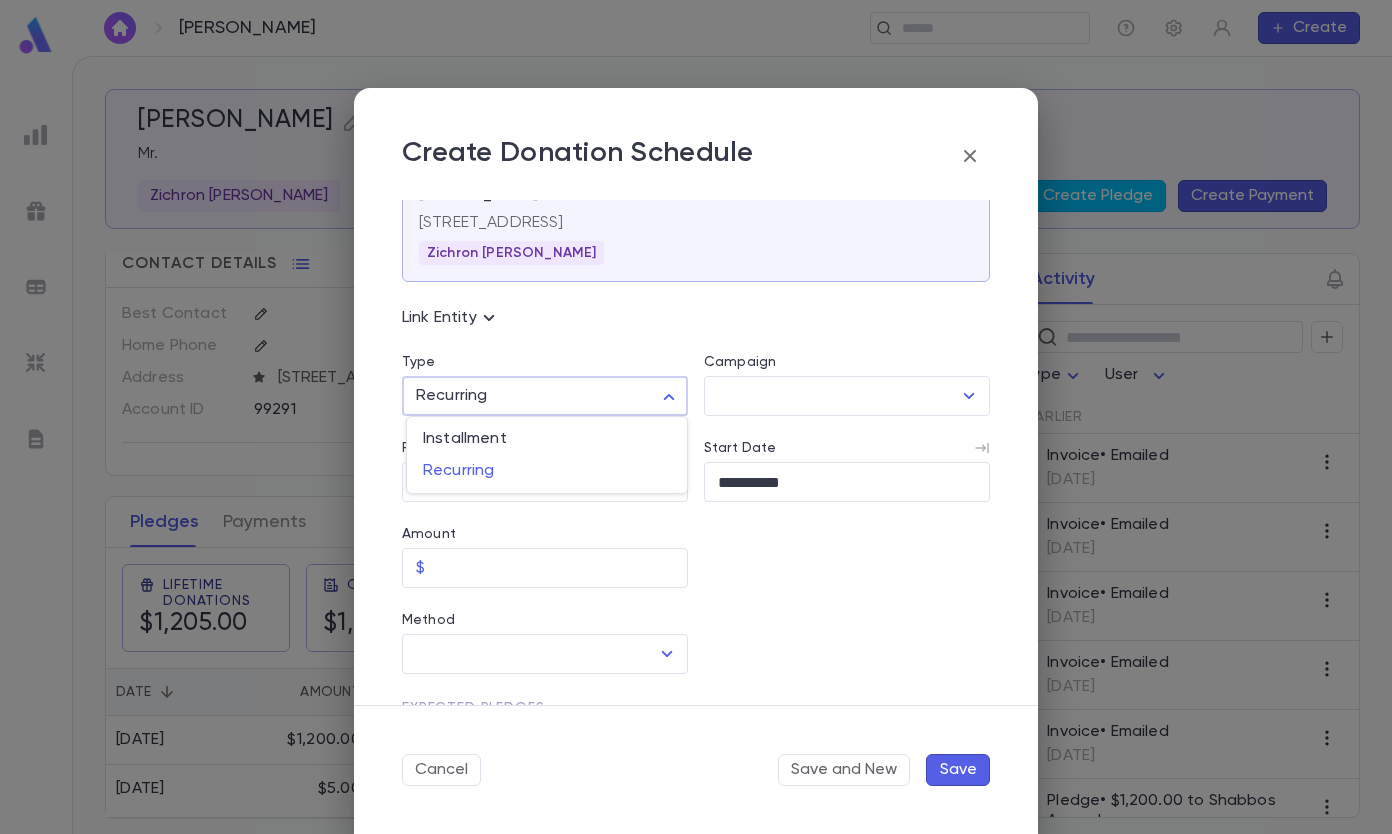 click on "Installment" at bounding box center [547, 439] 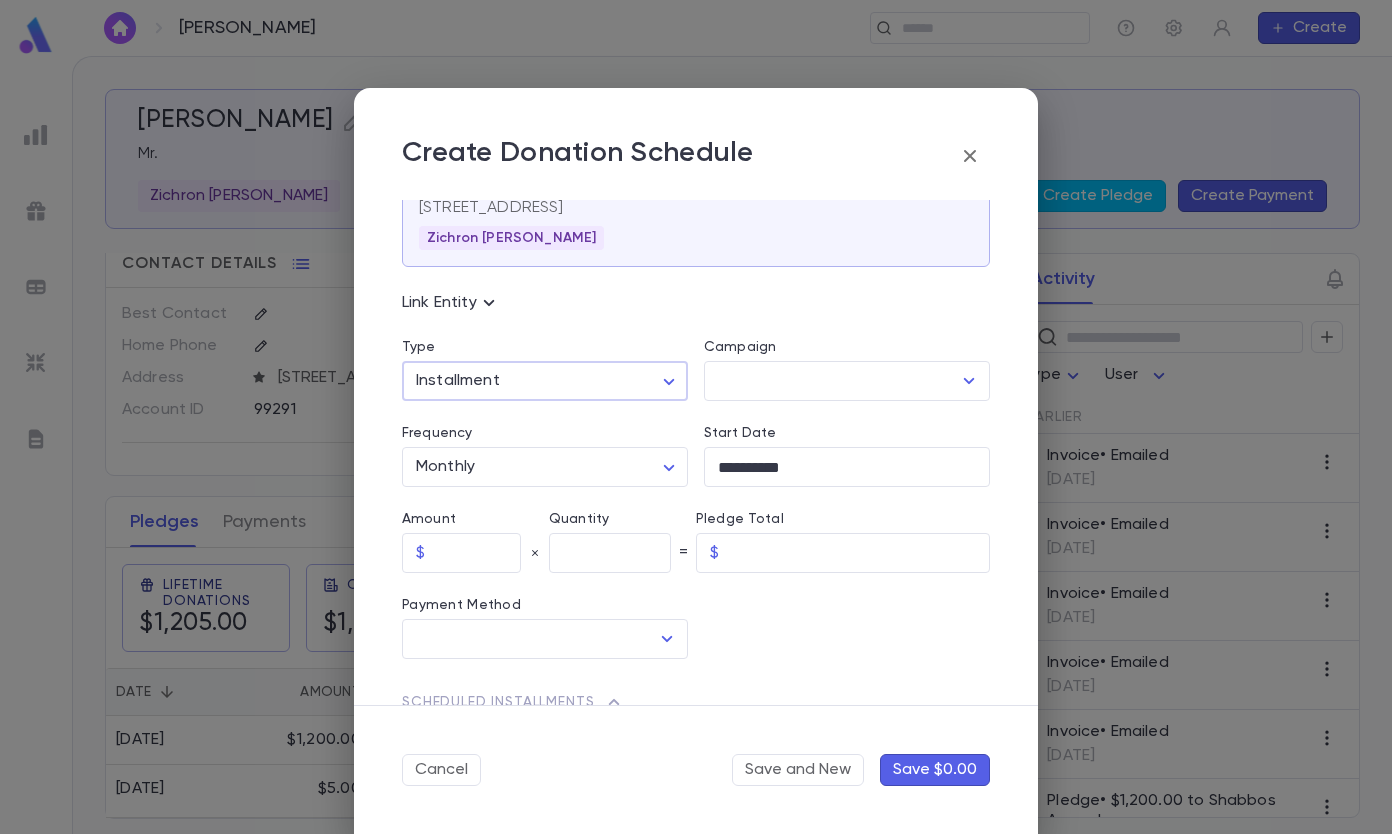 scroll, scrollTop: 52, scrollLeft: 0, axis: vertical 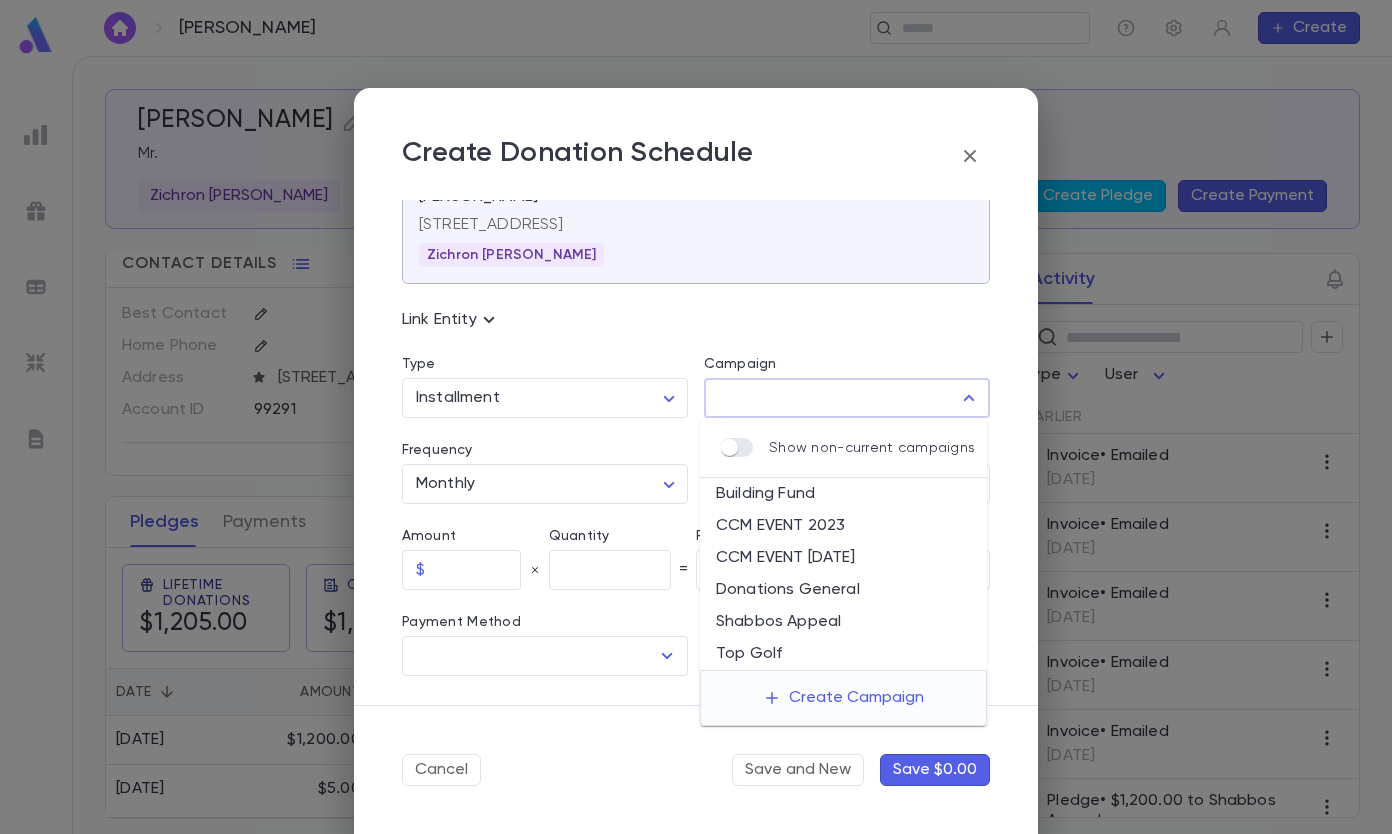 click on "Campaign" at bounding box center [832, 398] 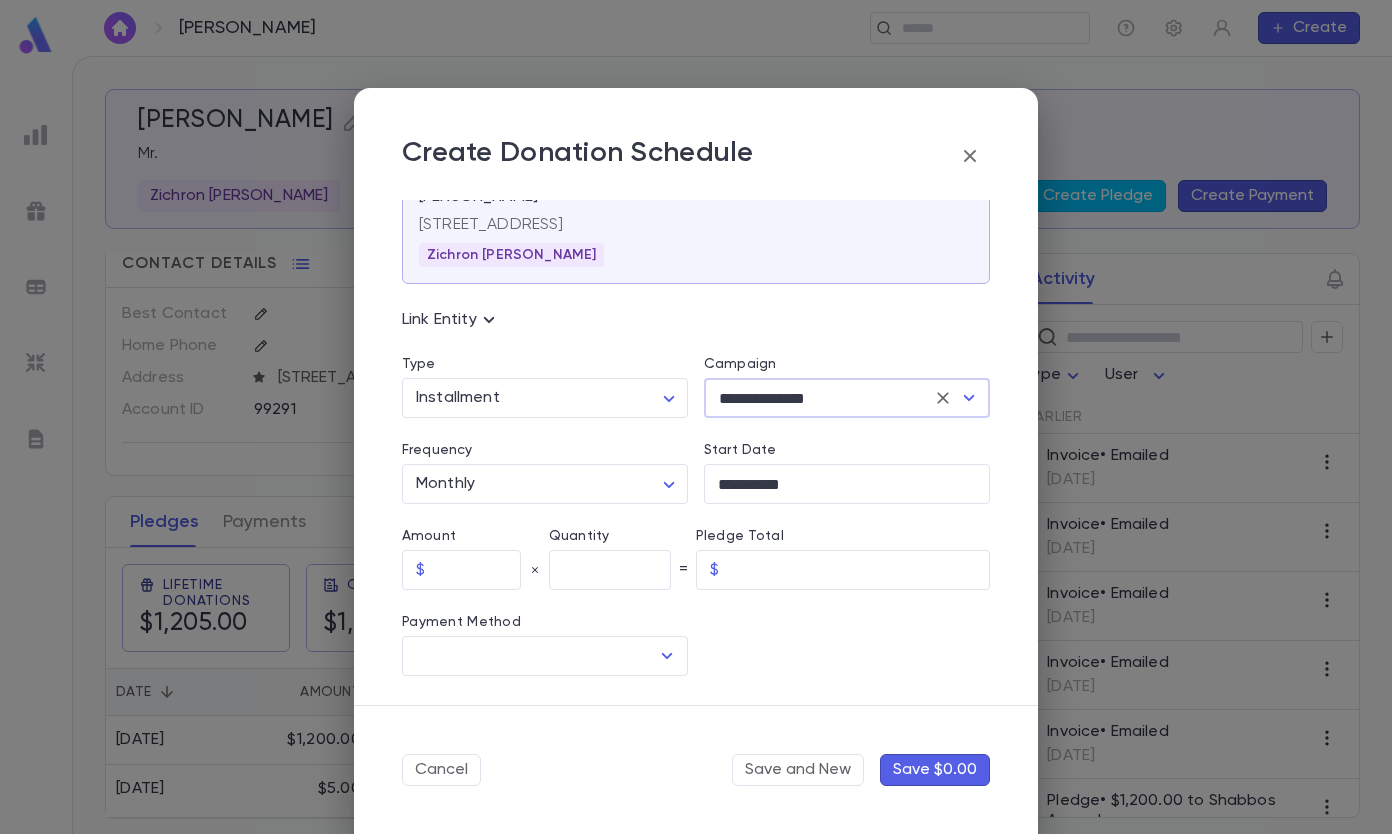 type on "**********" 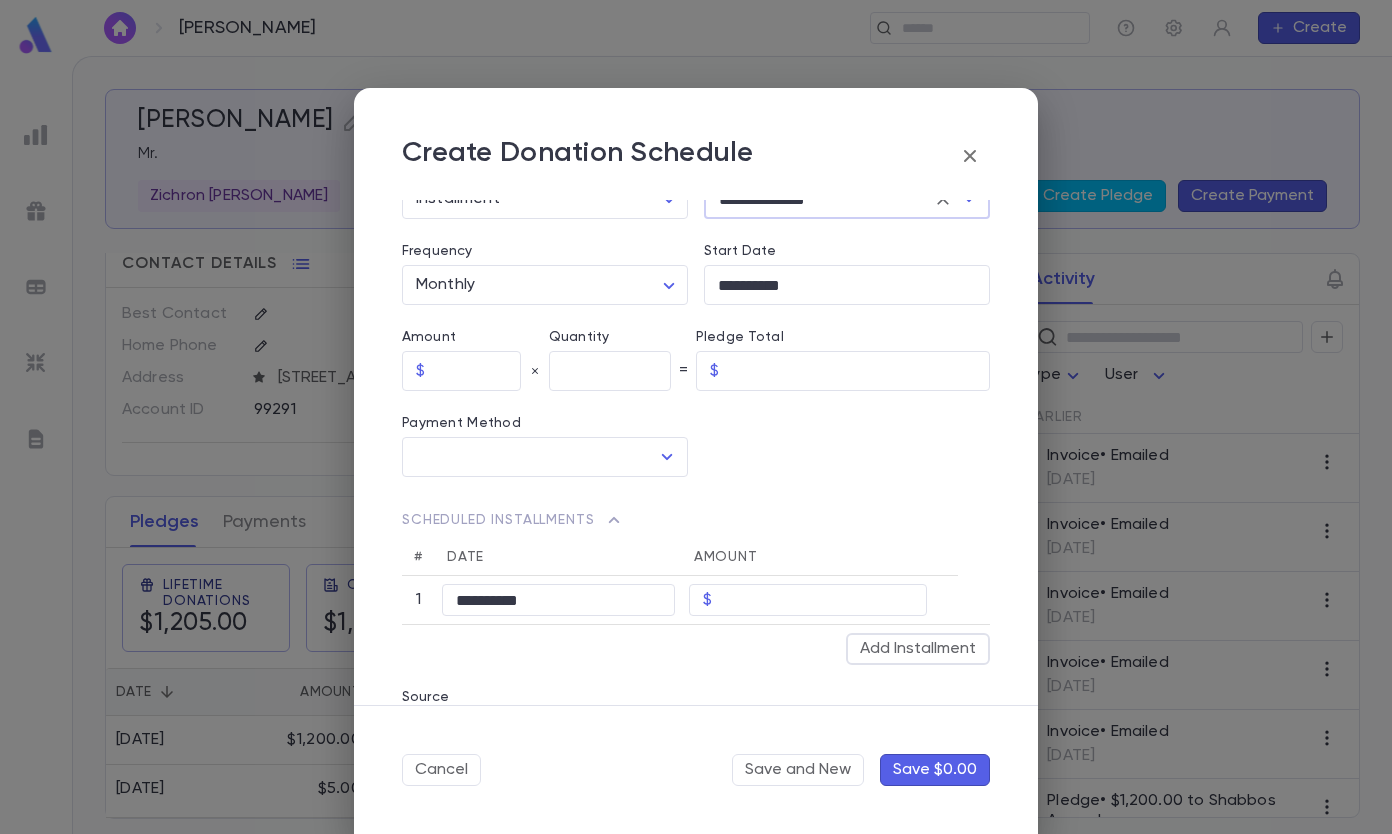 scroll, scrollTop: 252, scrollLeft: 0, axis: vertical 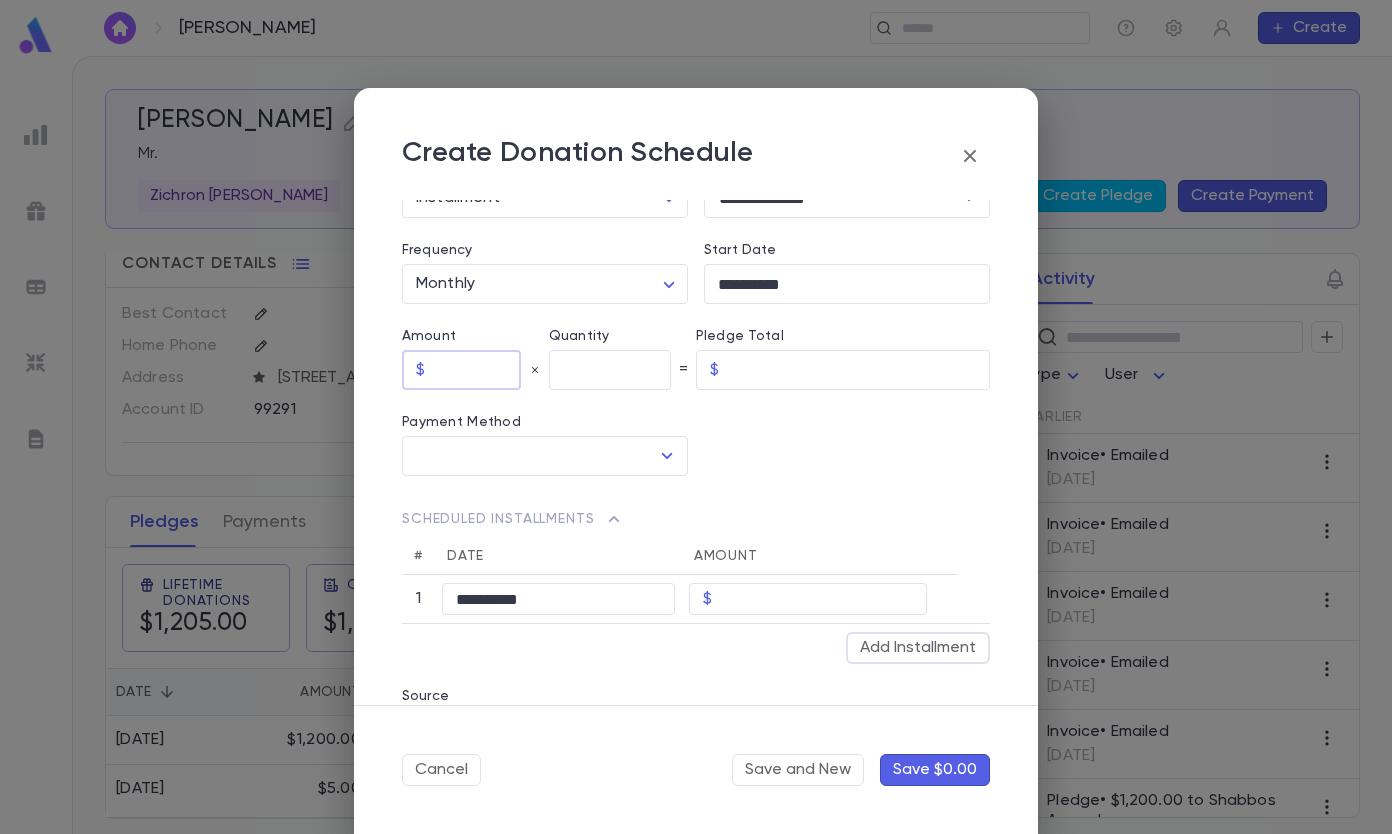 click at bounding box center [477, 370] 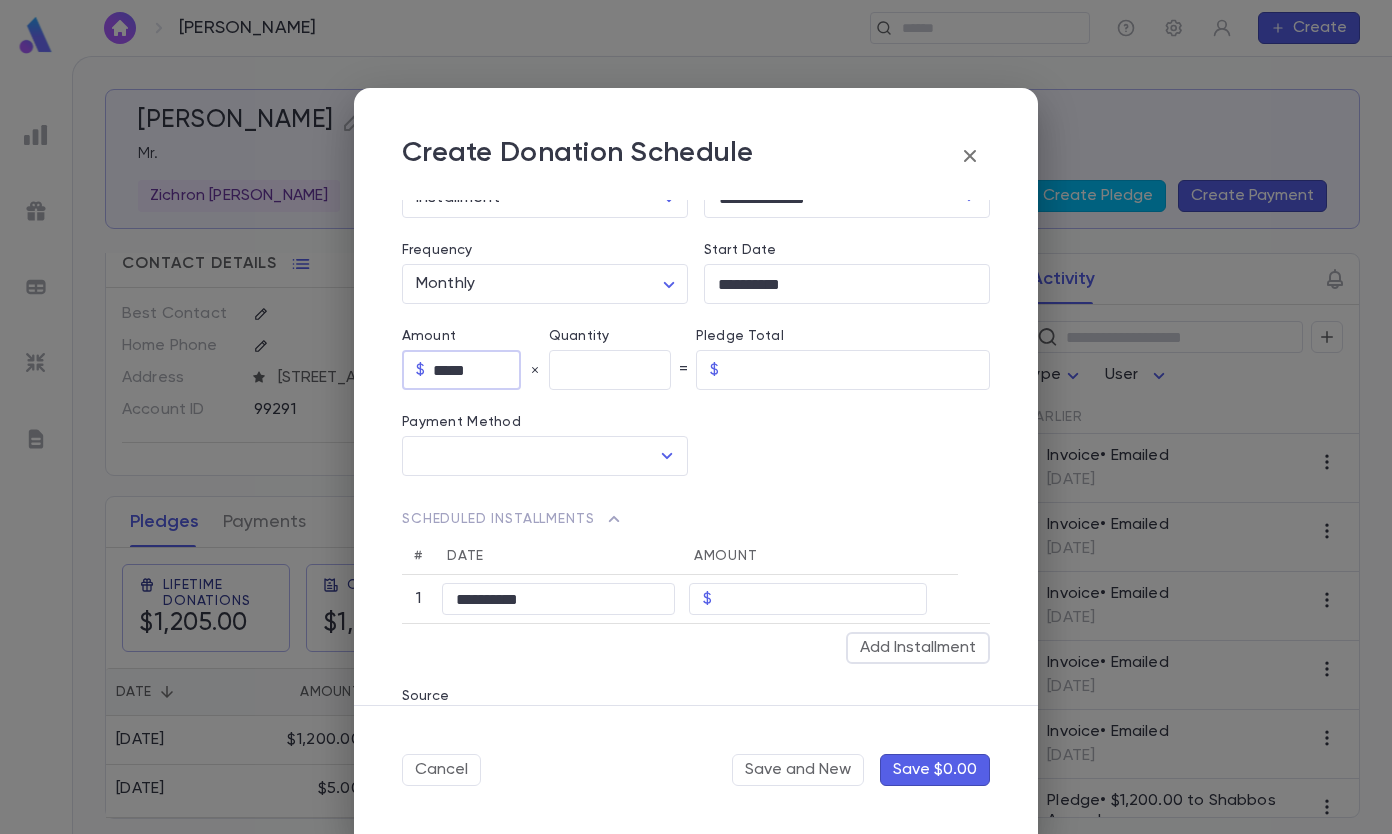 type on "*****" 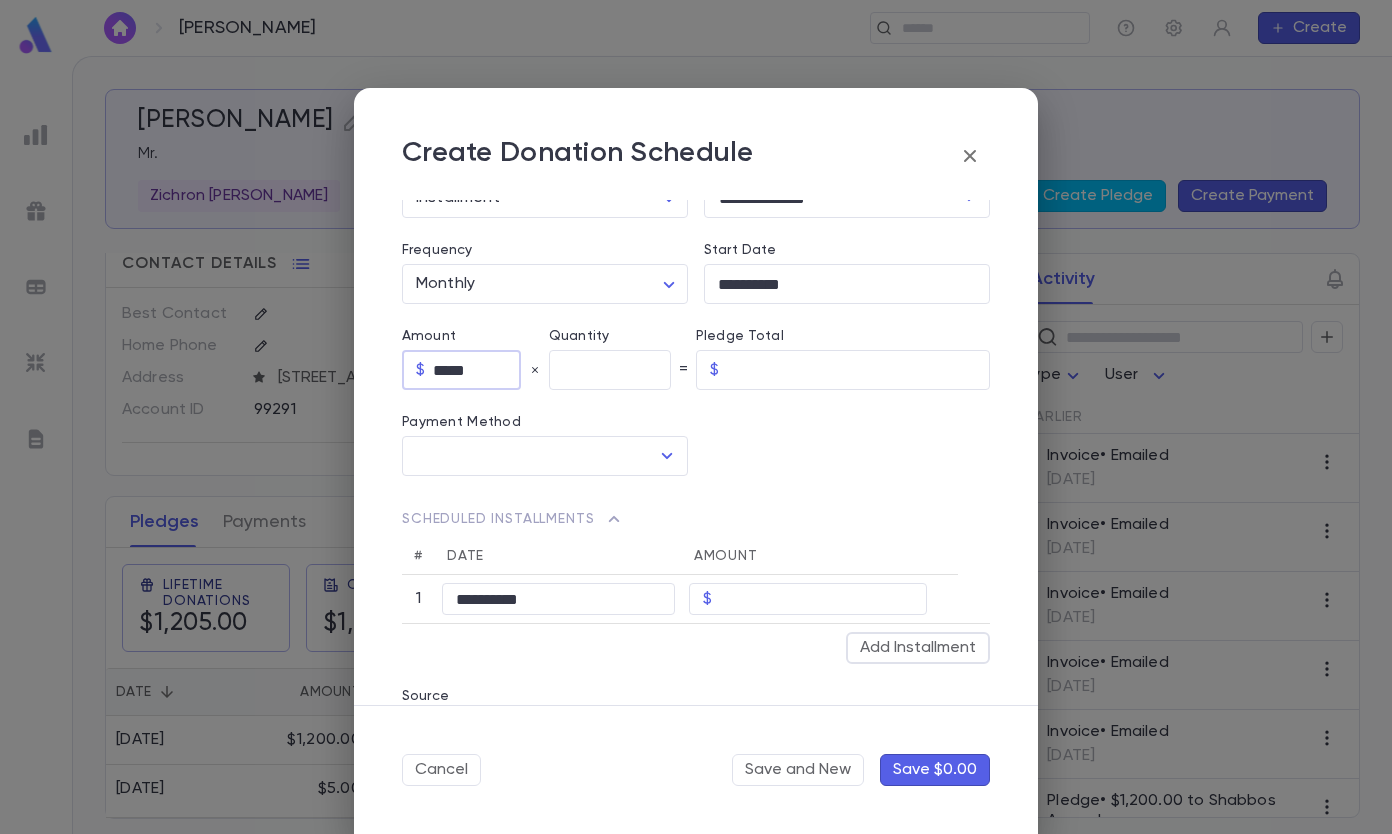 type on "*****" 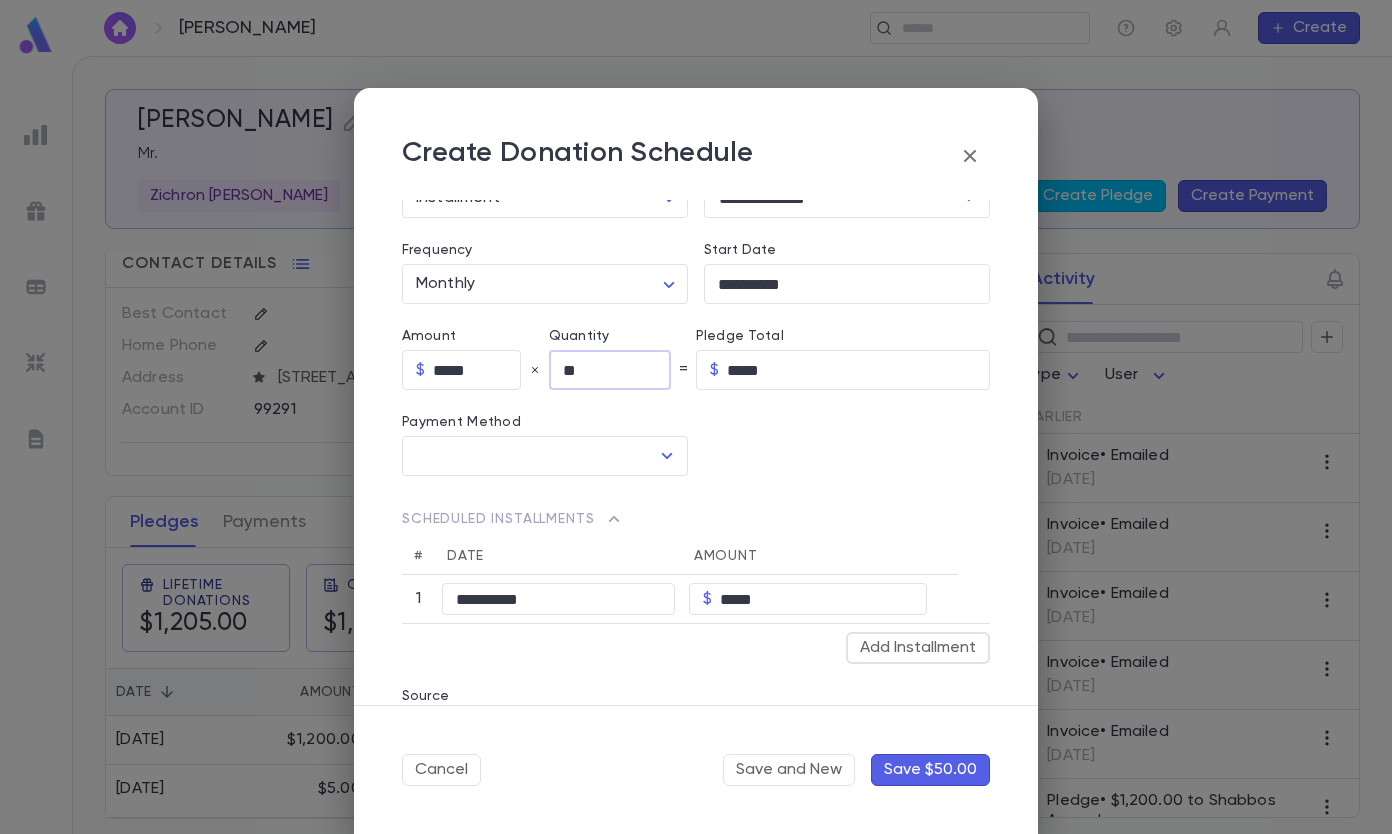 type on "**" 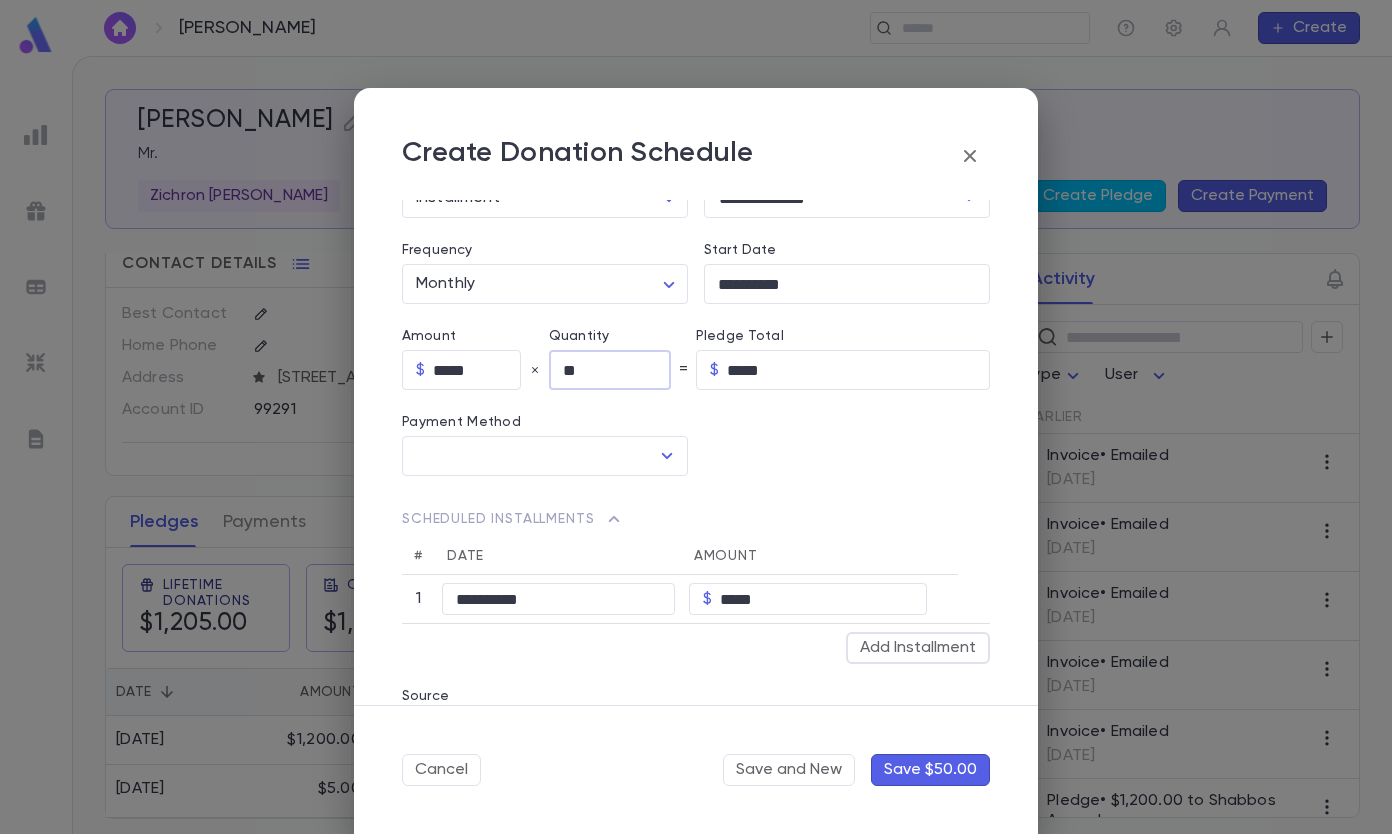 type on "******" 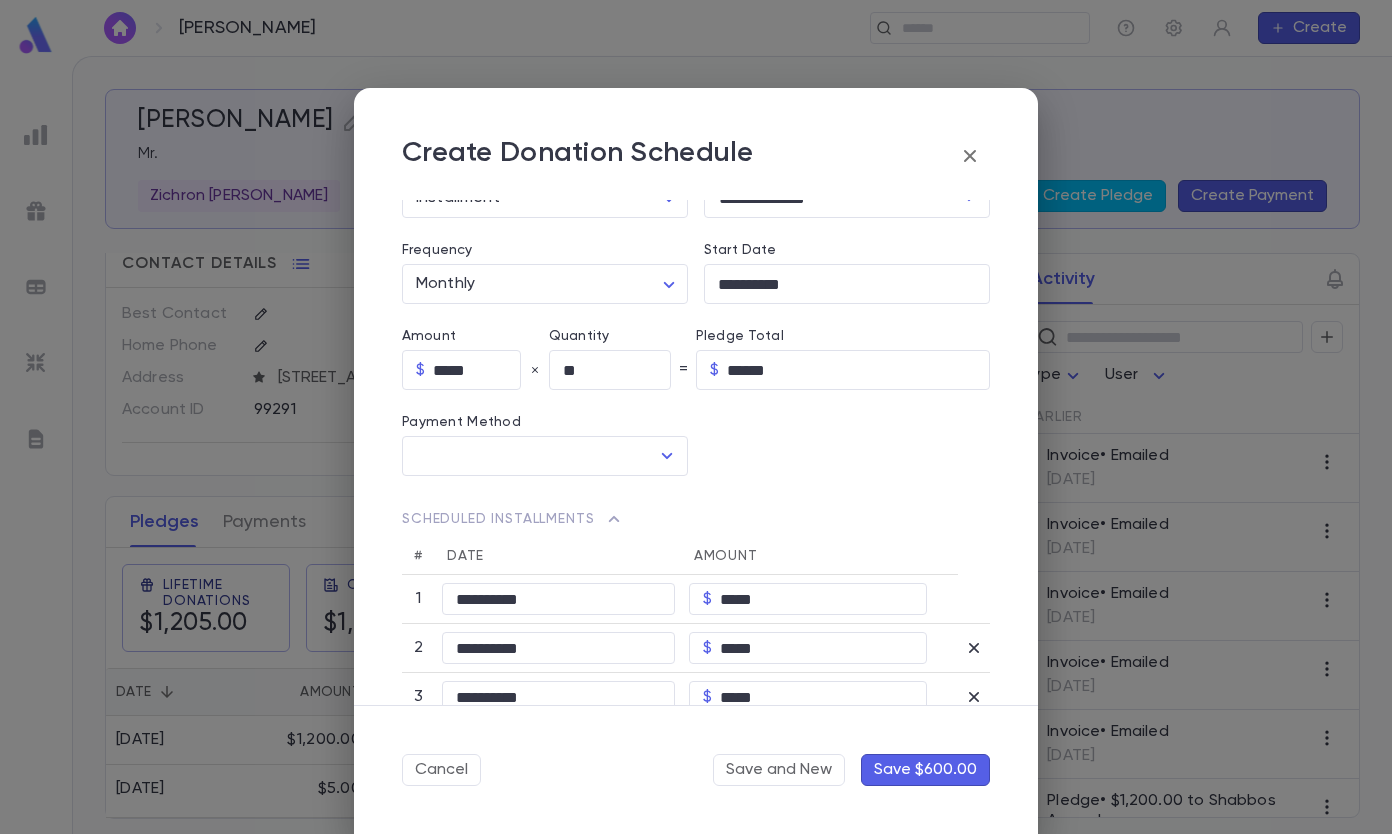 click on "**********" at bounding box center (688, 839) 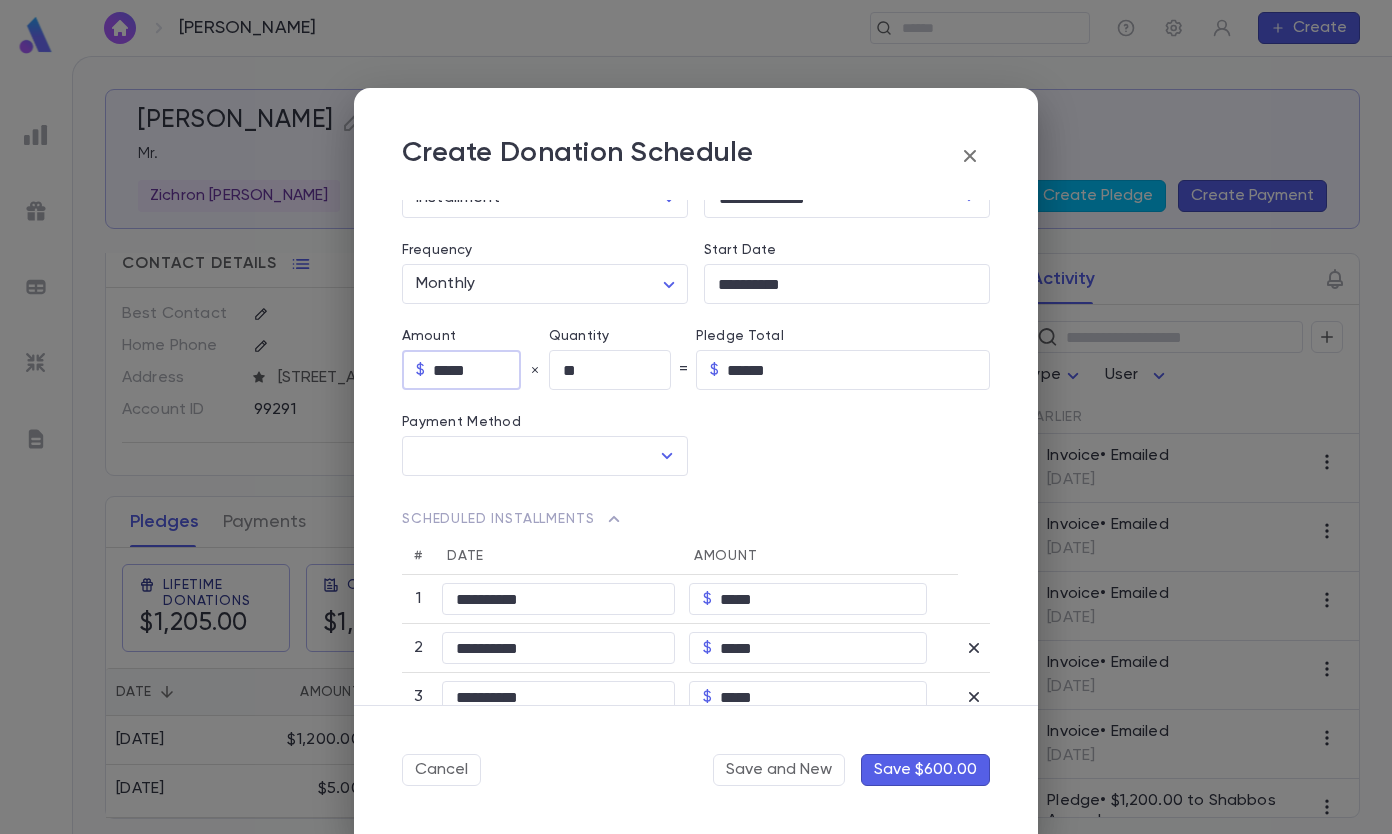 click on "*****" at bounding box center [477, 370] 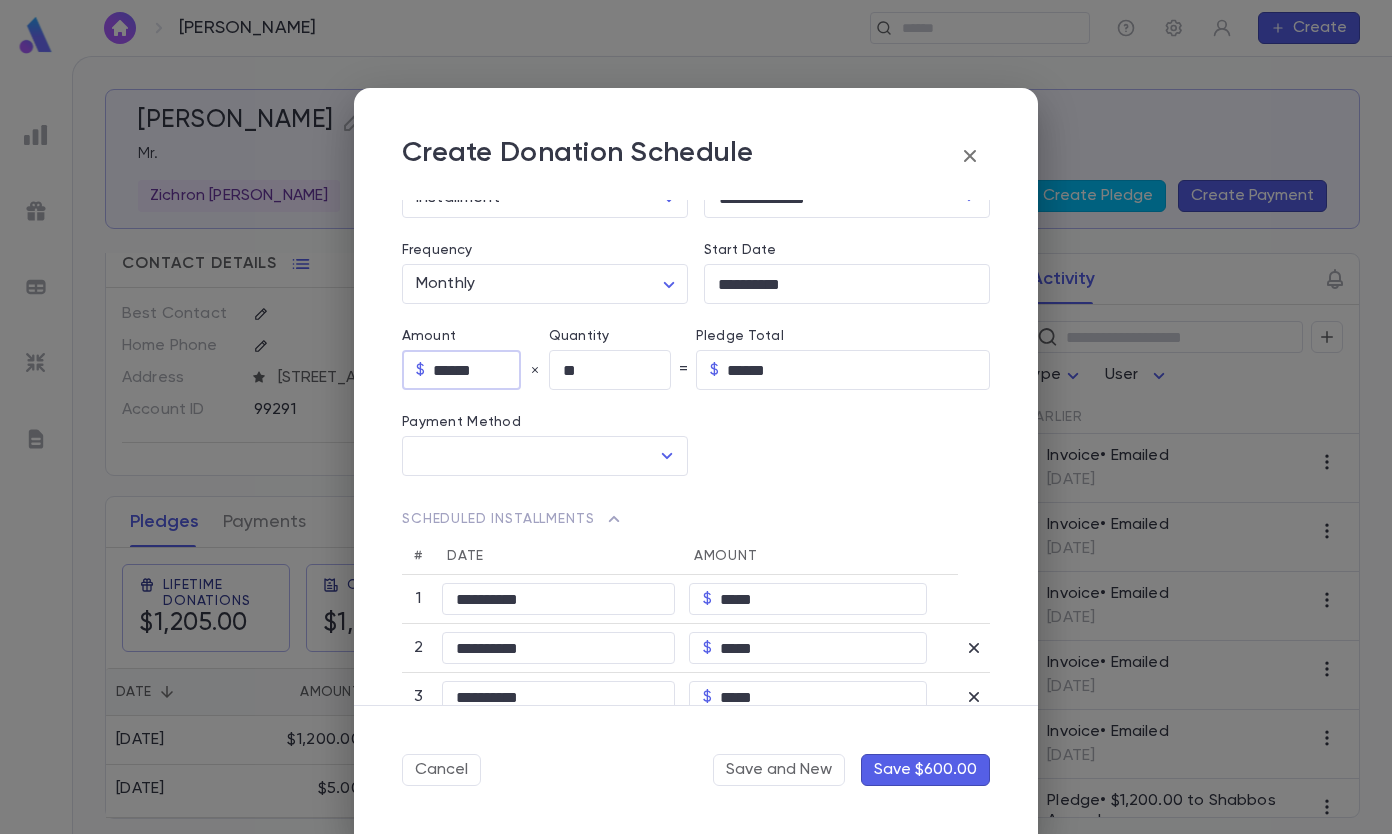 type on "******" 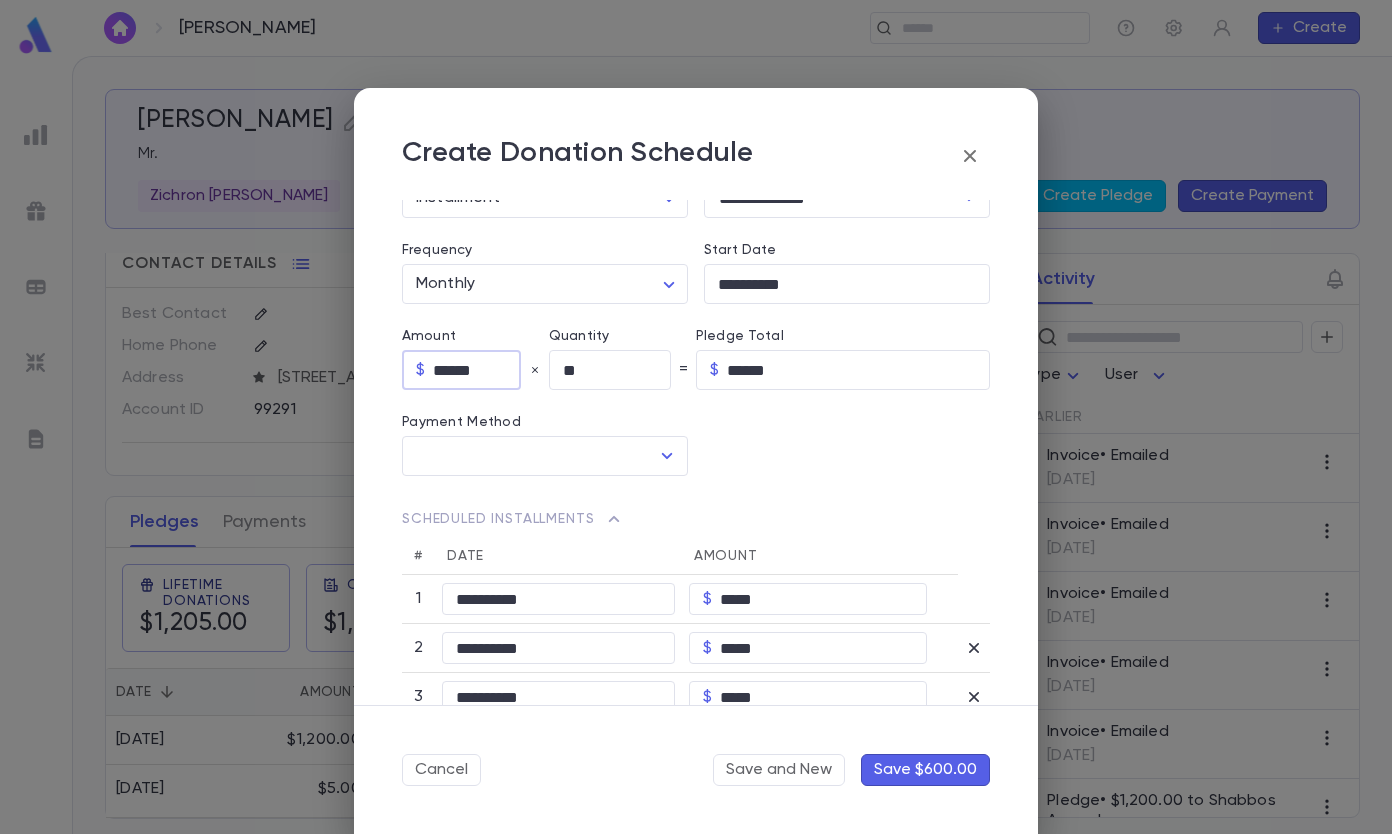 type on "********" 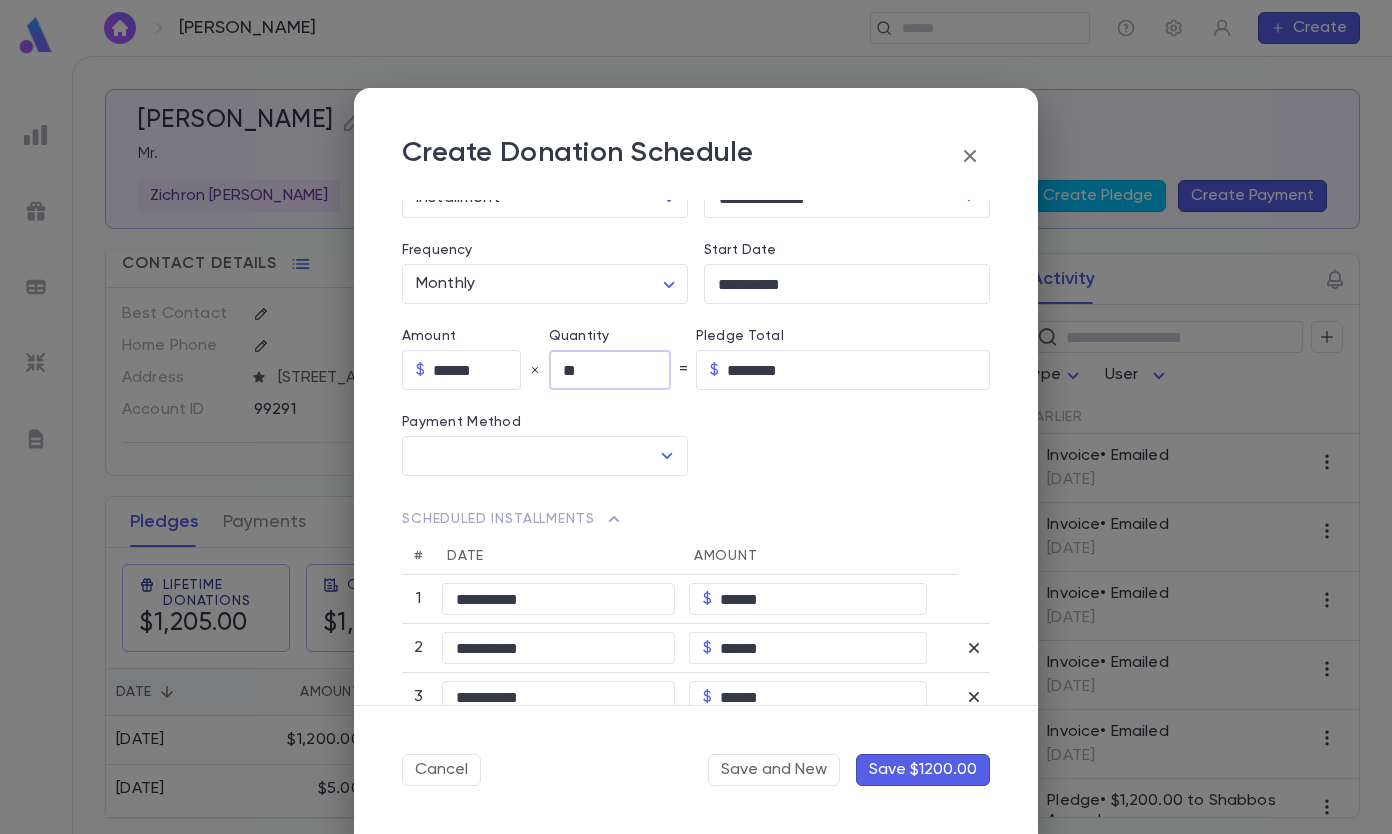 click at bounding box center [839, 433] 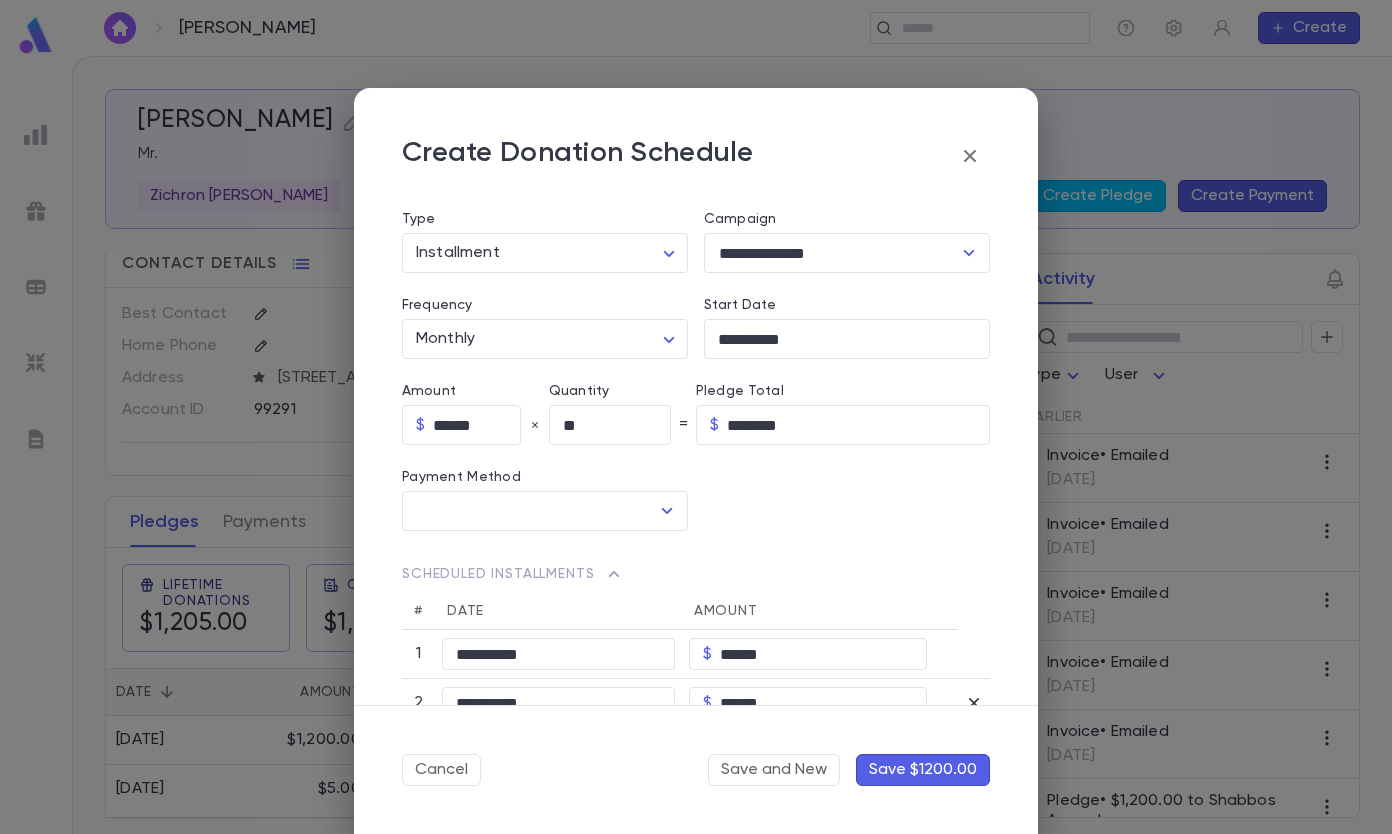 scroll, scrollTop: 200, scrollLeft: 0, axis: vertical 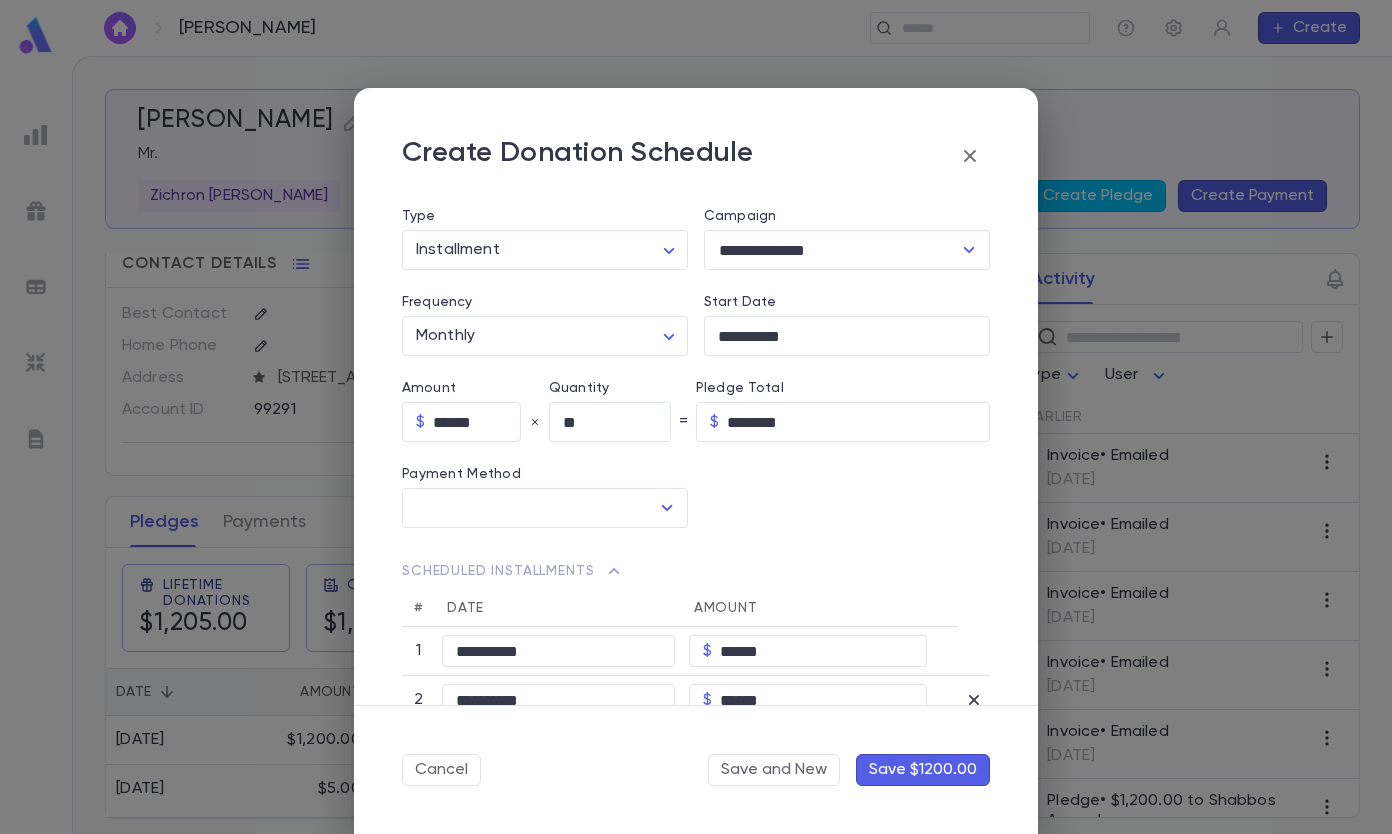 click 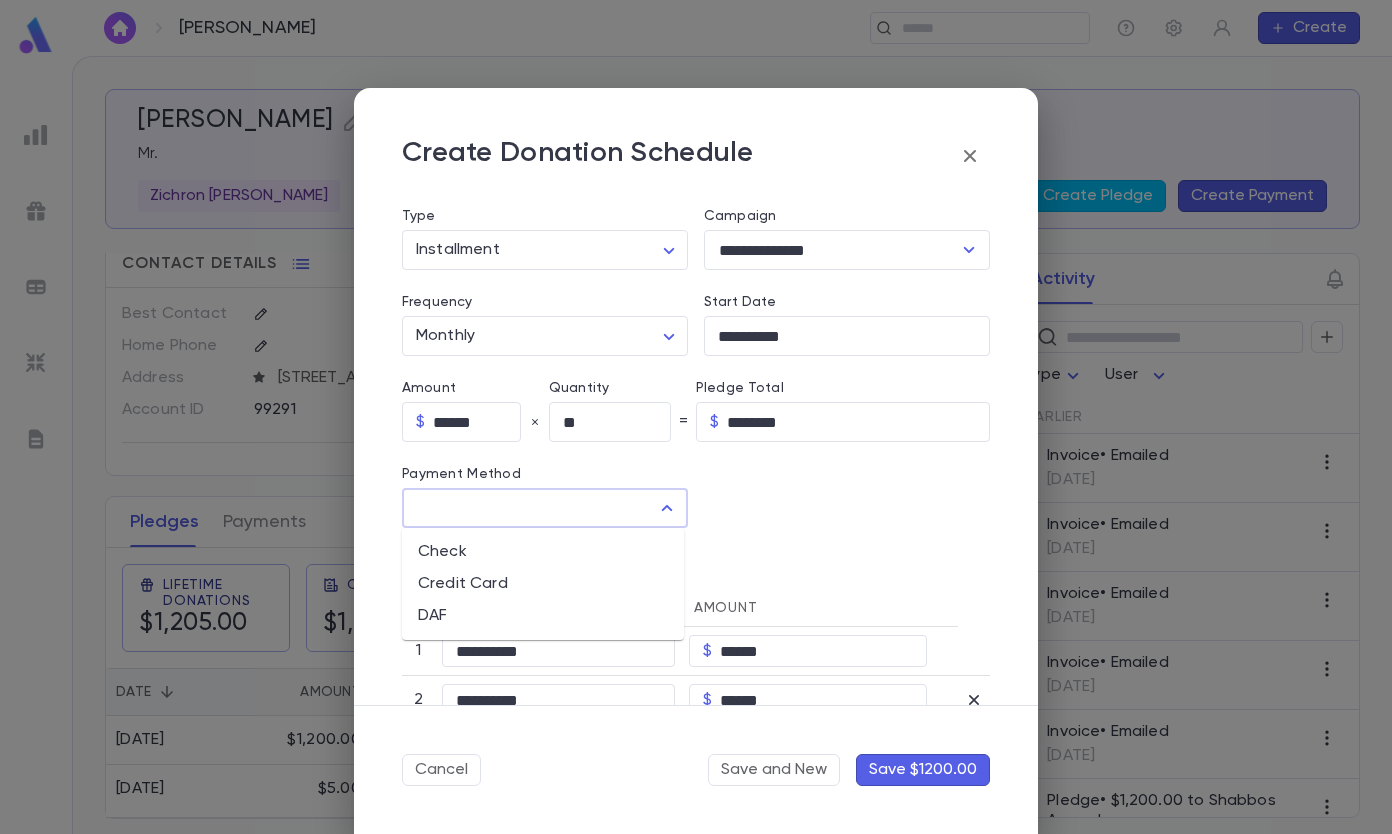 click on "Credit Card" at bounding box center [543, 584] 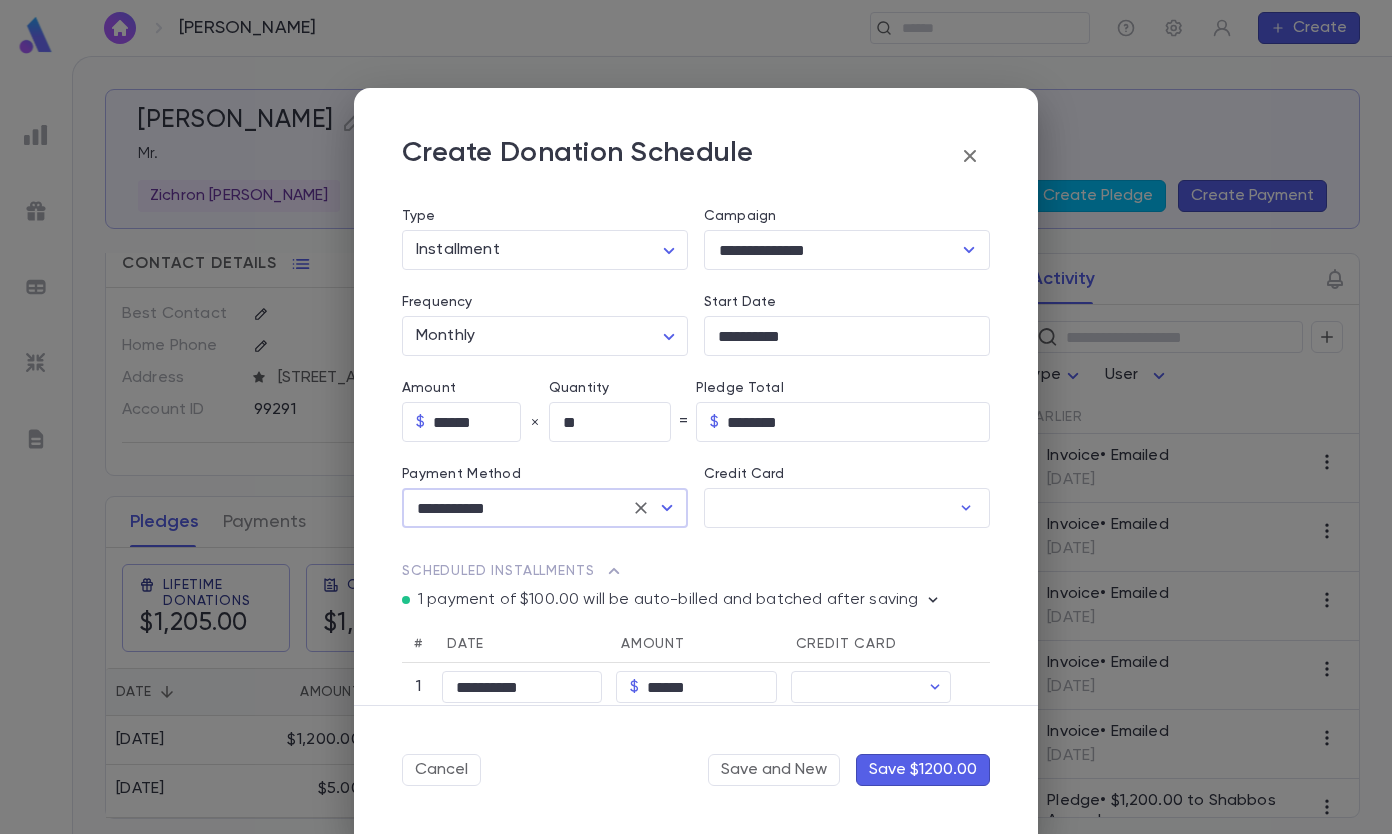 click on "Credit Card" at bounding box center (827, 508) 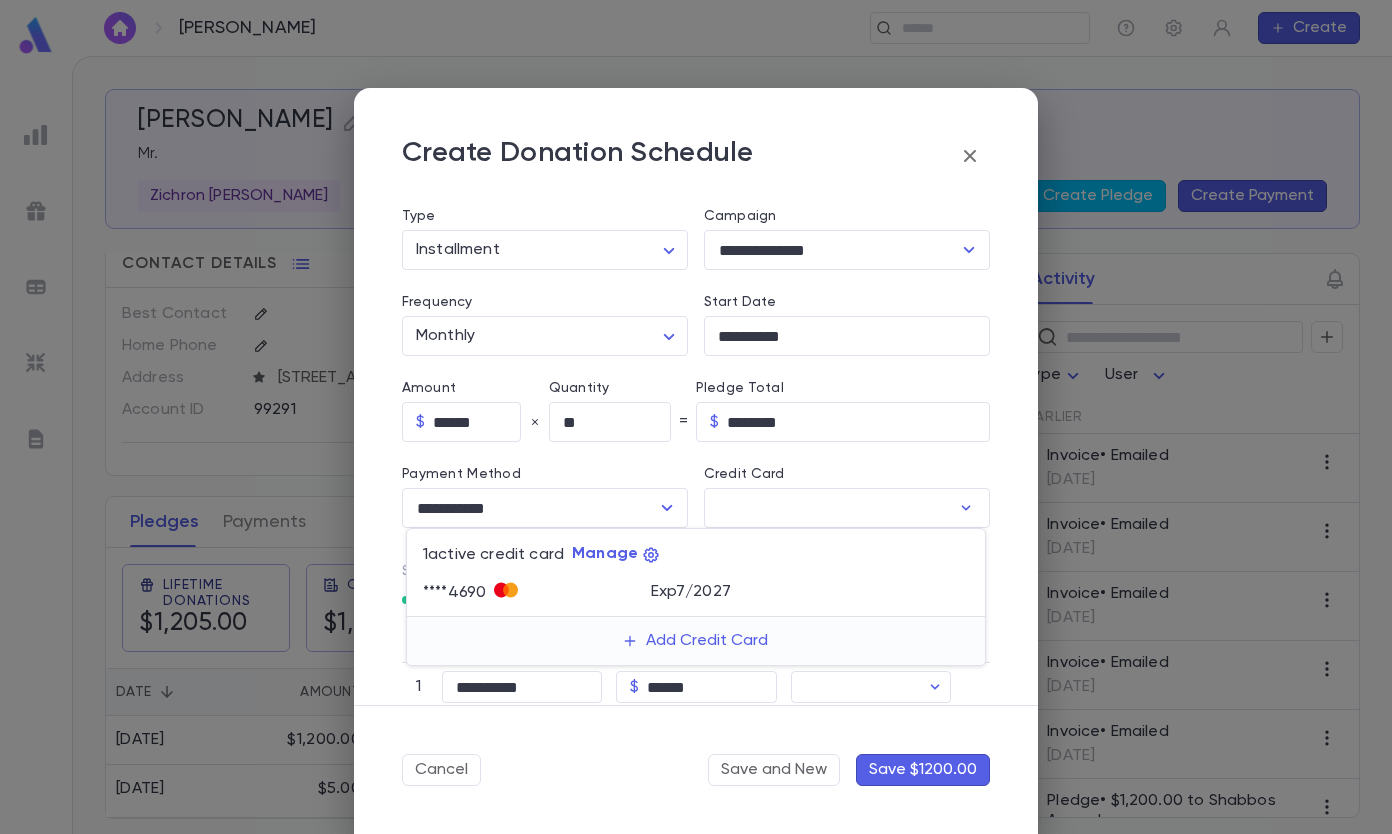 click on "Add   Credit Card" at bounding box center [696, 641] 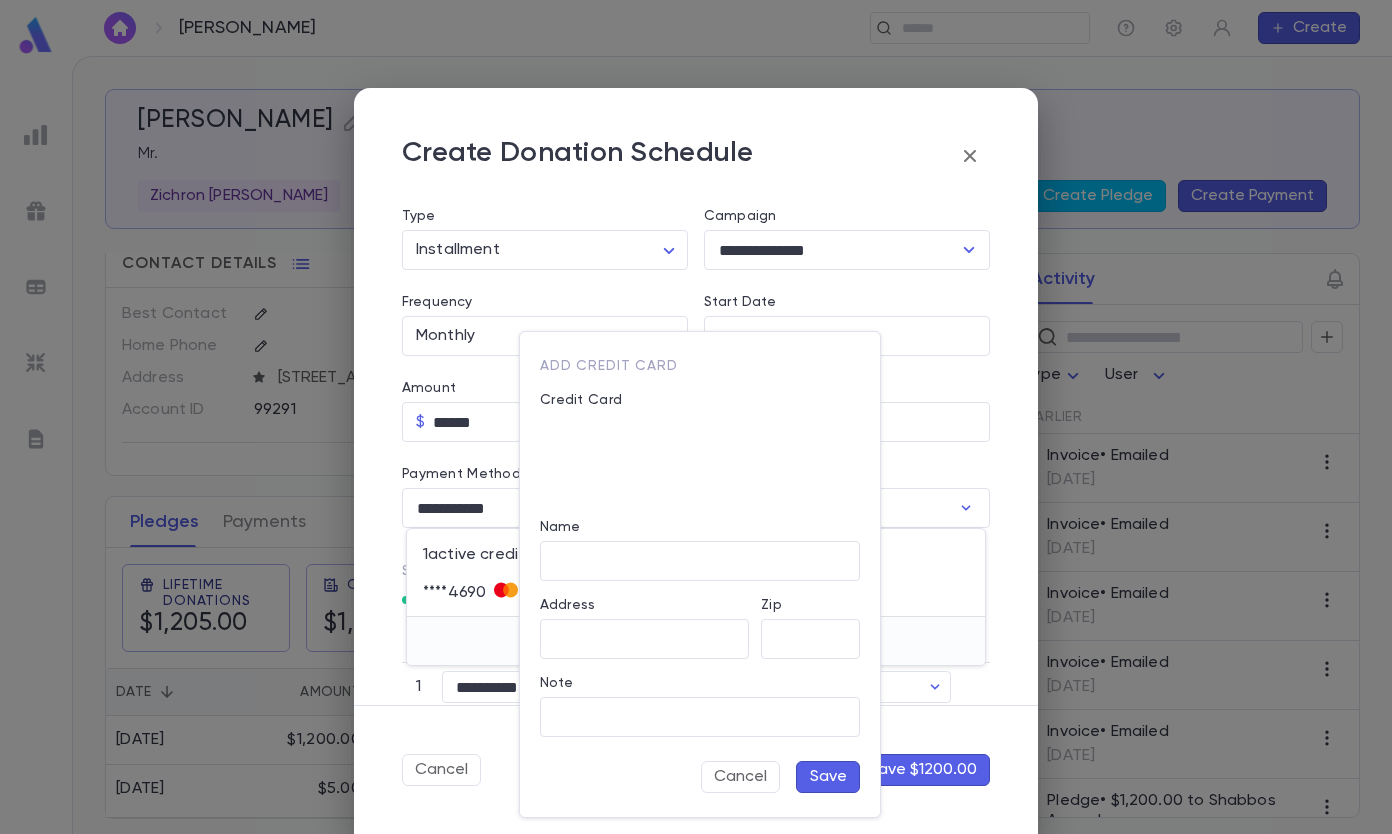 type on "**********" 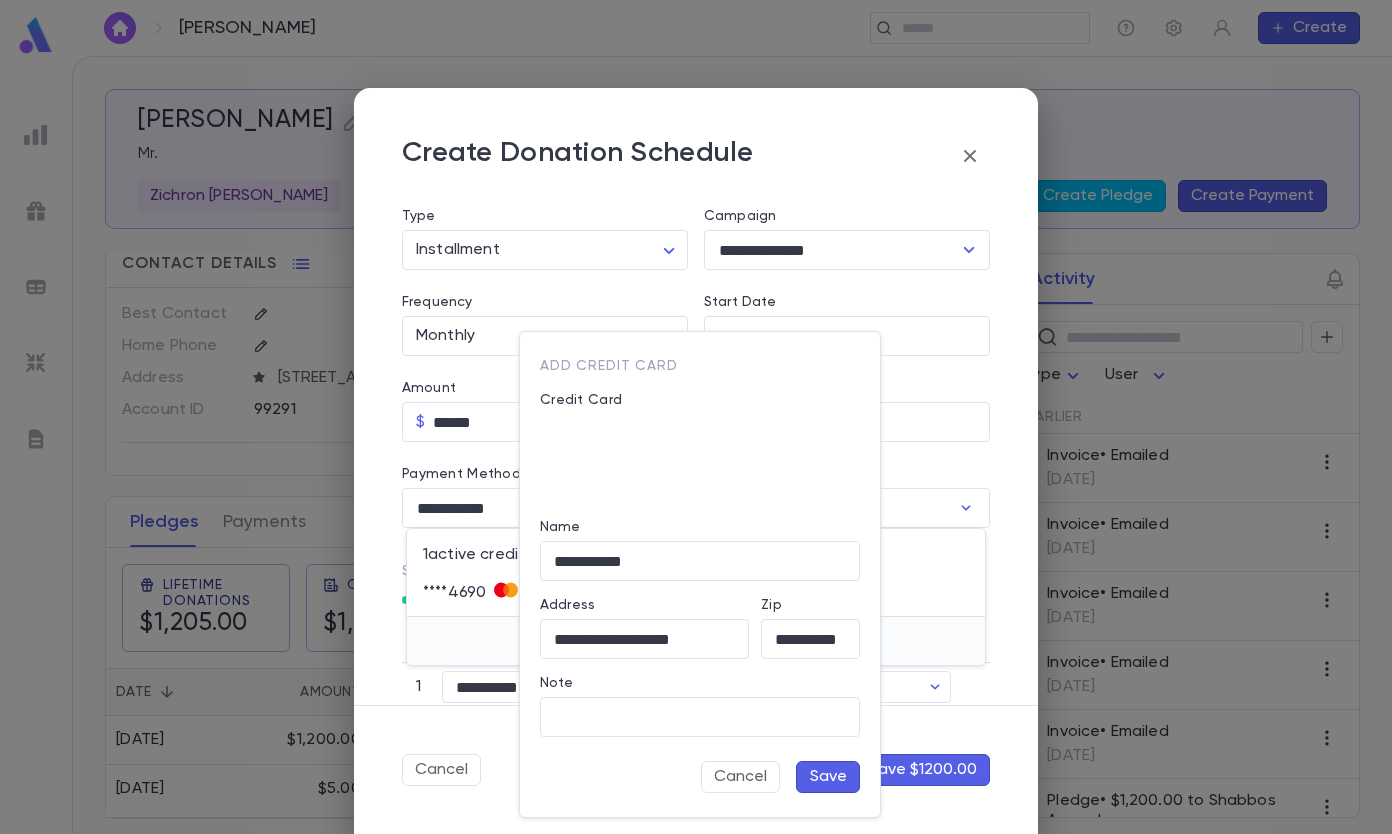 click on "Credit Card" at bounding box center (694, 439) 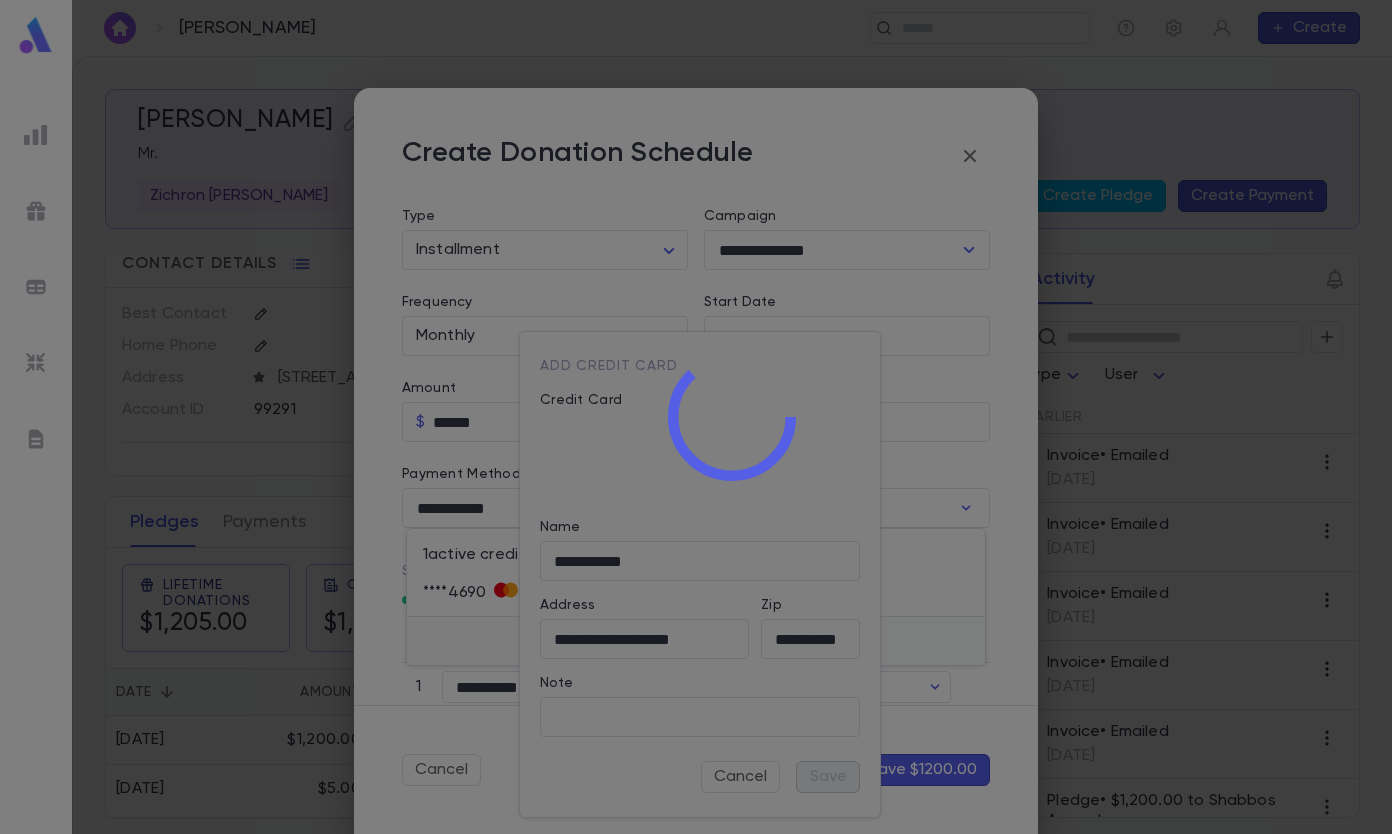 type on "********" 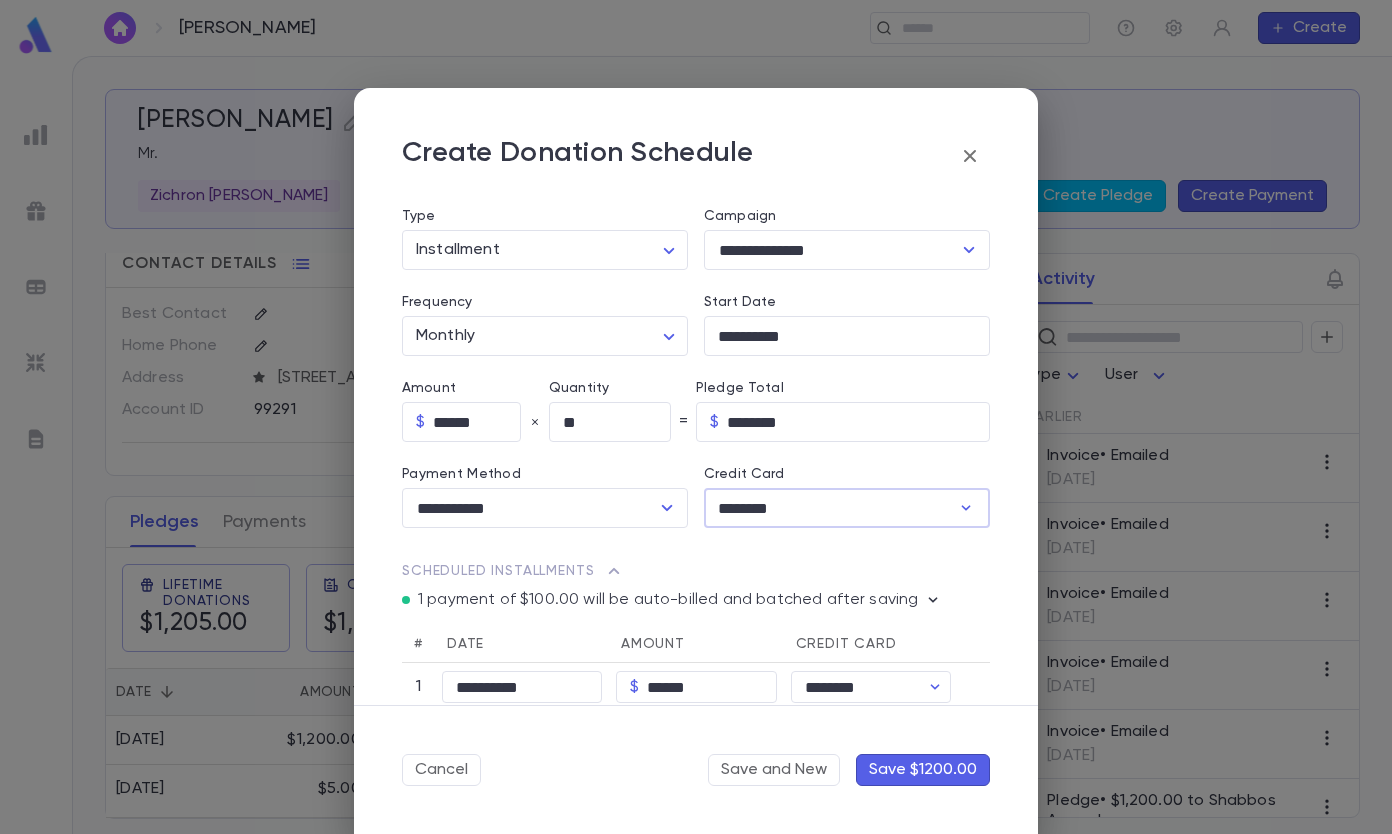 click on "Save $1200.00" at bounding box center [923, 770] 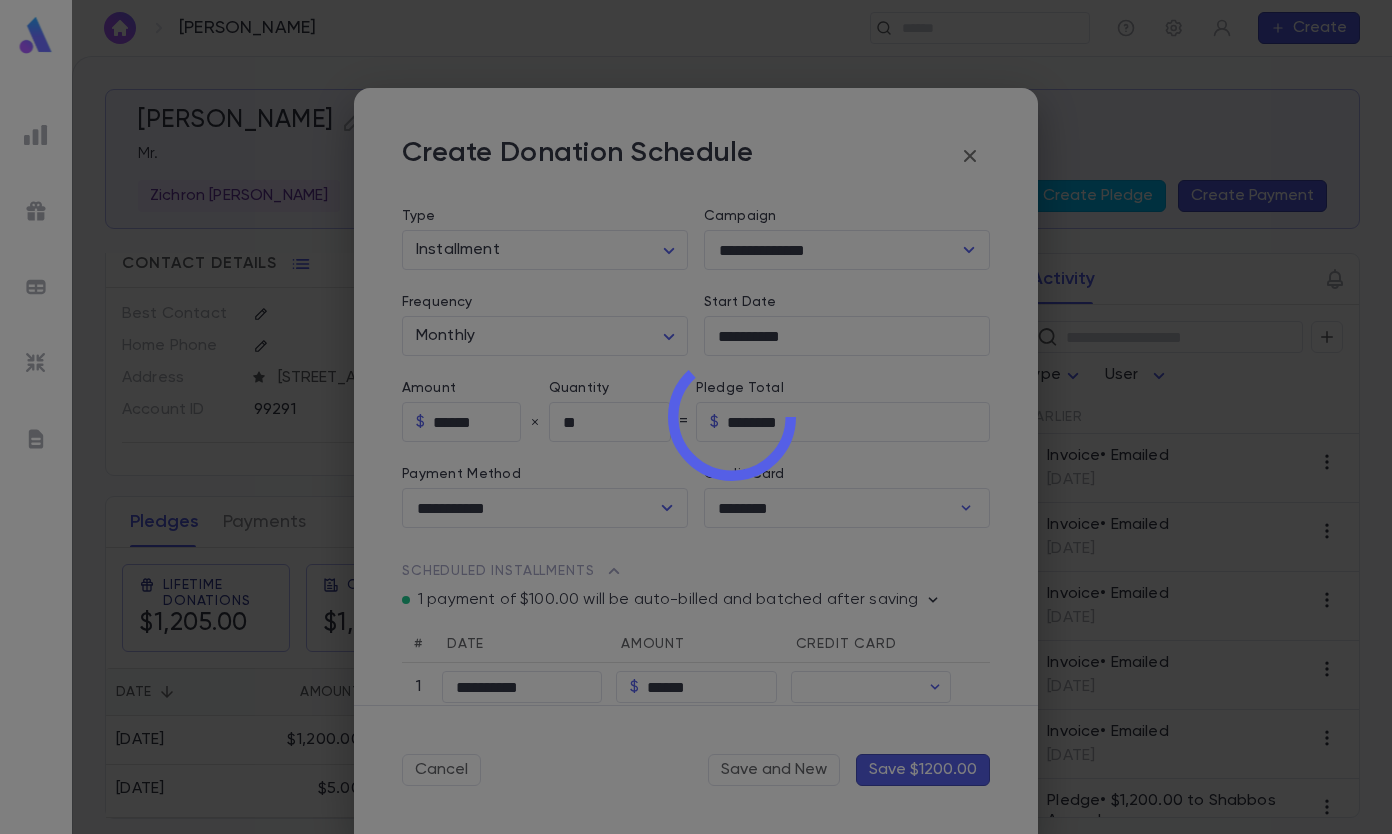 type on "********" 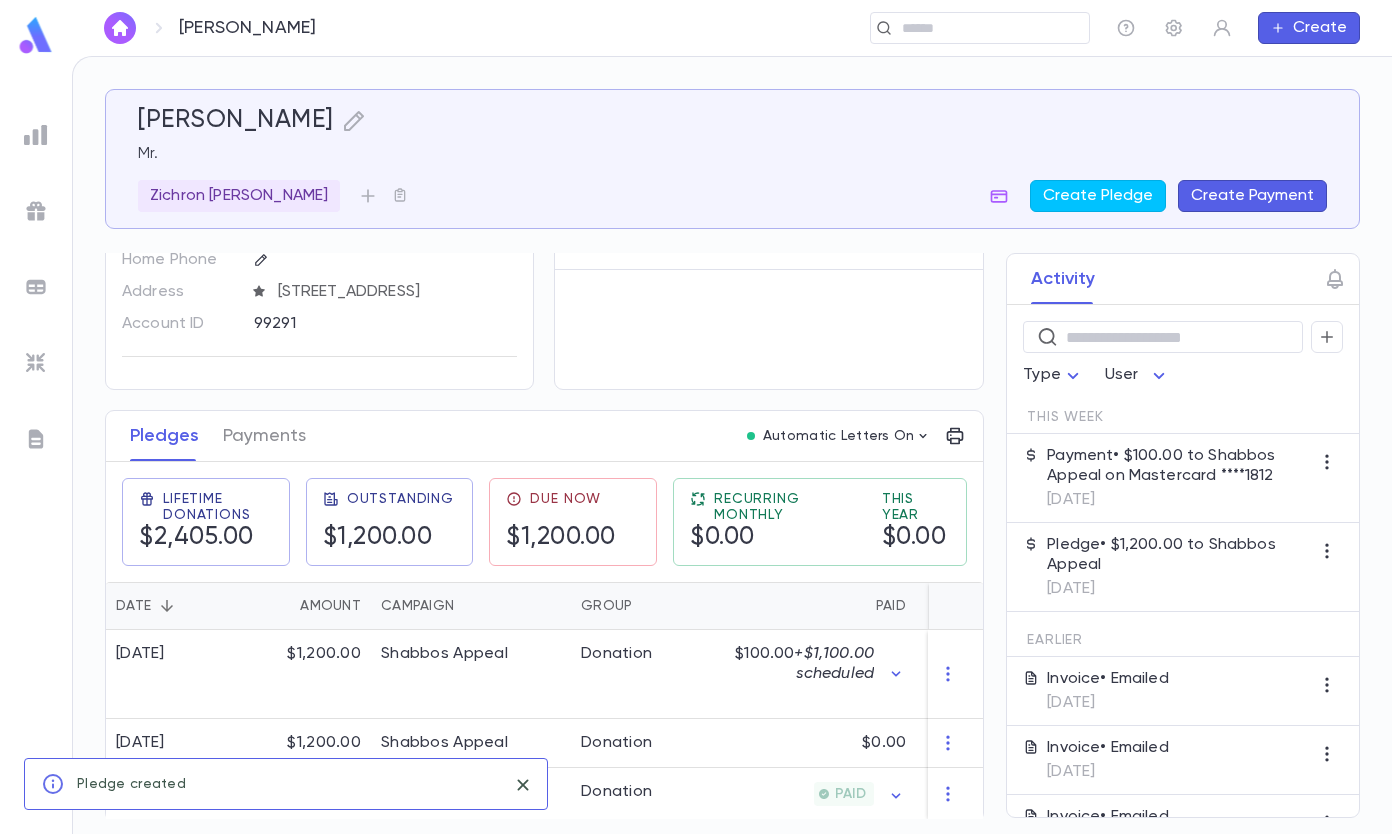 scroll, scrollTop: 126, scrollLeft: 0, axis: vertical 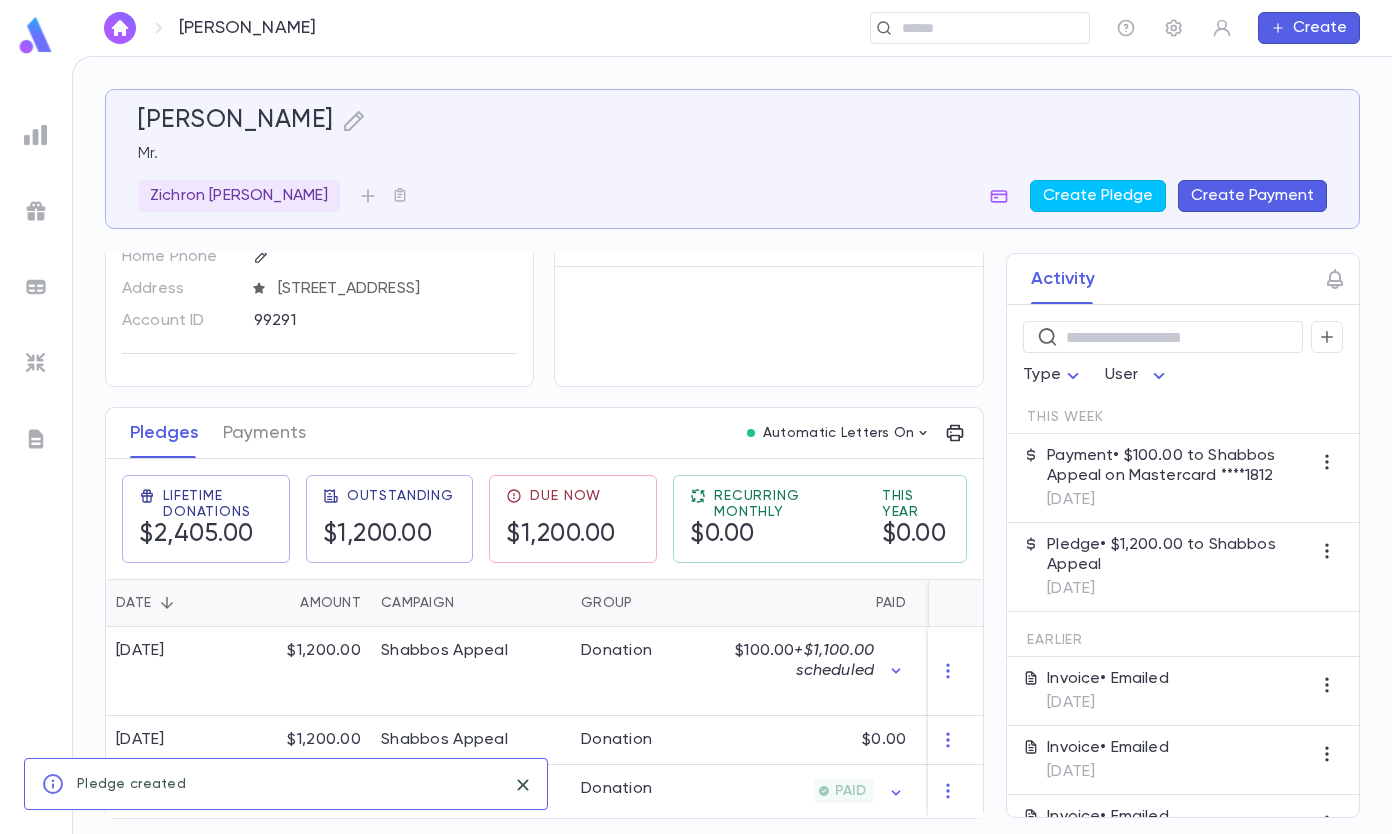 click 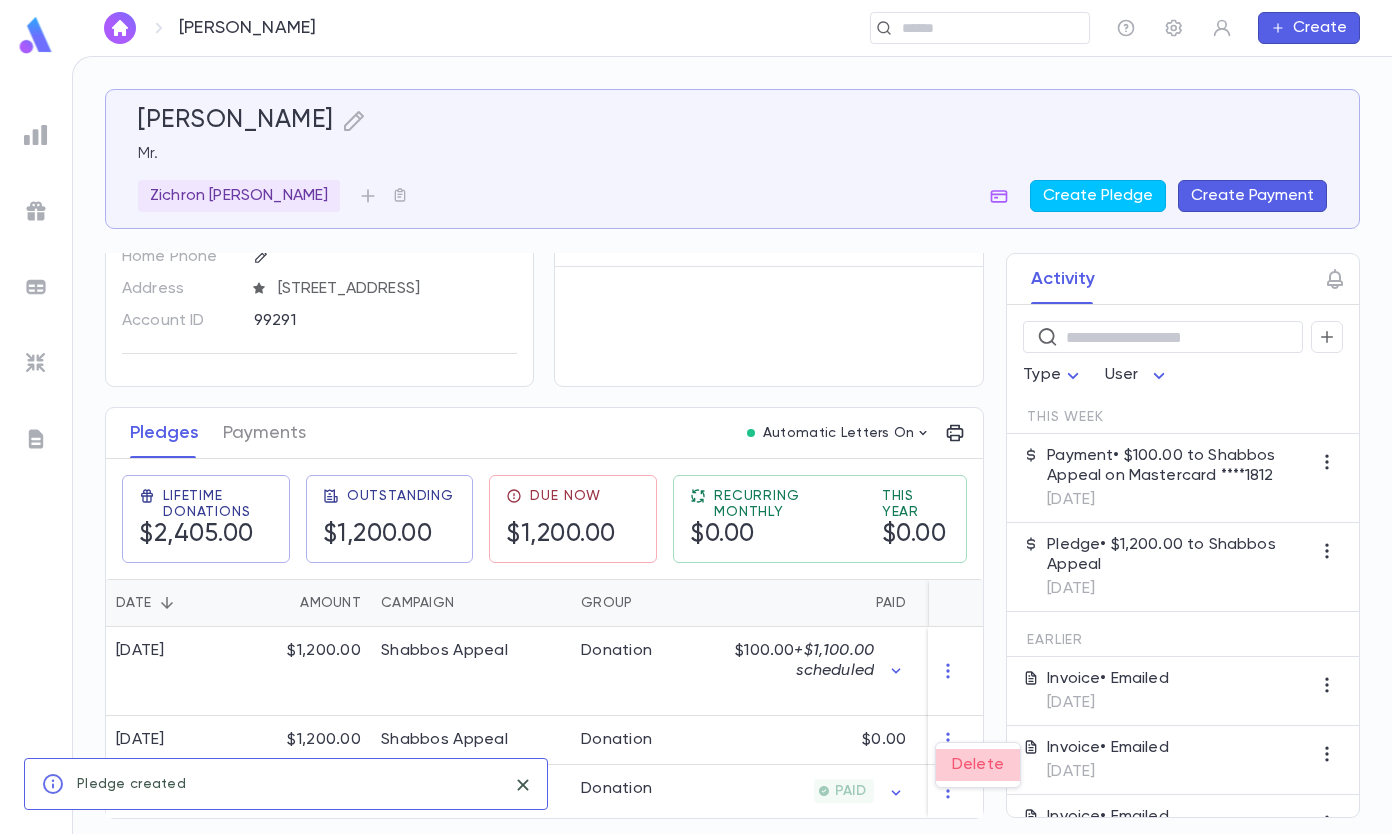 click on "Delete" at bounding box center (978, 765) 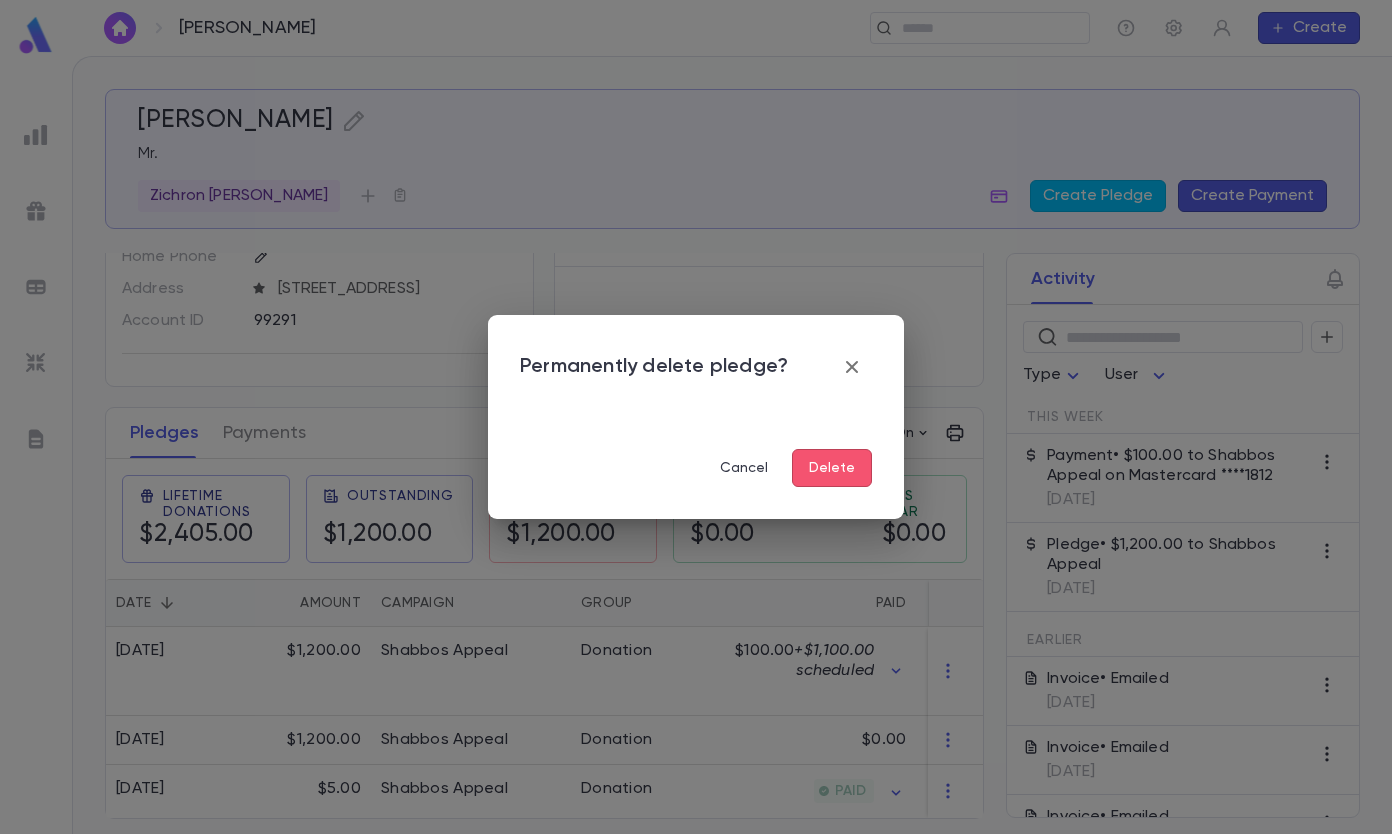 click on "Delete" at bounding box center [832, 468] 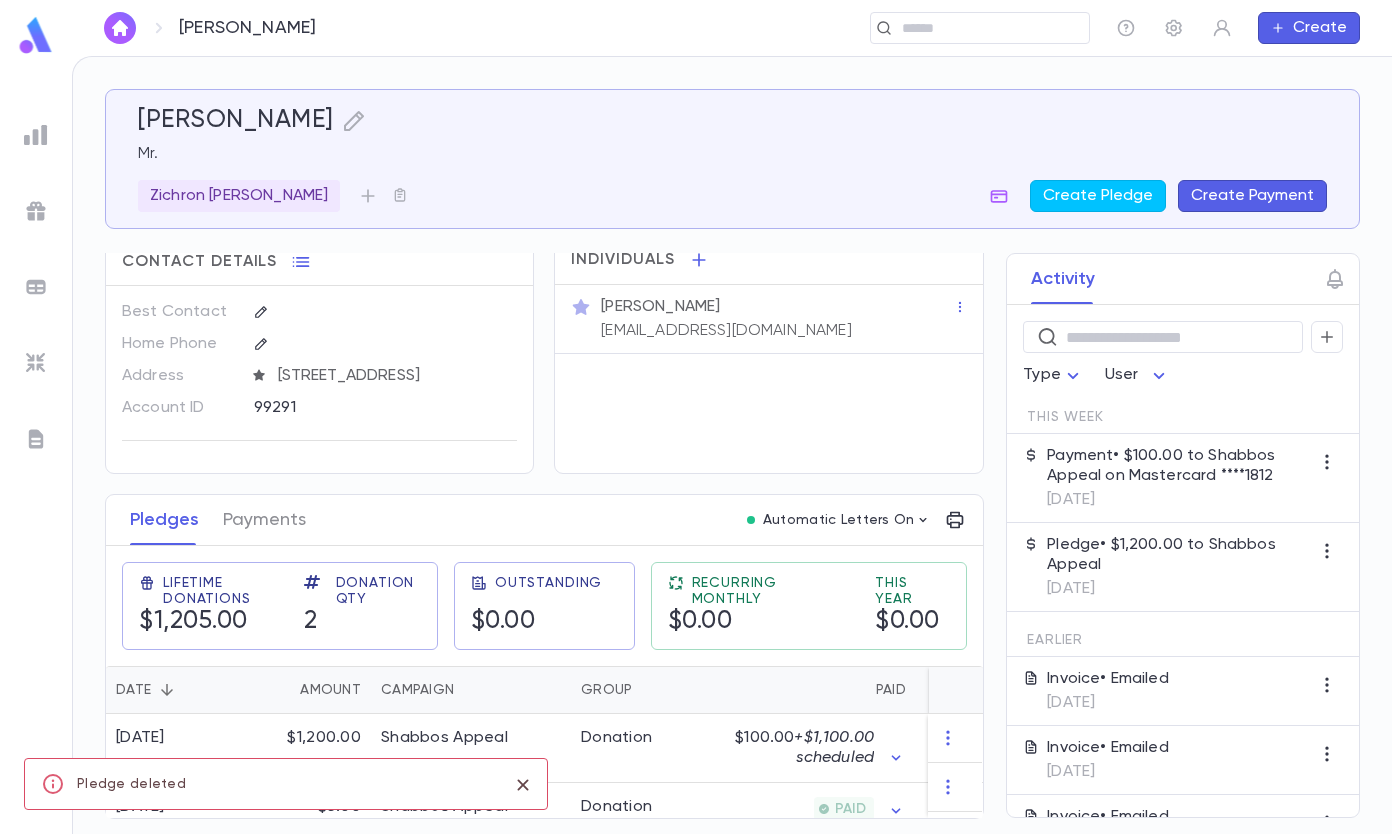 scroll, scrollTop: 77, scrollLeft: 0, axis: vertical 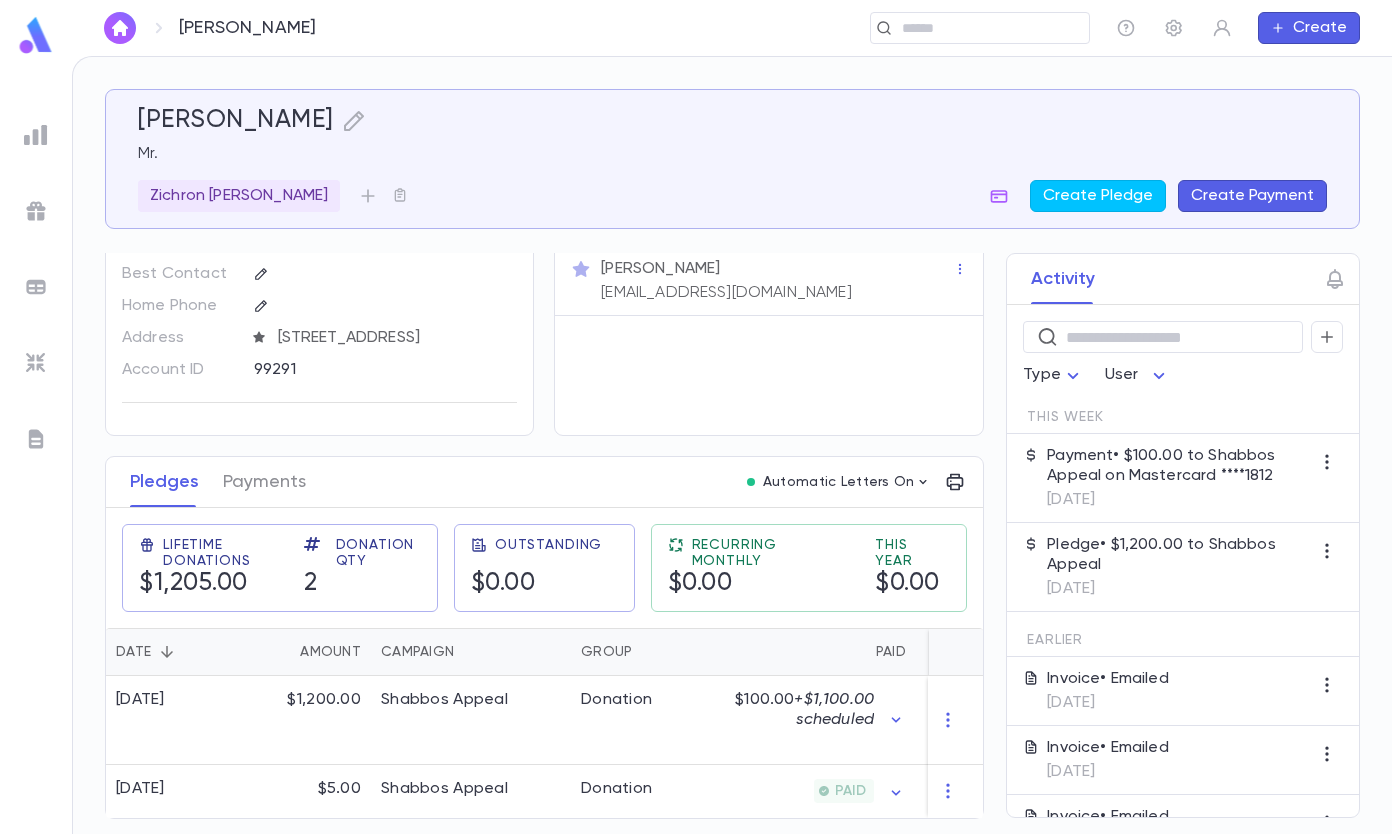 click at bounding box center (973, 28) 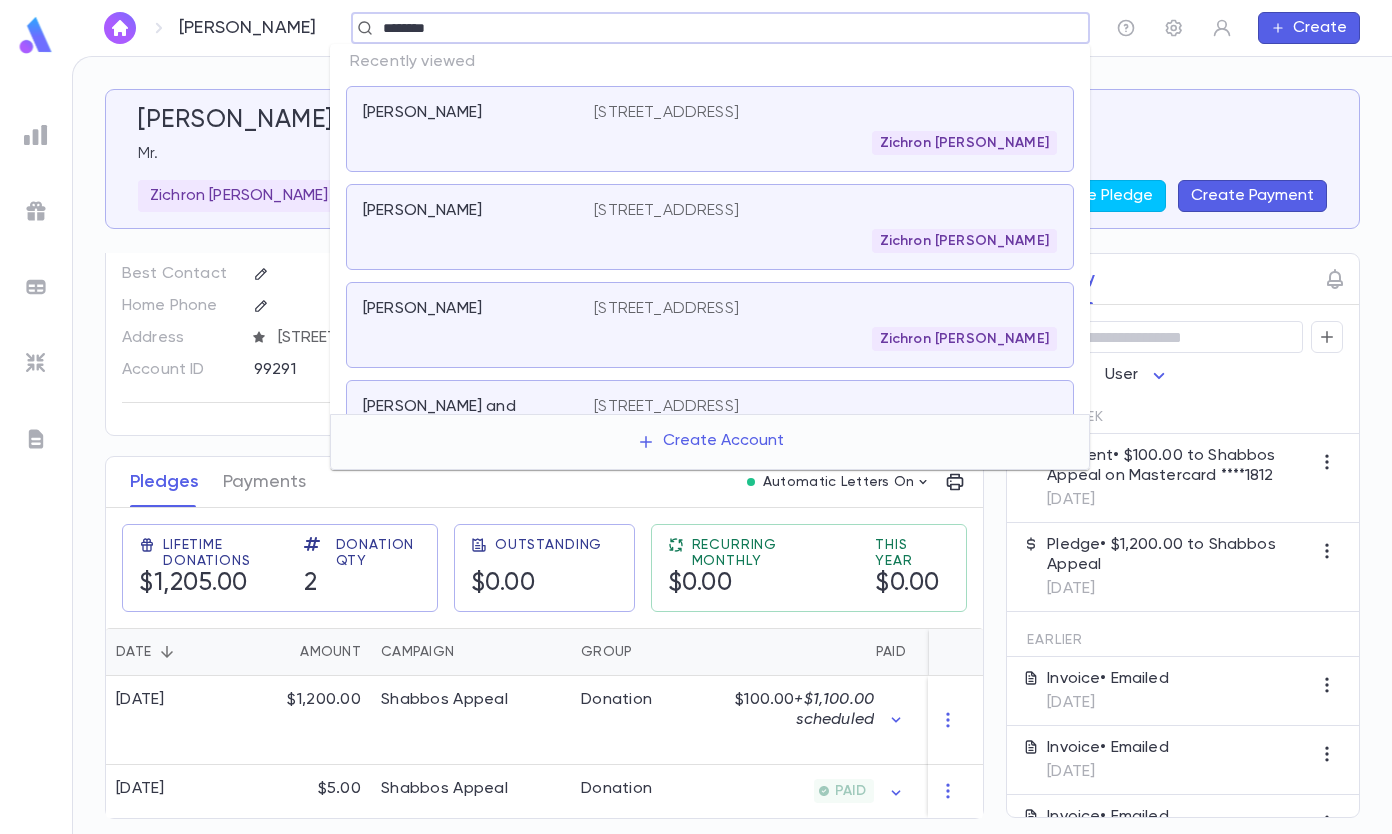 type on "********" 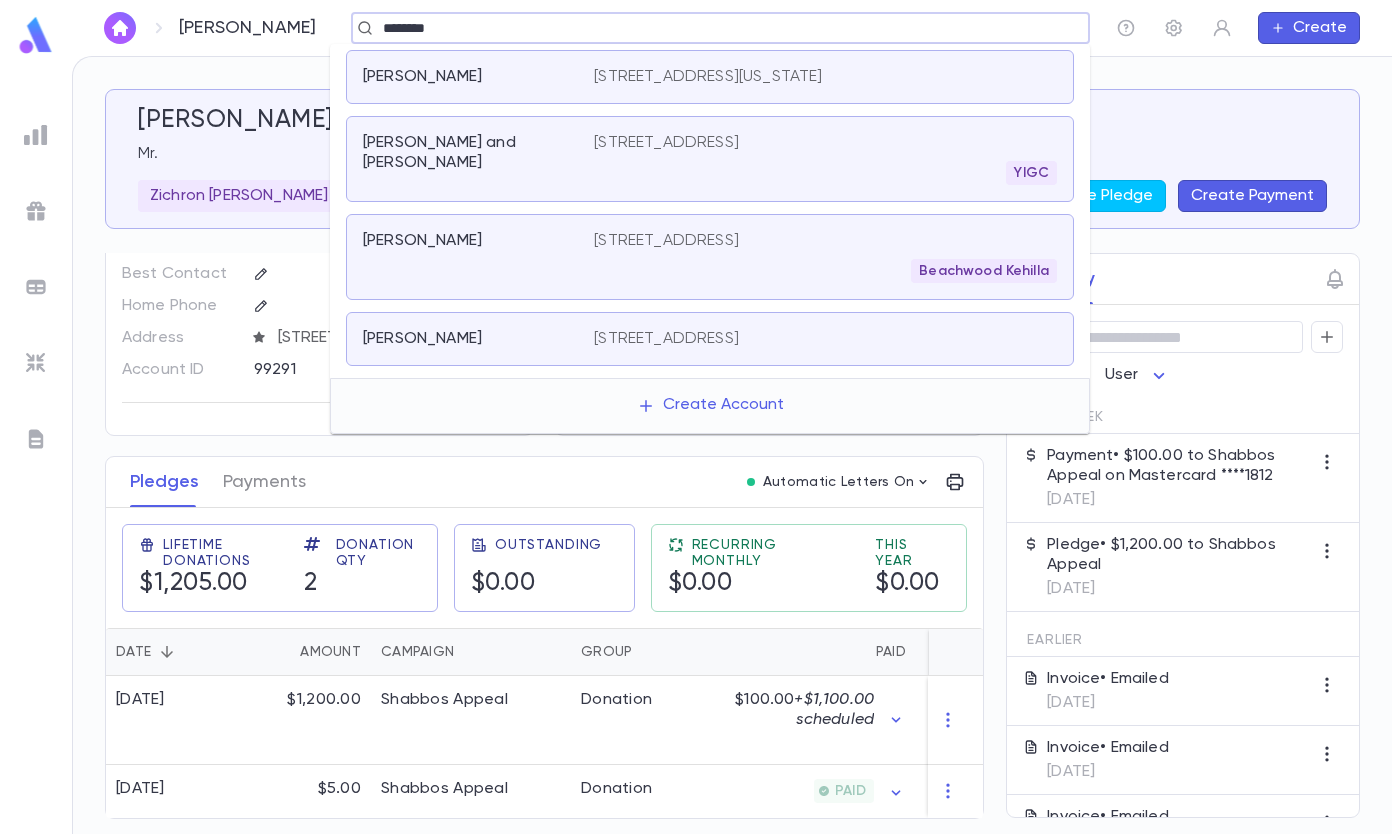 scroll, scrollTop: 200, scrollLeft: 0, axis: vertical 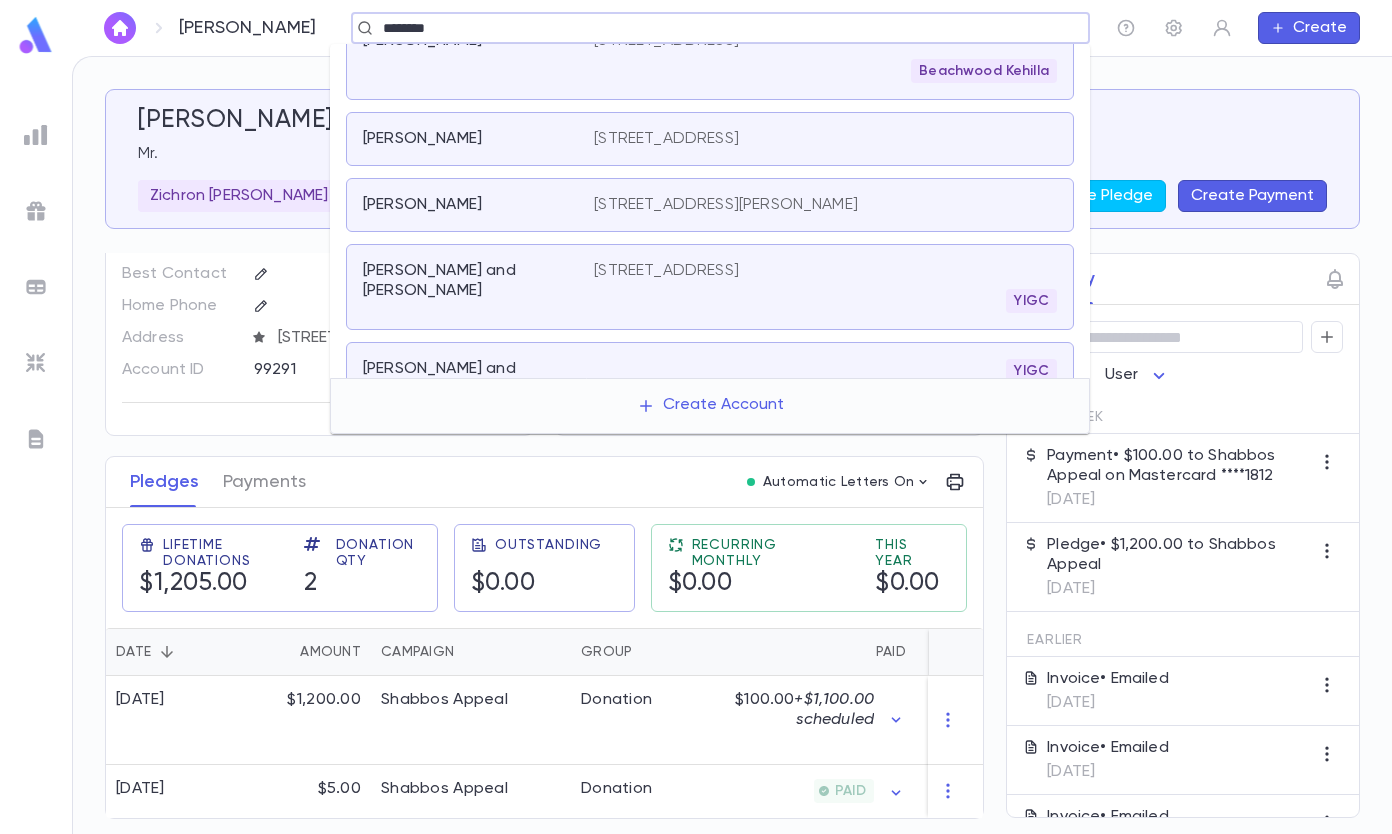 click on "[PERSON_NAME]" at bounding box center [466, 139] 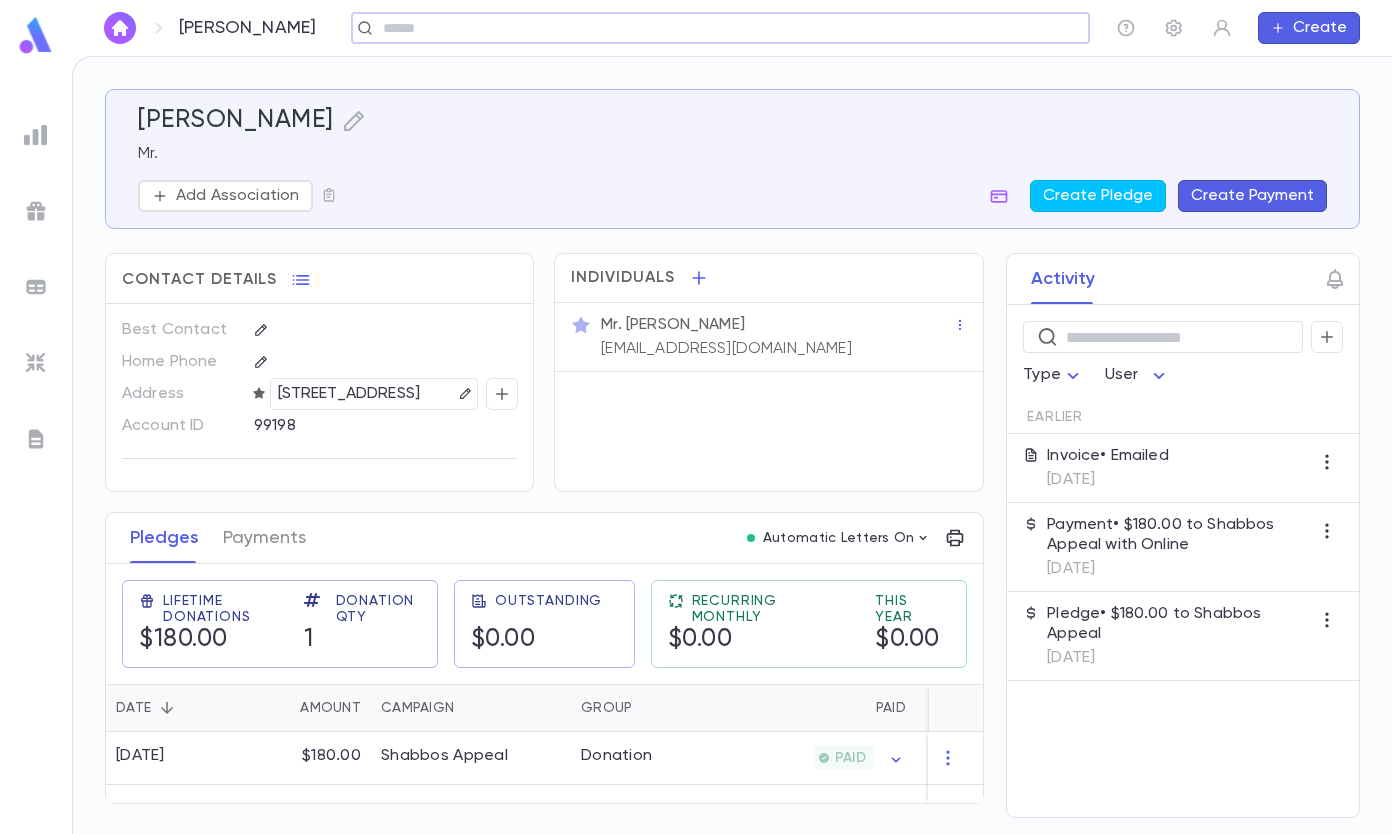 click on "Payments" at bounding box center (264, 538) 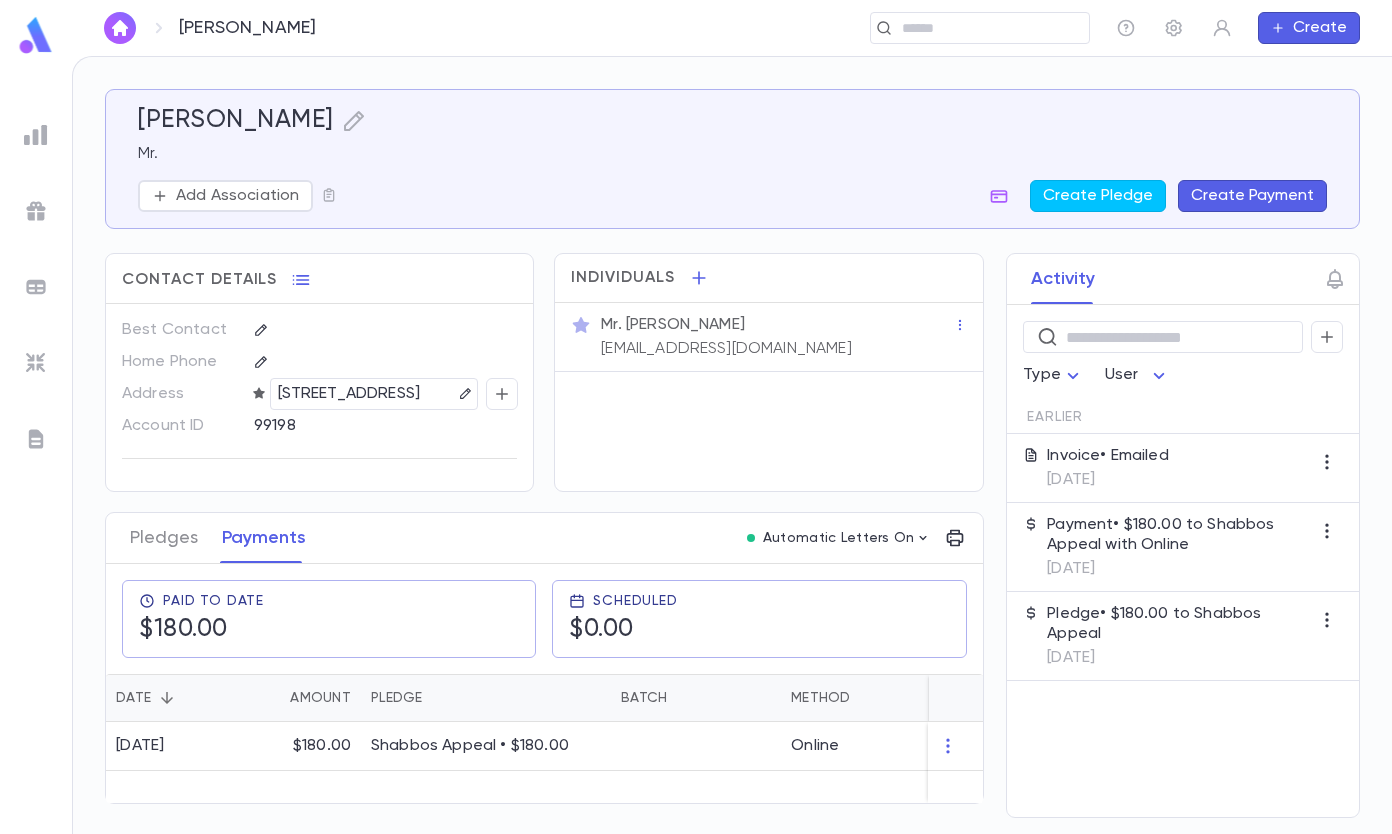 click on "Pledges" at bounding box center (164, 538) 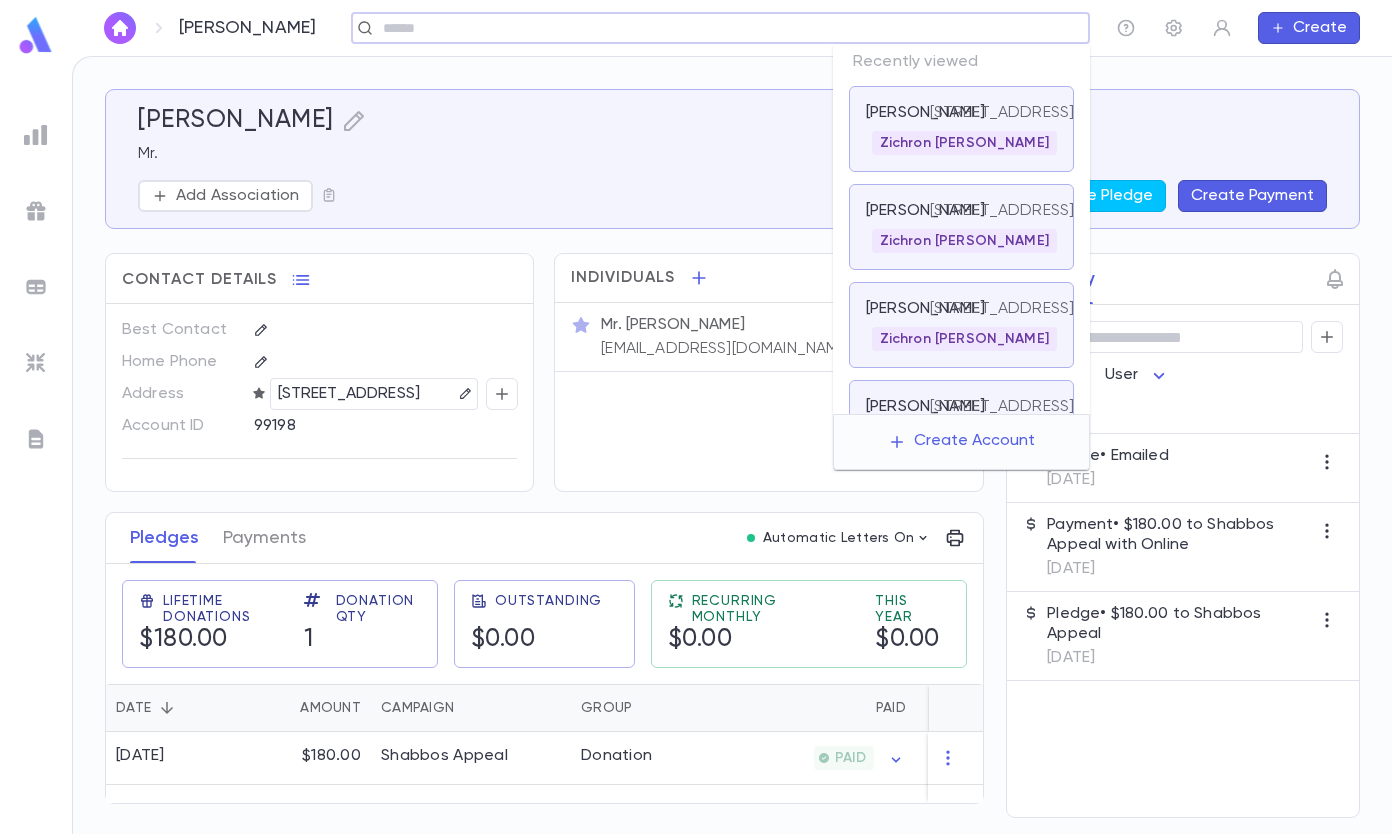 click at bounding box center [714, 28] 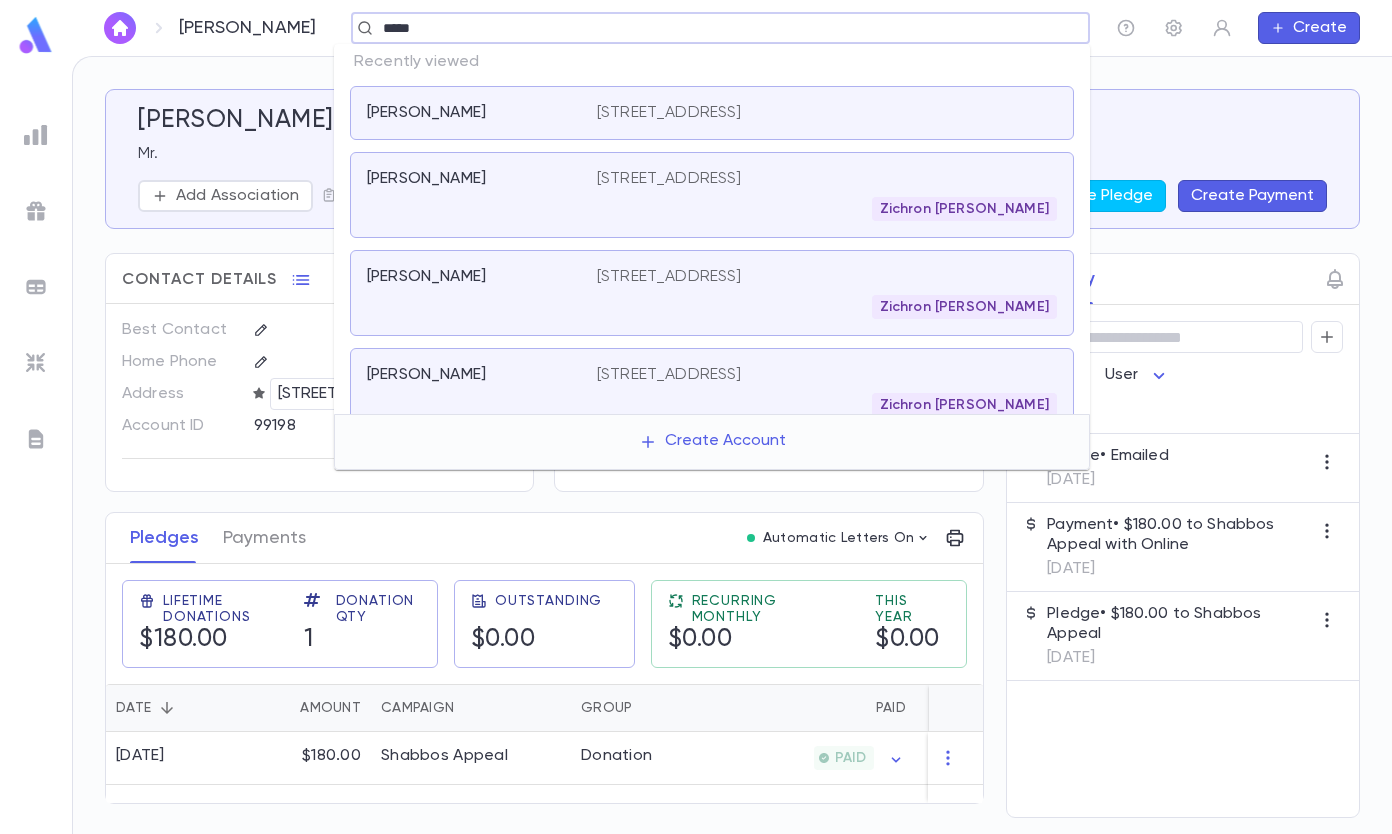 type on "*****" 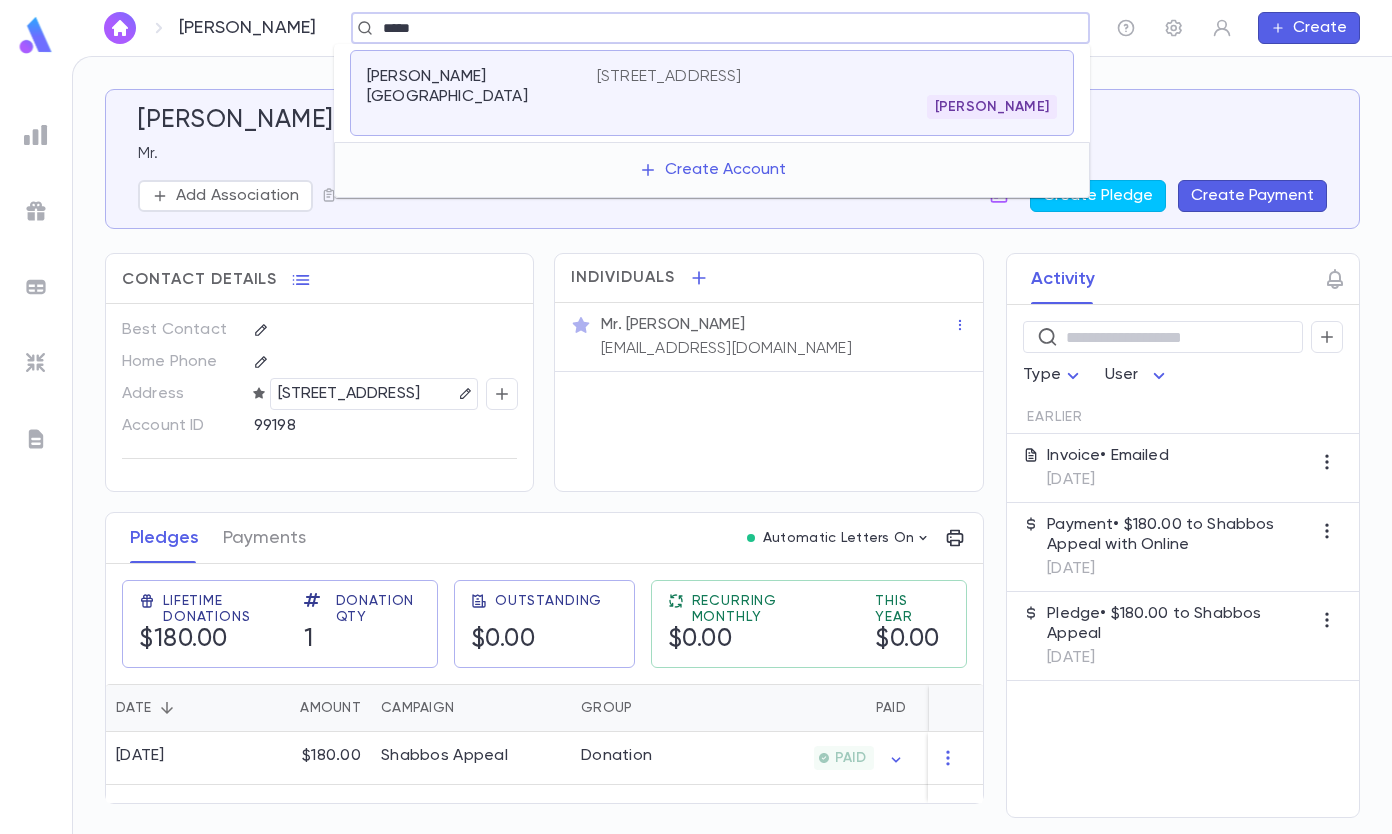 click on "[PERSON_NAME]" at bounding box center (827, 107) 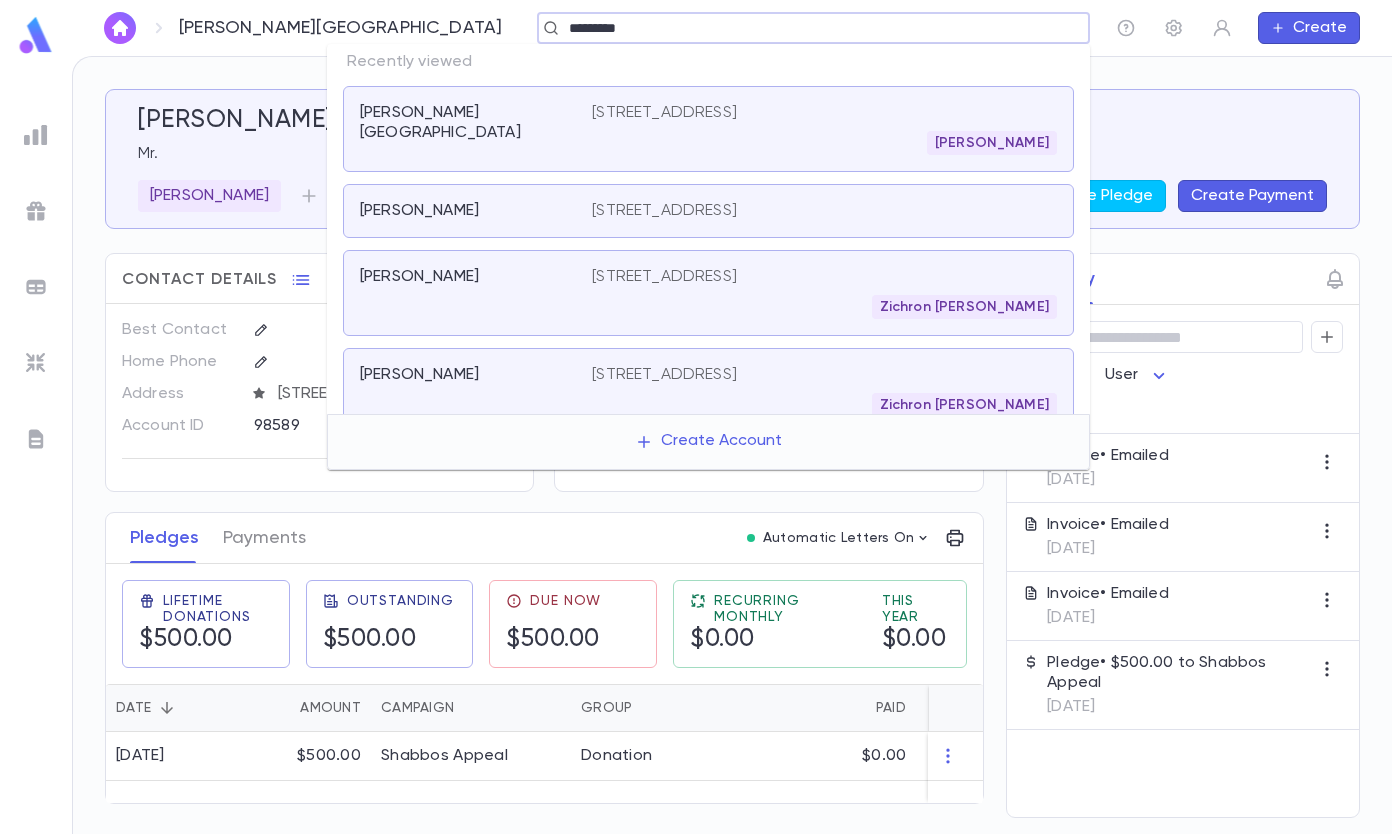 type on "*********" 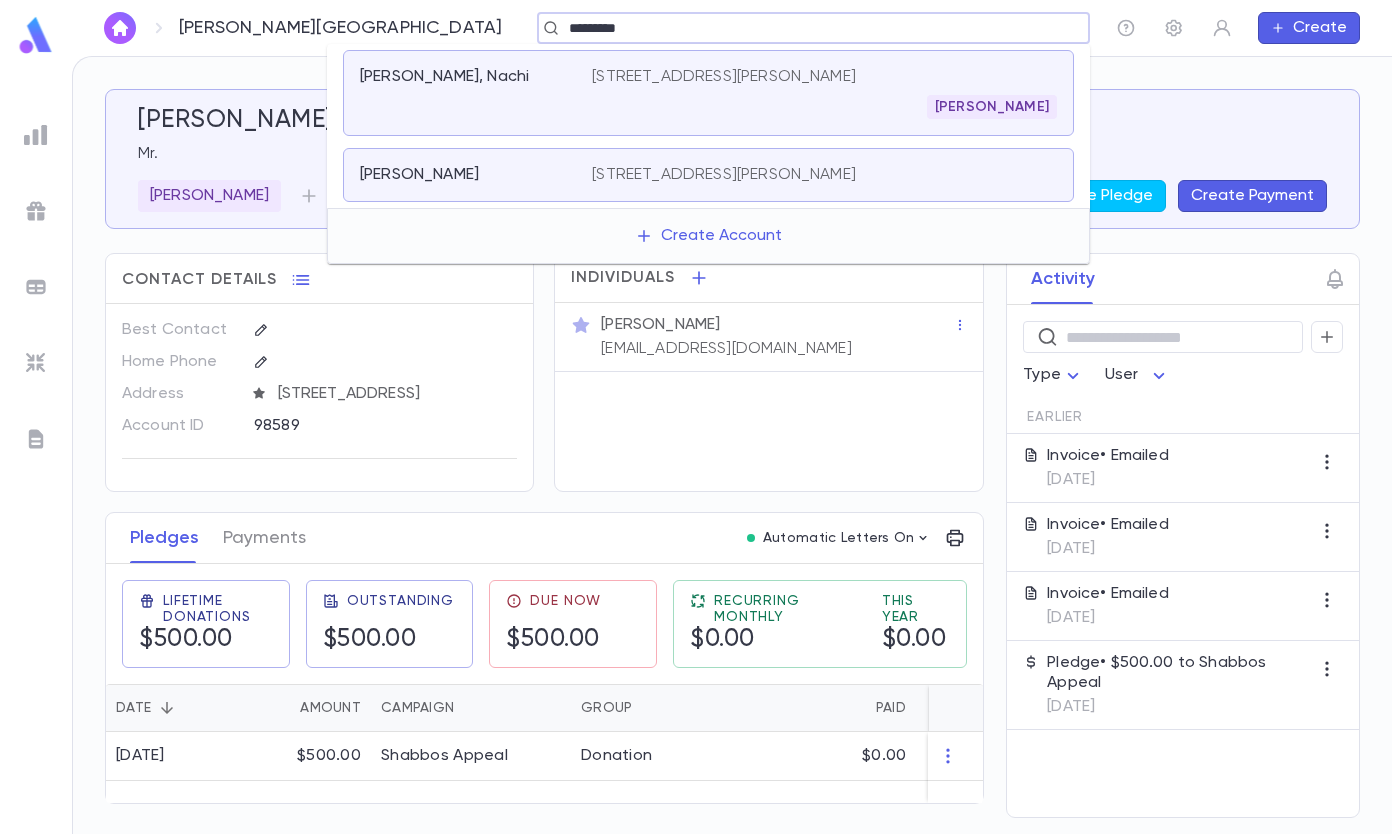click on "[PERSON_NAME], Nachi" at bounding box center [476, 93] 